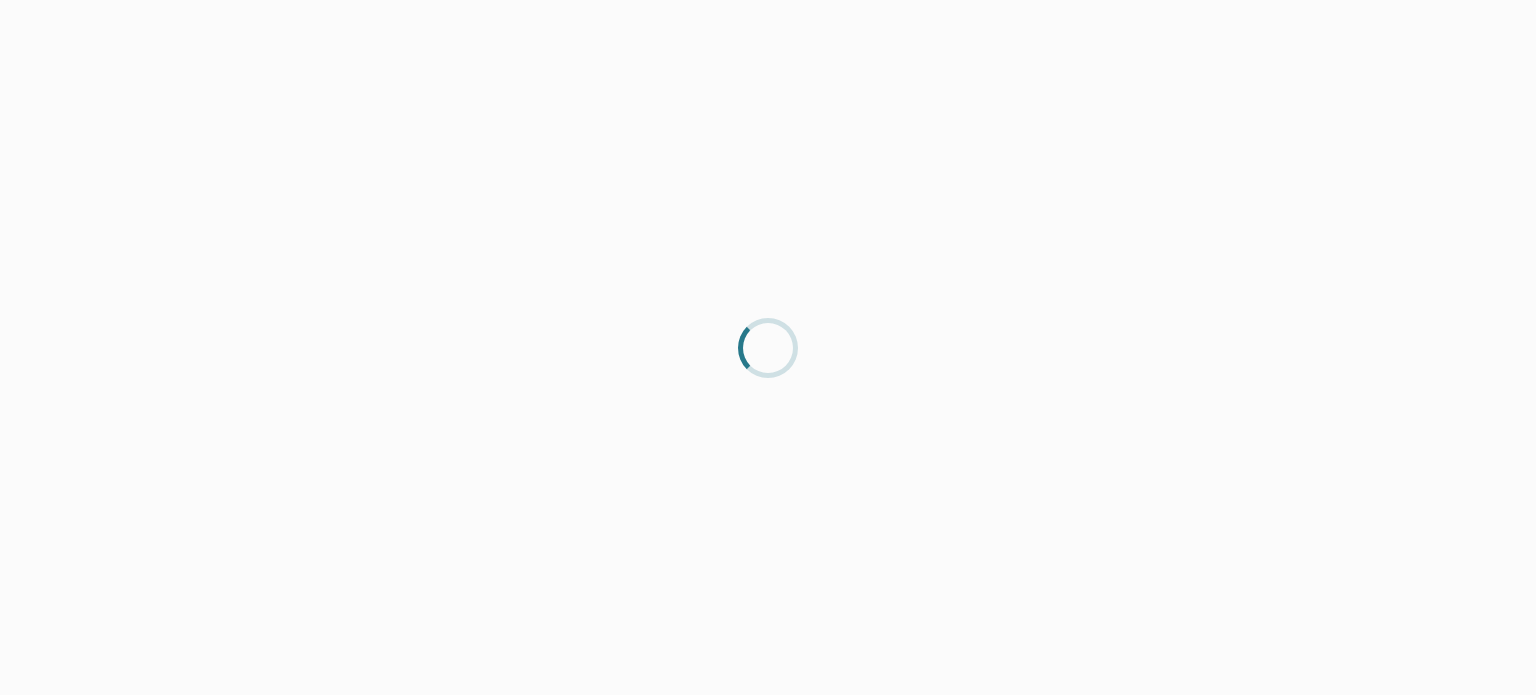 scroll, scrollTop: 0, scrollLeft: 0, axis: both 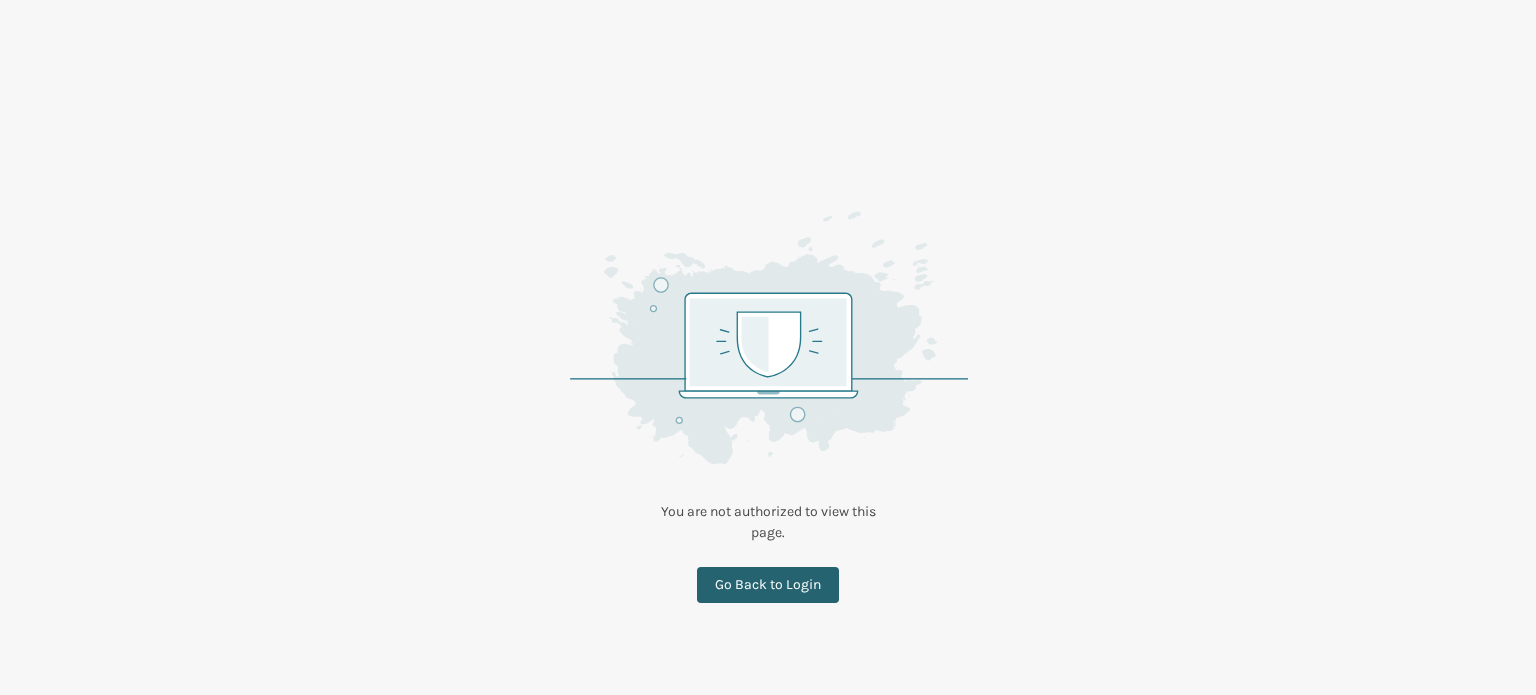 click on "Go Back to Login" at bounding box center (768, 585) 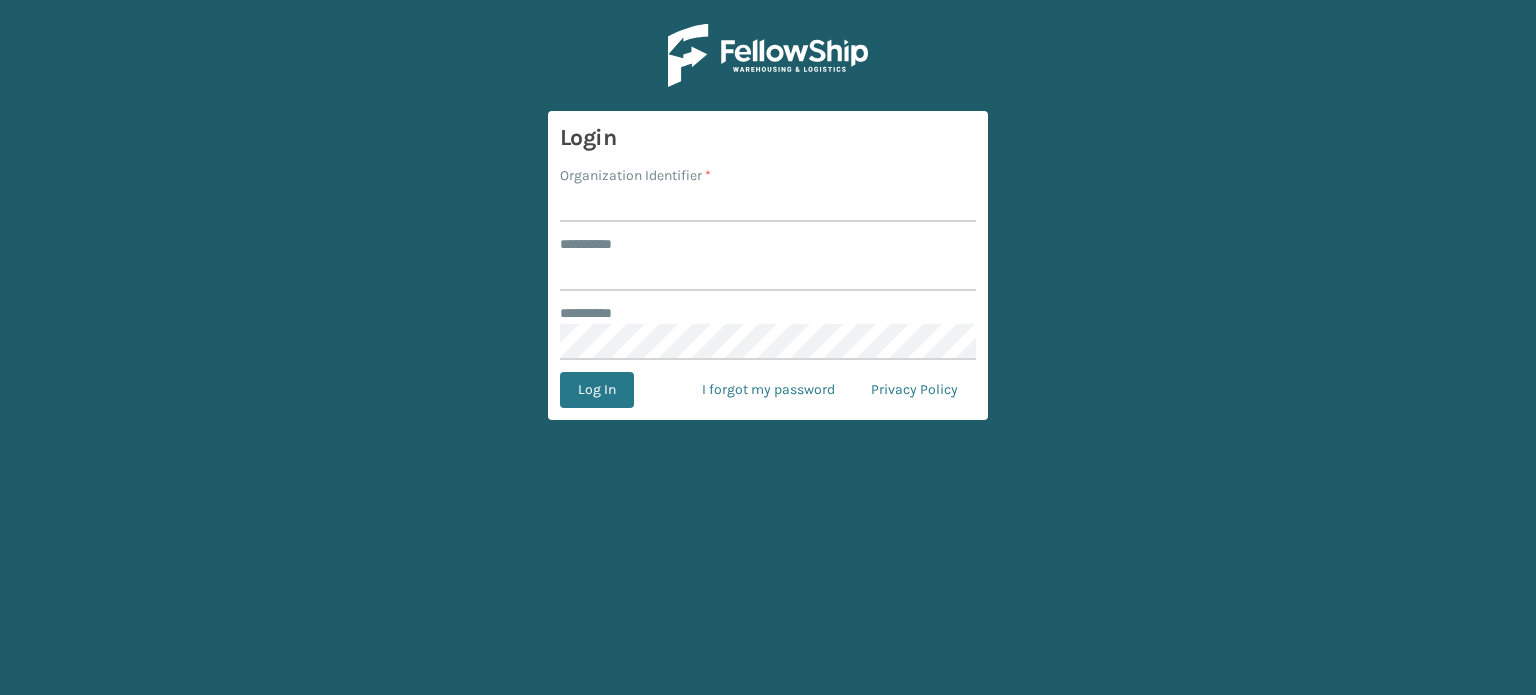 click on "Organization Identifier   *" at bounding box center (768, 204) 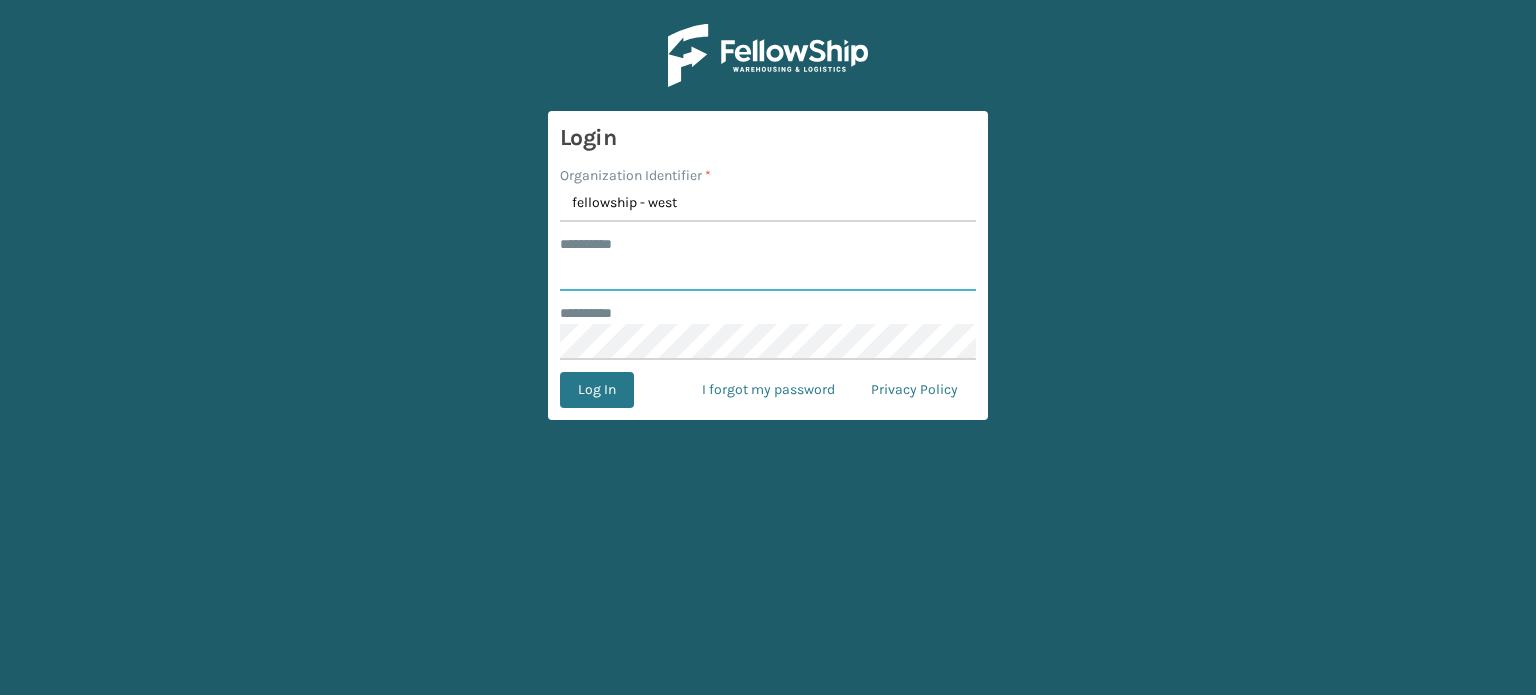 click on "********   *" at bounding box center (768, 273) 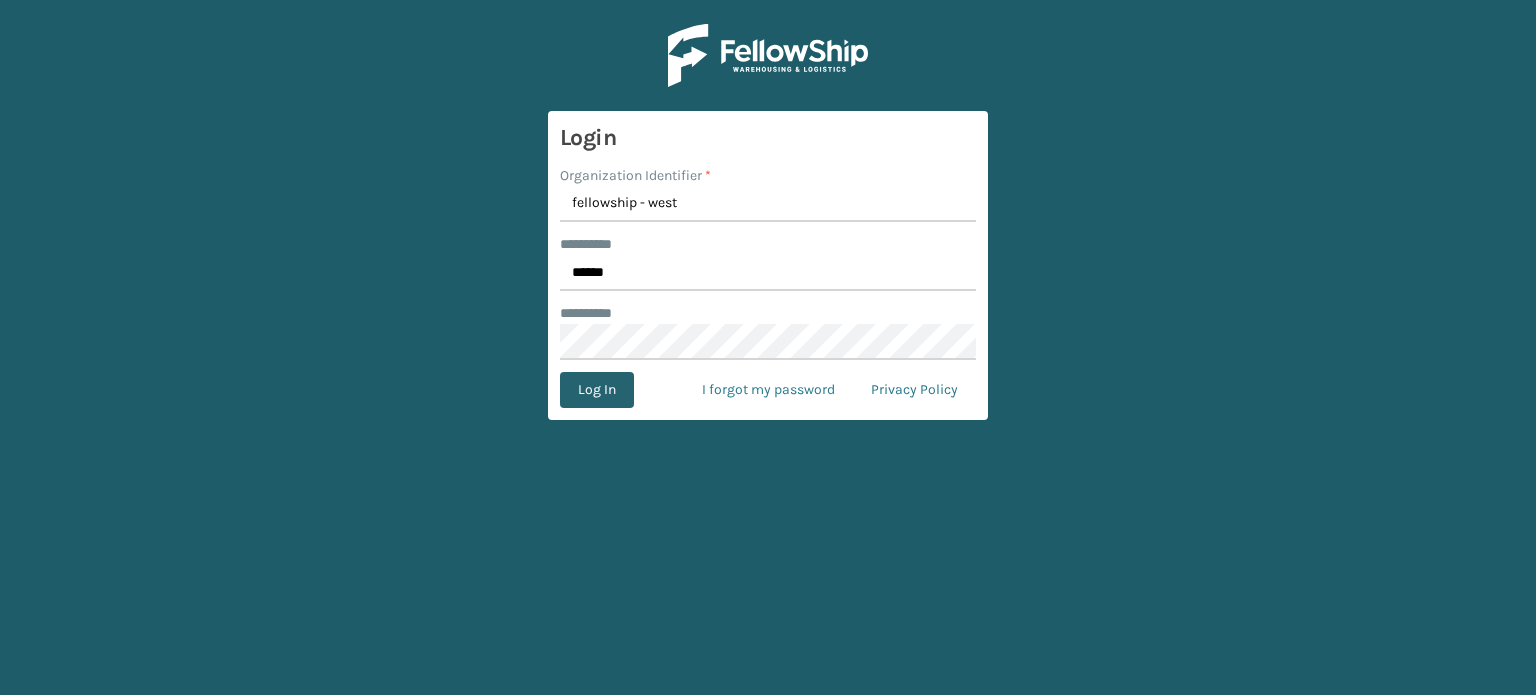 click on "Log In" at bounding box center (597, 390) 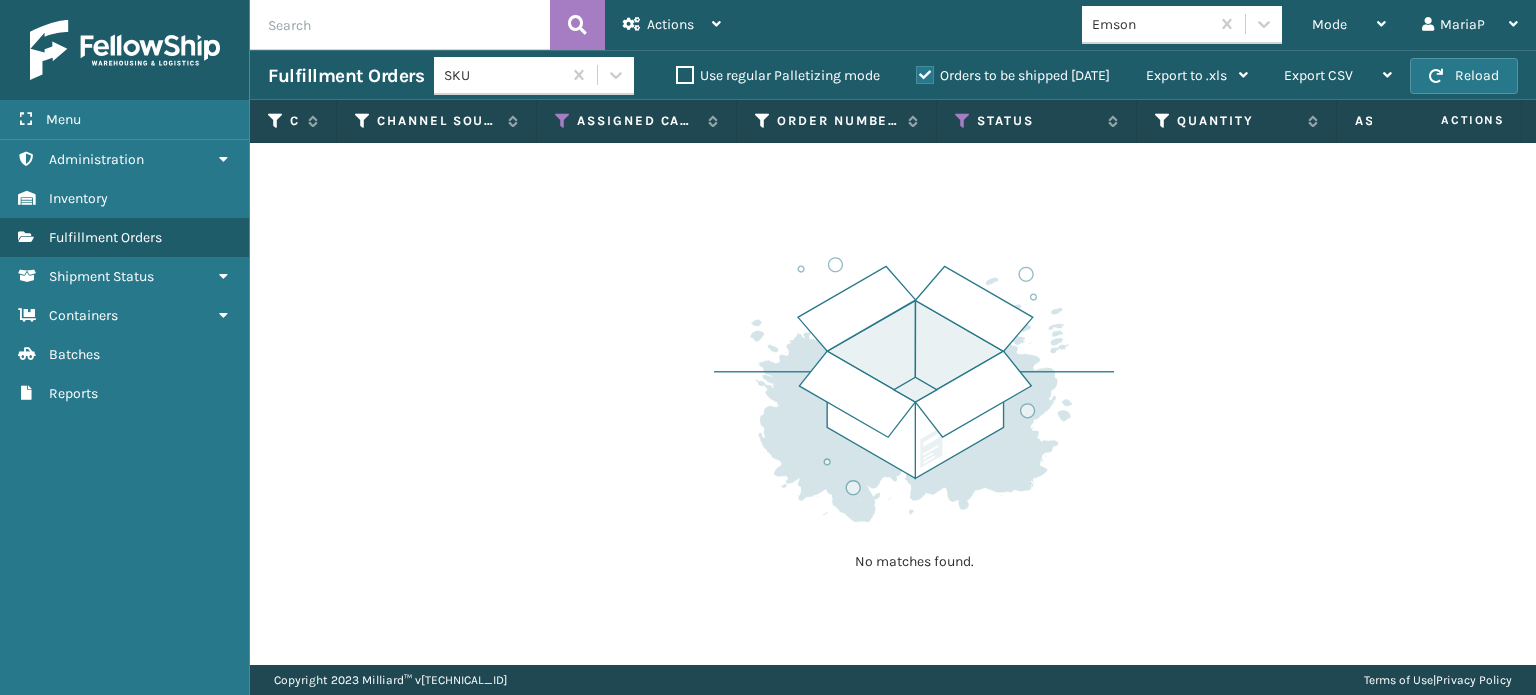 click on "No matches found." at bounding box center (893, 404) 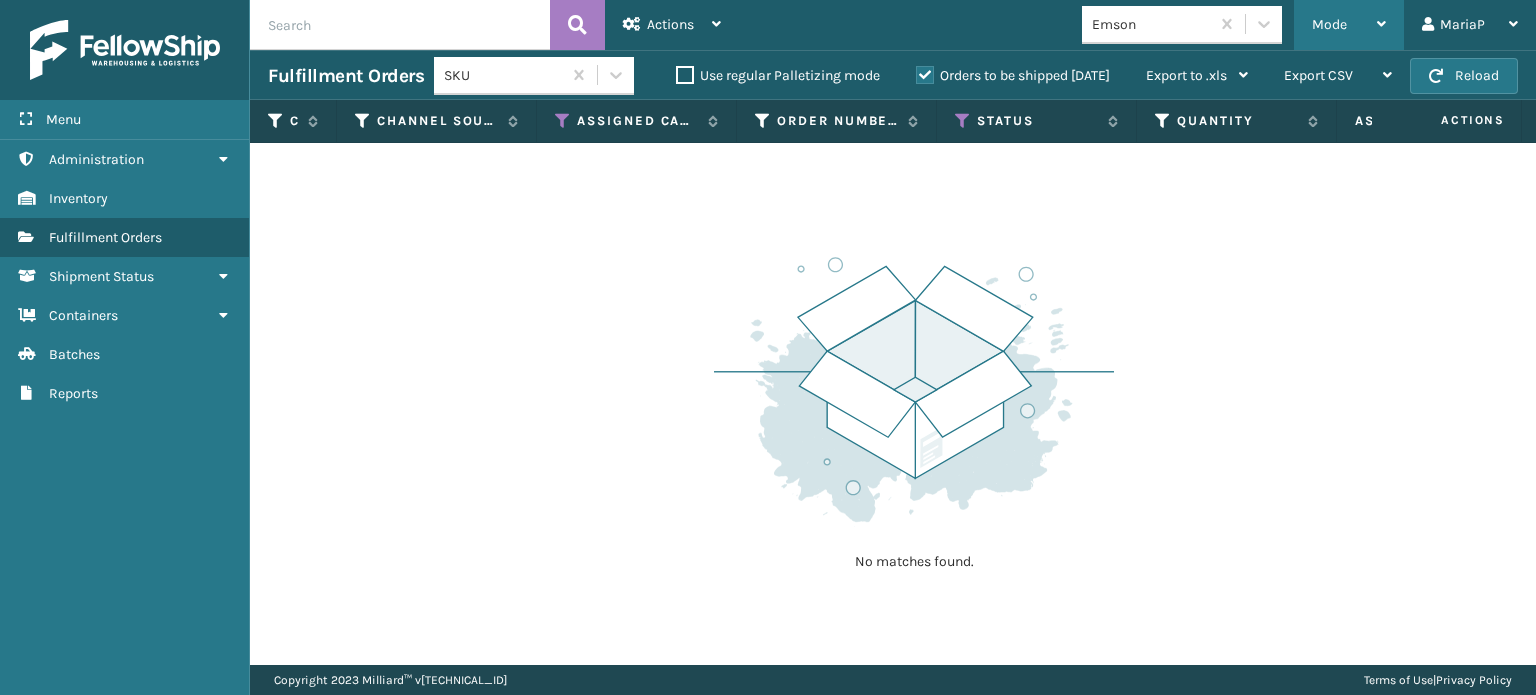 click on "Mode Regular Mode Picking Mode Labeling Mode Exit Scan Mode" at bounding box center (1349, 25) 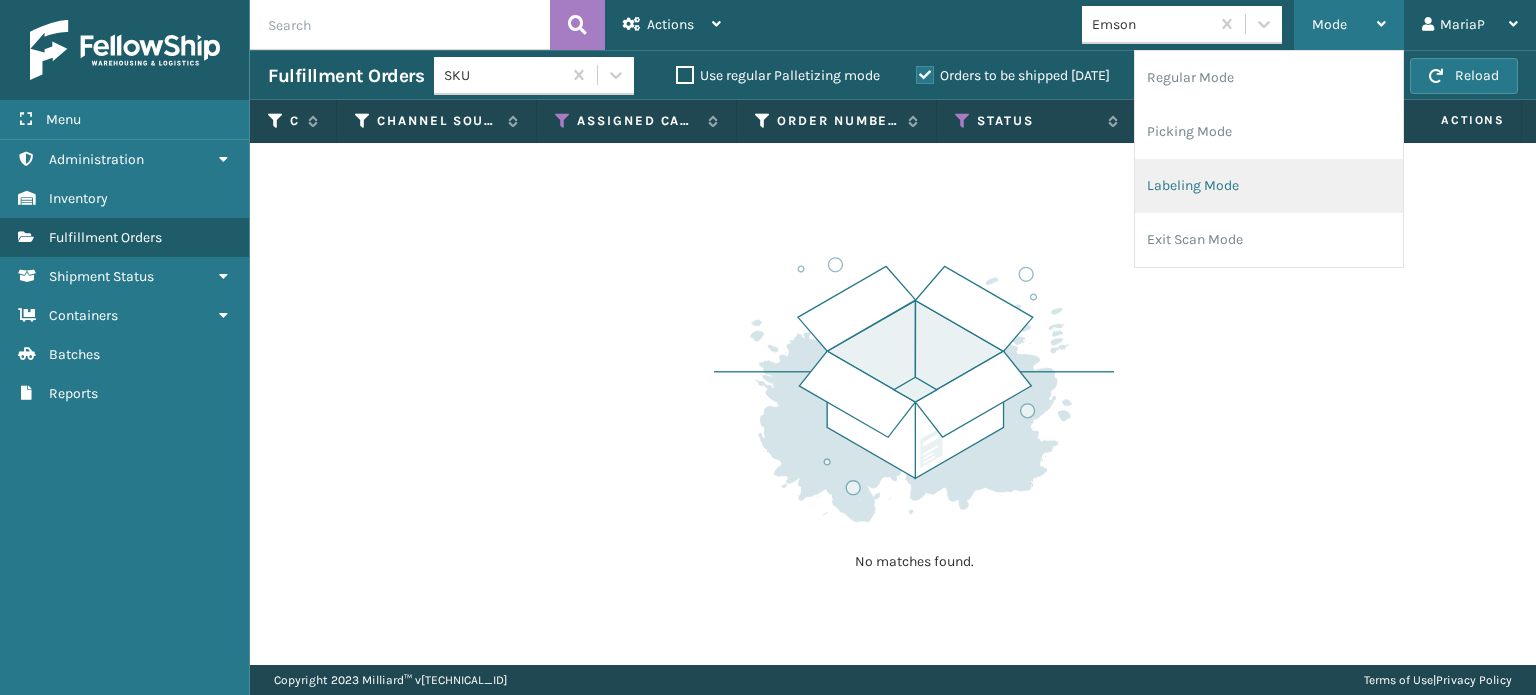 click on "Labeling Mode" at bounding box center [1269, 186] 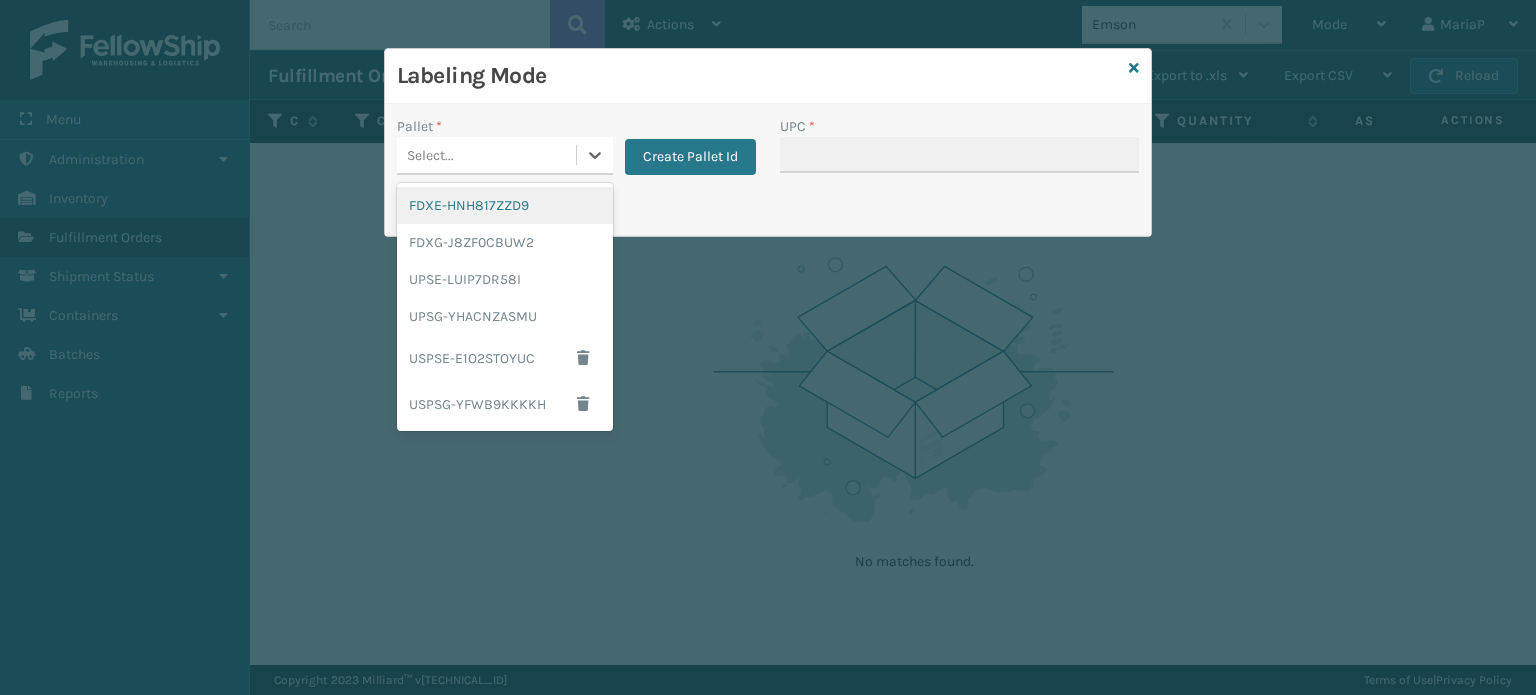 drag, startPoint x: 515, startPoint y: 148, endPoint x: 545, endPoint y: 189, distance: 50.803543 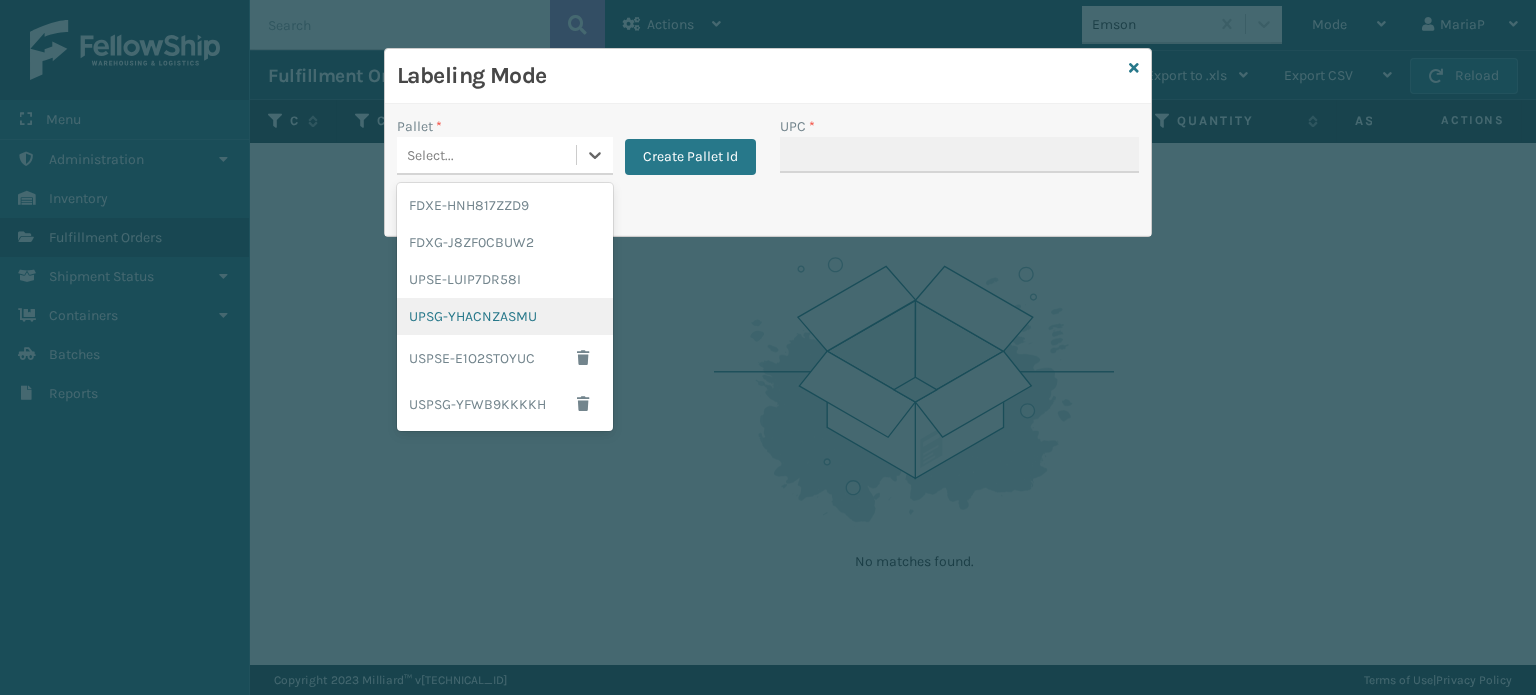drag, startPoint x: 525, startPoint y: 312, endPoint x: 804, endPoint y: 148, distance: 323.63095 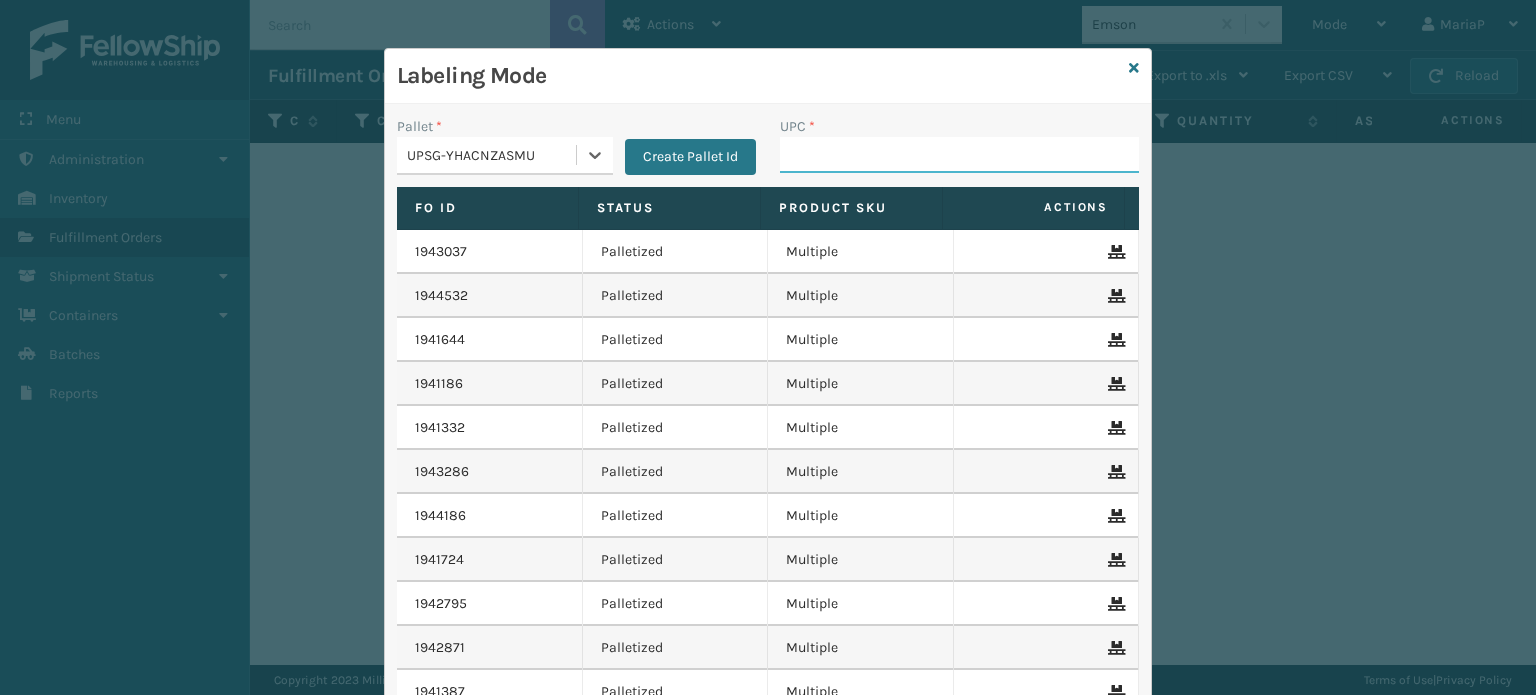 click on "UPC   *" at bounding box center (959, 155) 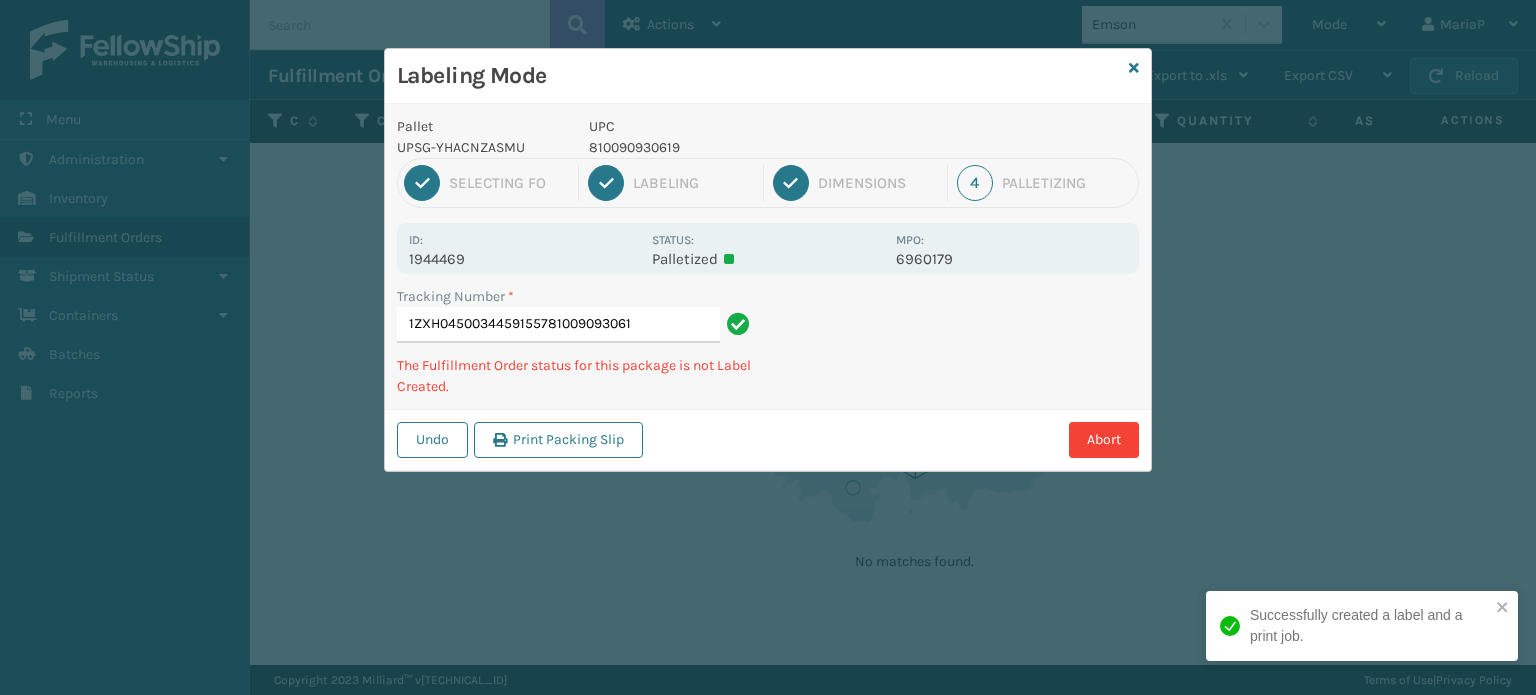 type on "1ZXH04500344591557810090930619" 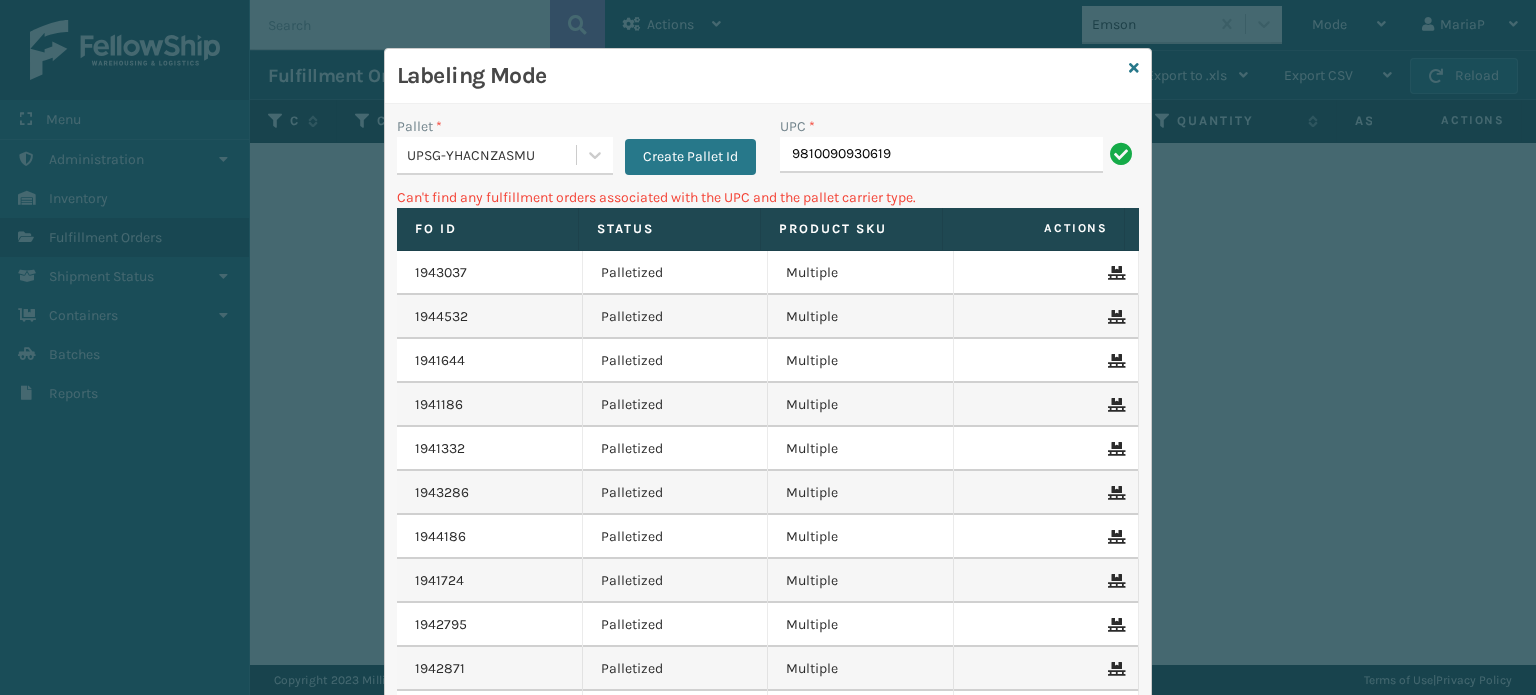 click on "9810090930619" at bounding box center (941, 155) 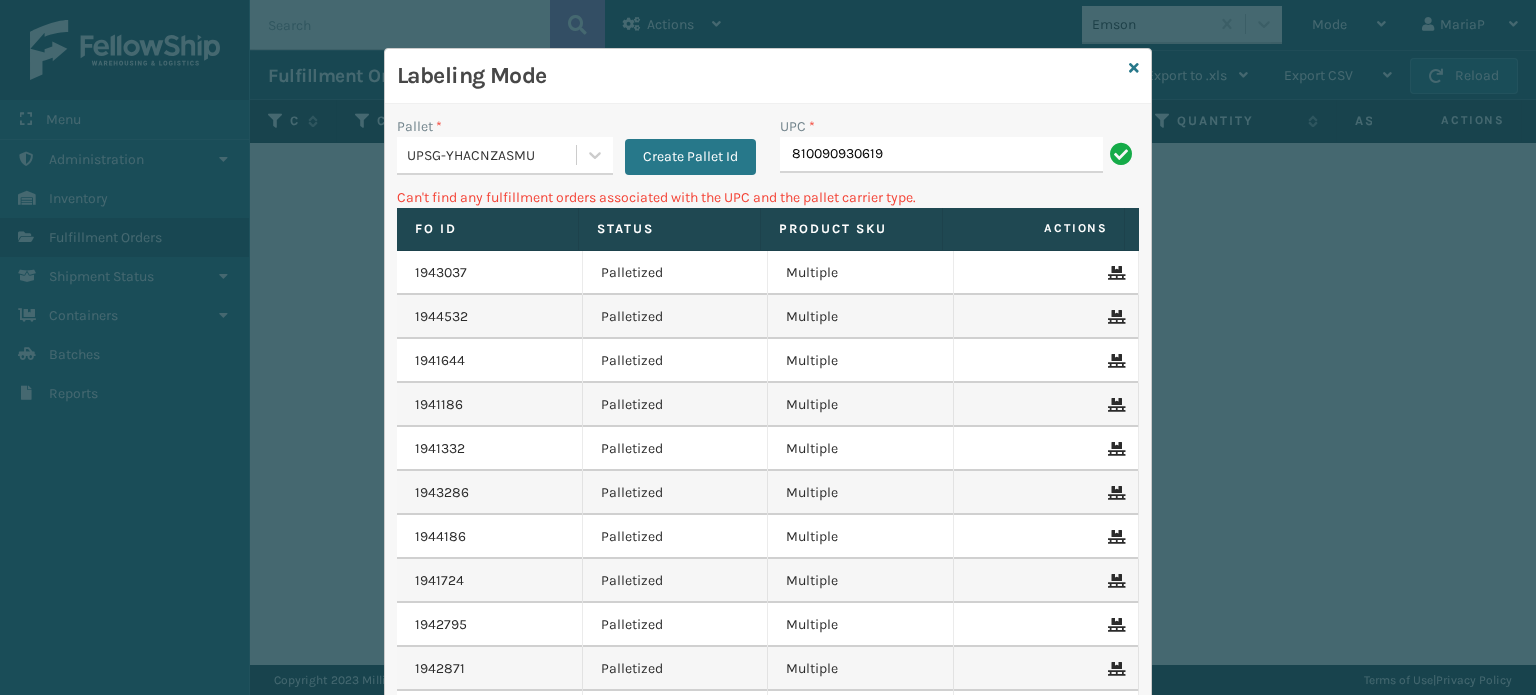 type on "810090930619" 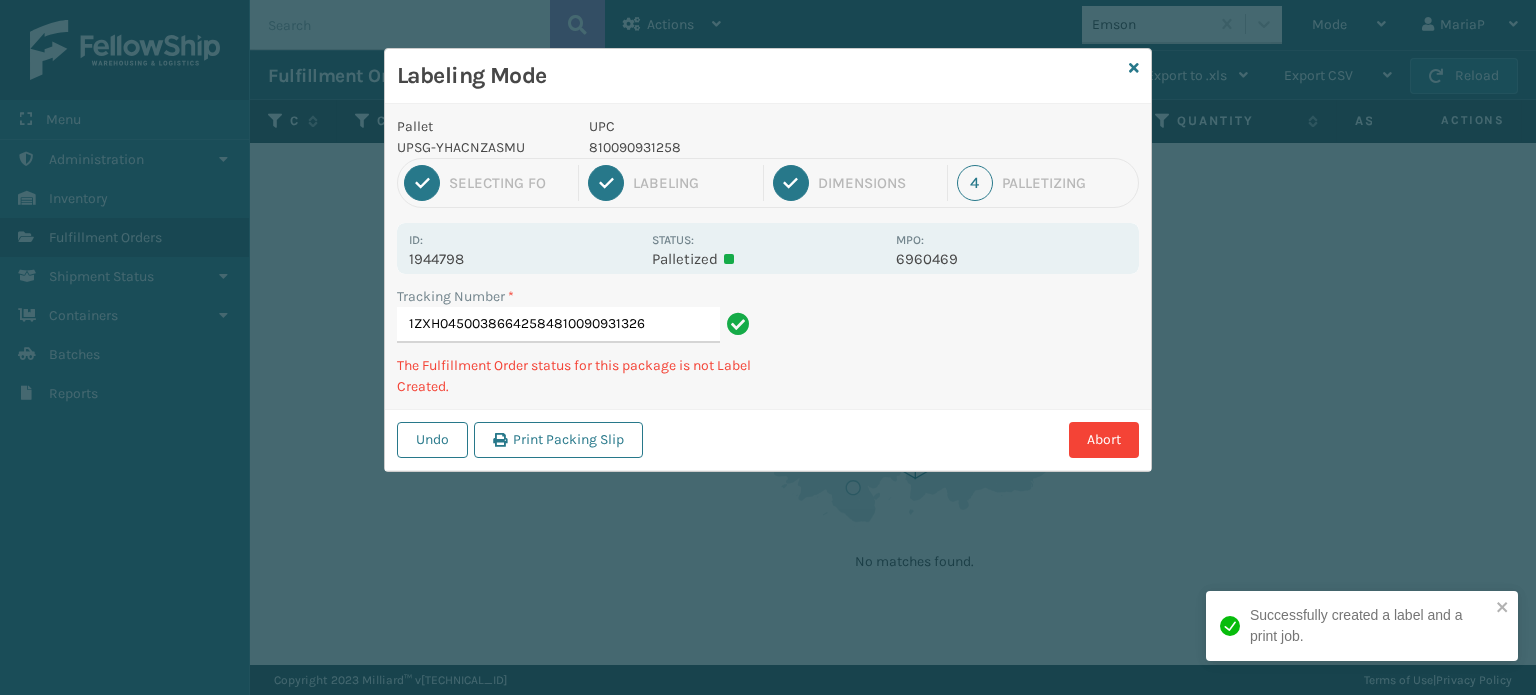 type on "1ZXH04500386642584810090931326" 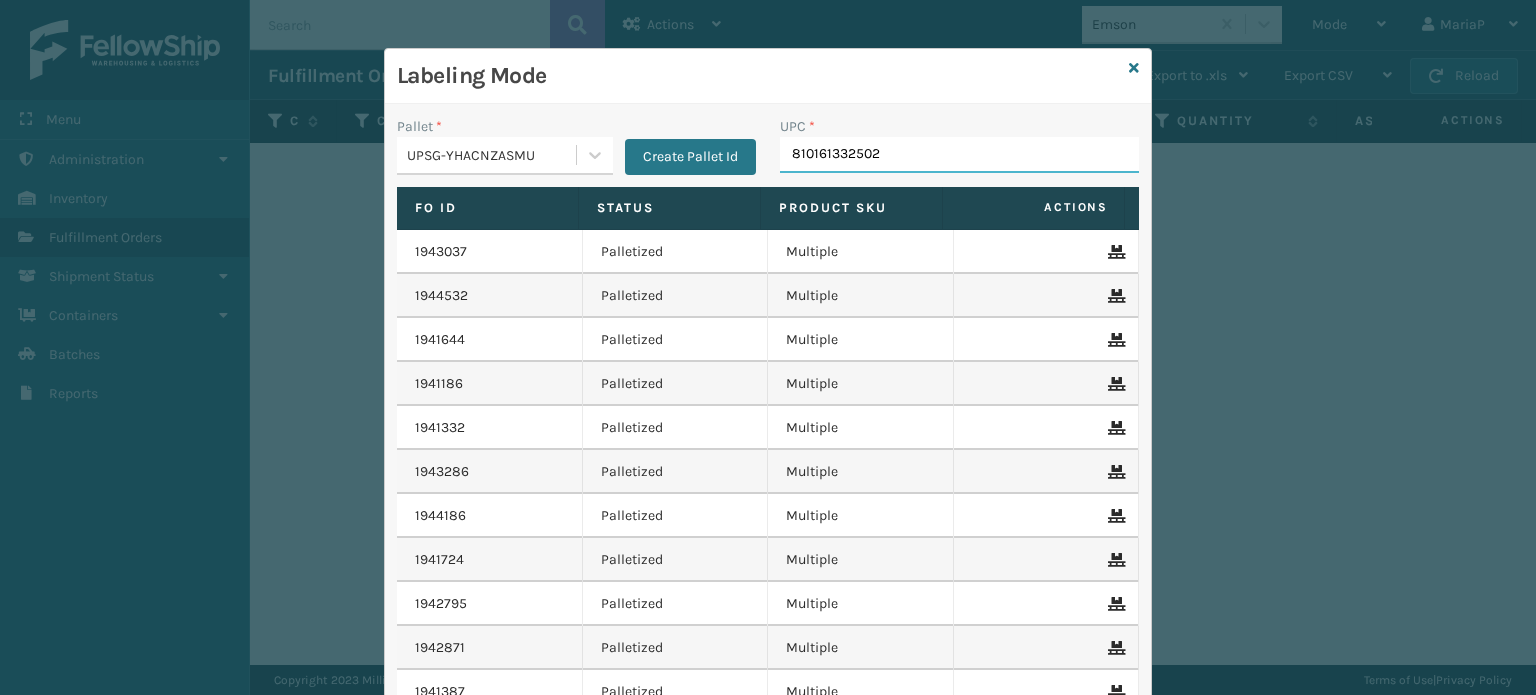 type on "810161332502" 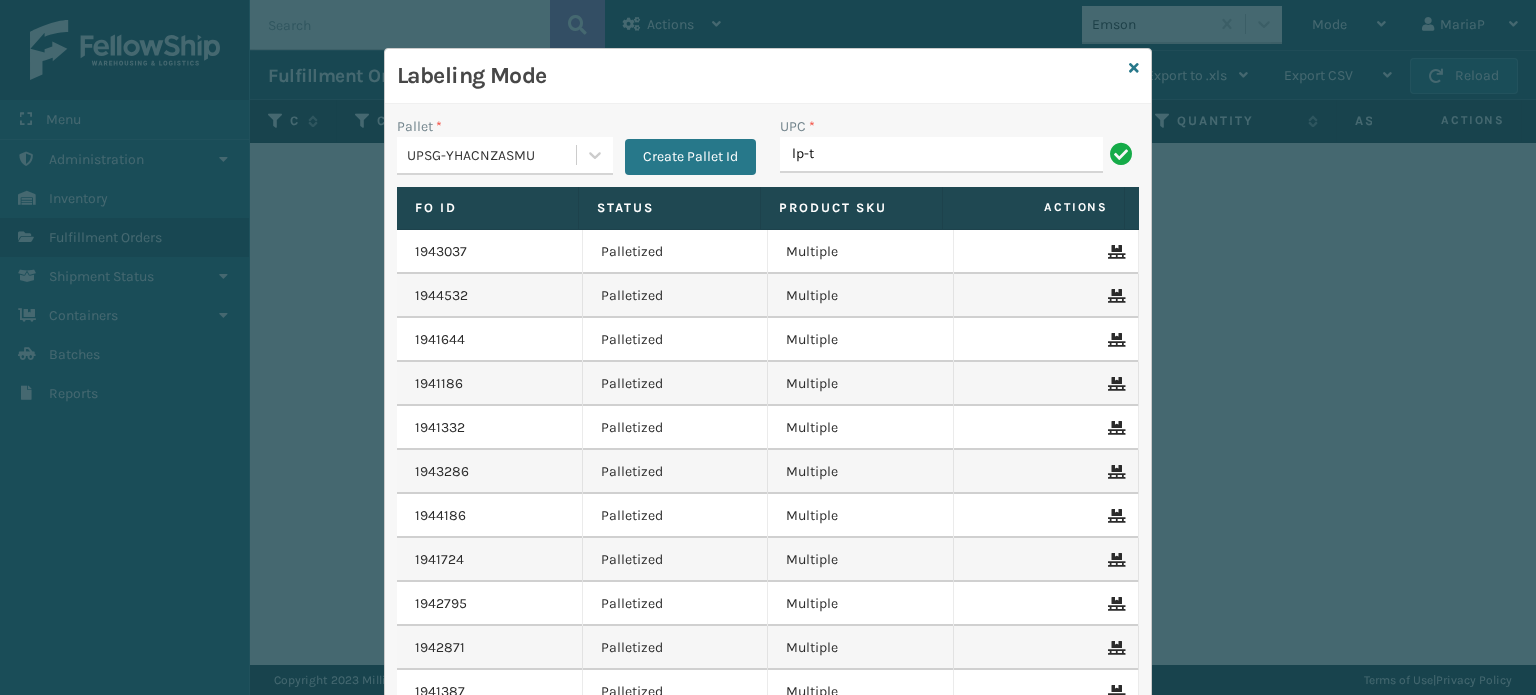 type on "LP-TRB-BLK" 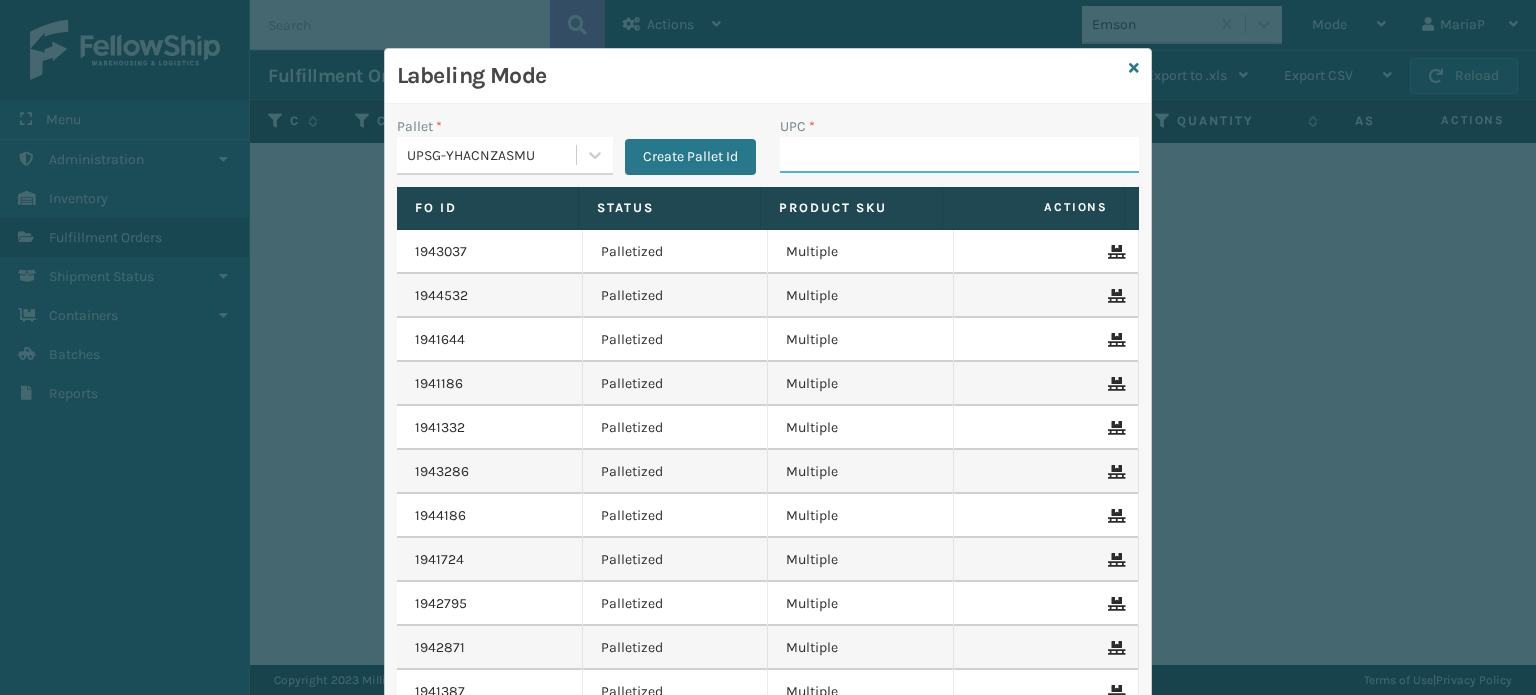 click on "UPC   *" at bounding box center [959, 155] 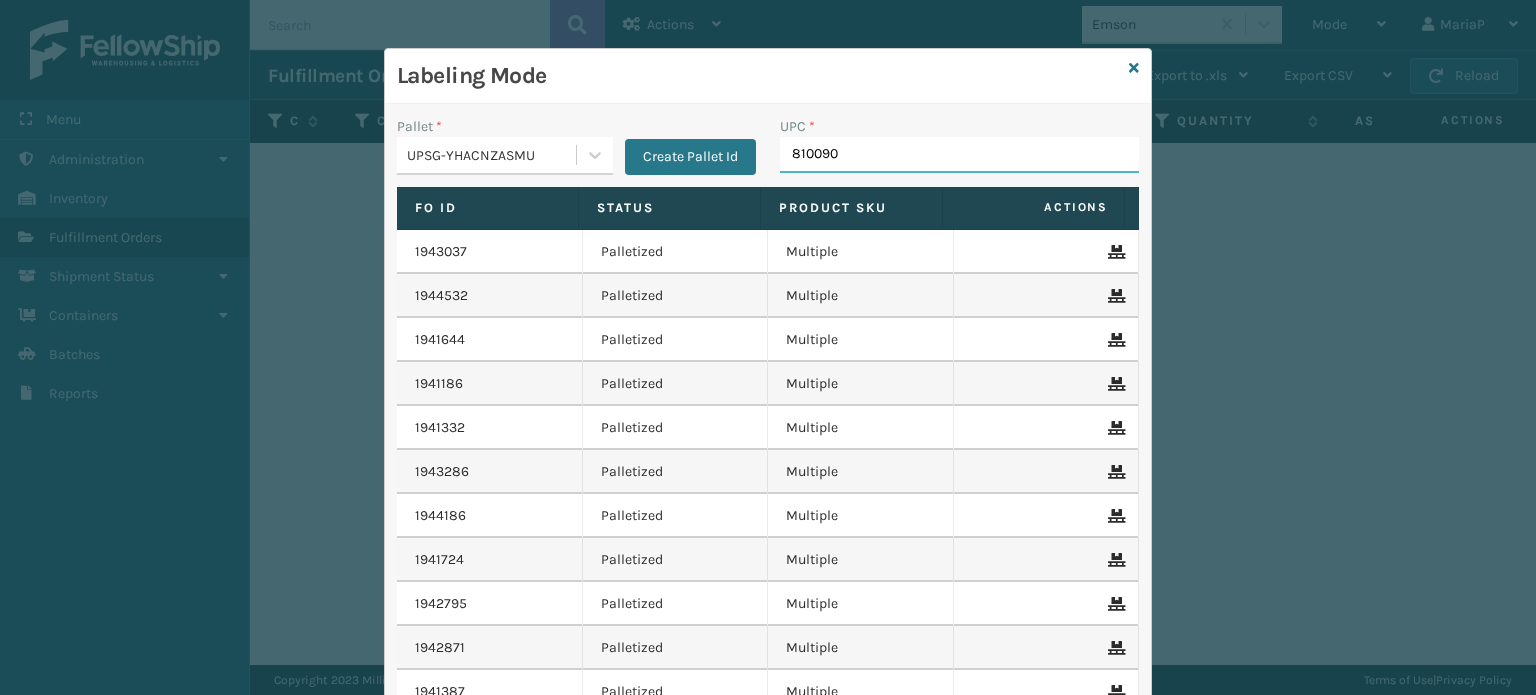 type on "8100909" 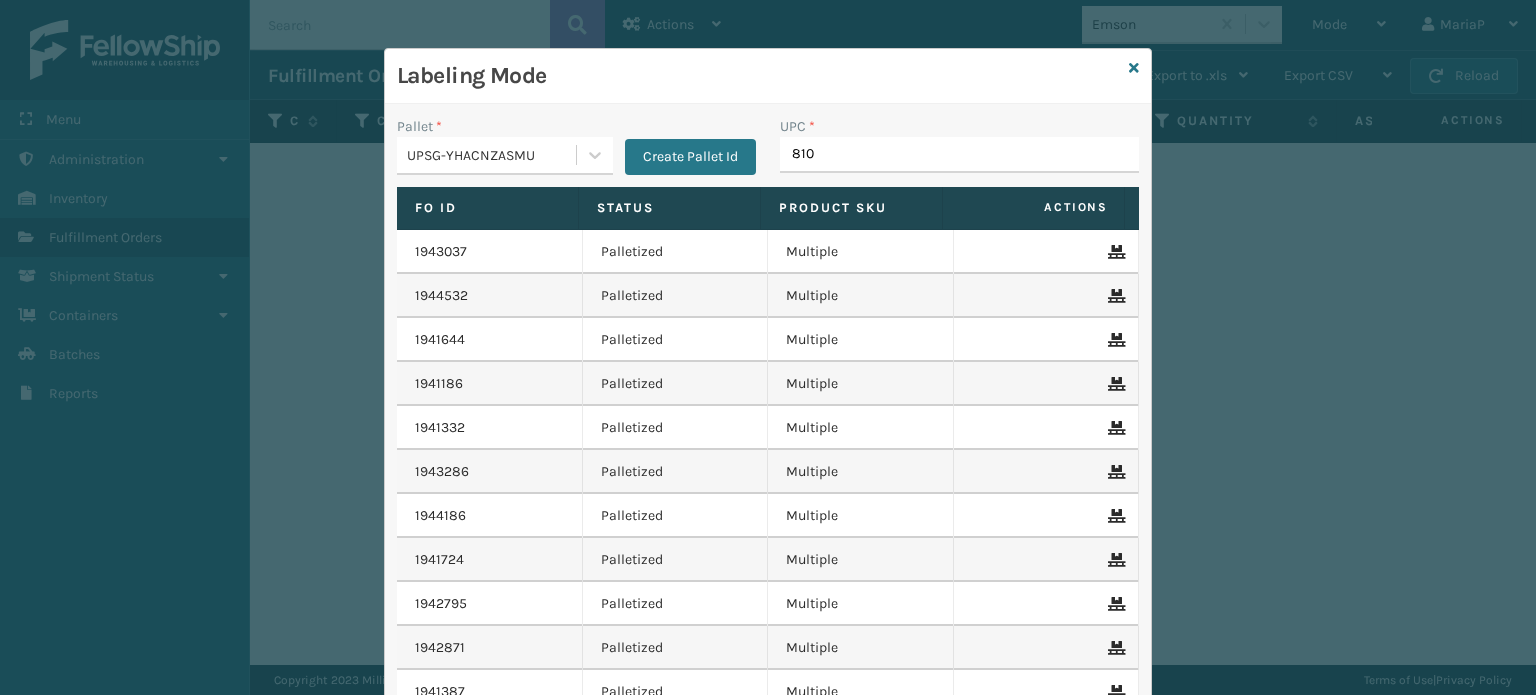 type on "8100" 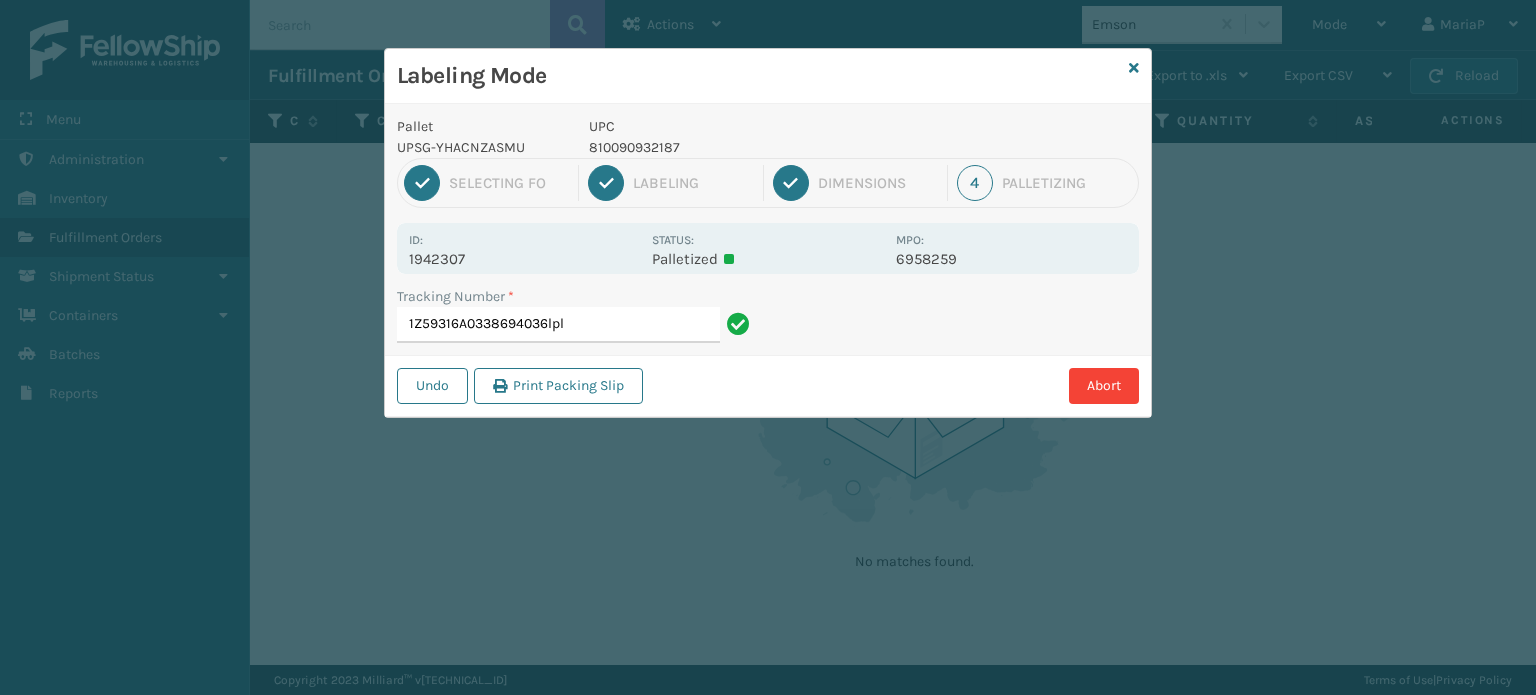 type on "1Z59316A0338694036lpll" 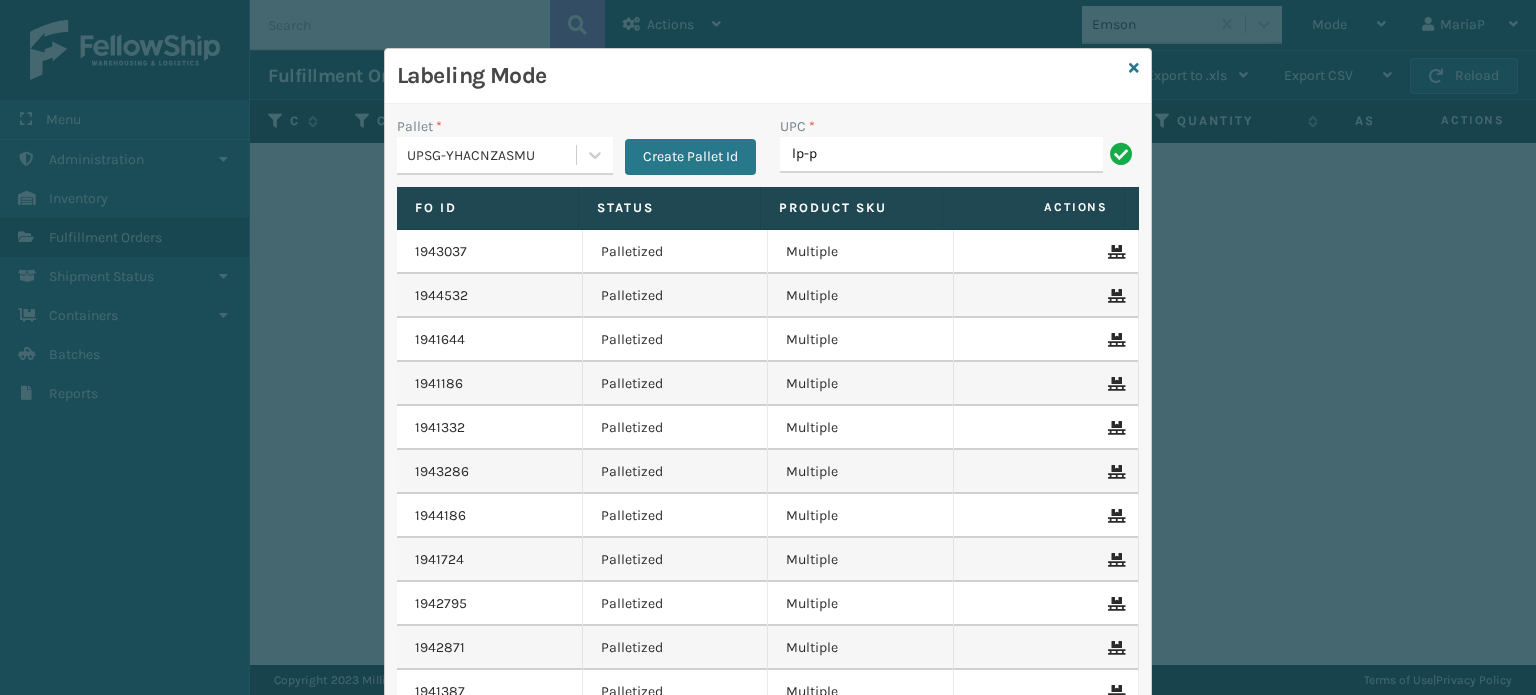 type on "LP-PWRUPPLS-BLK" 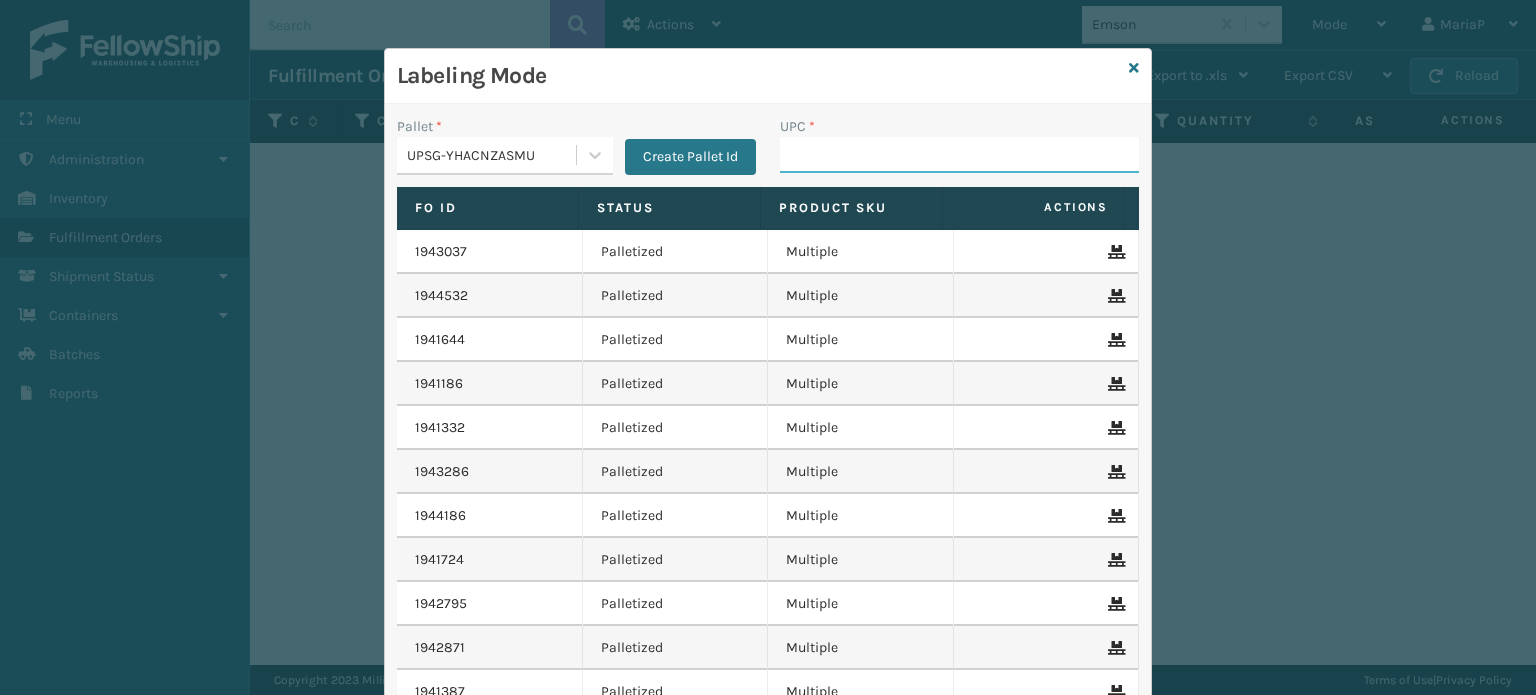 click on "UPC   *" at bounding box center (959, 155) 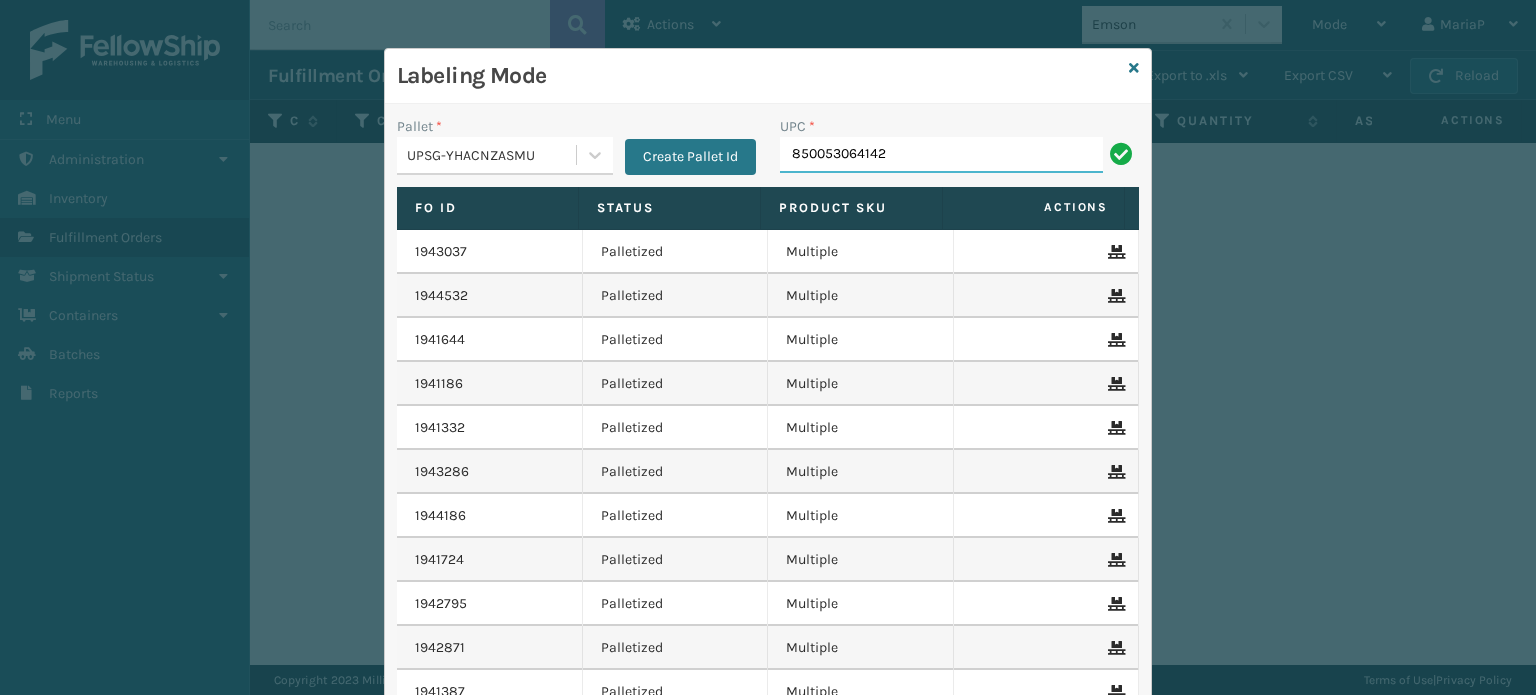 type on "850053064142" 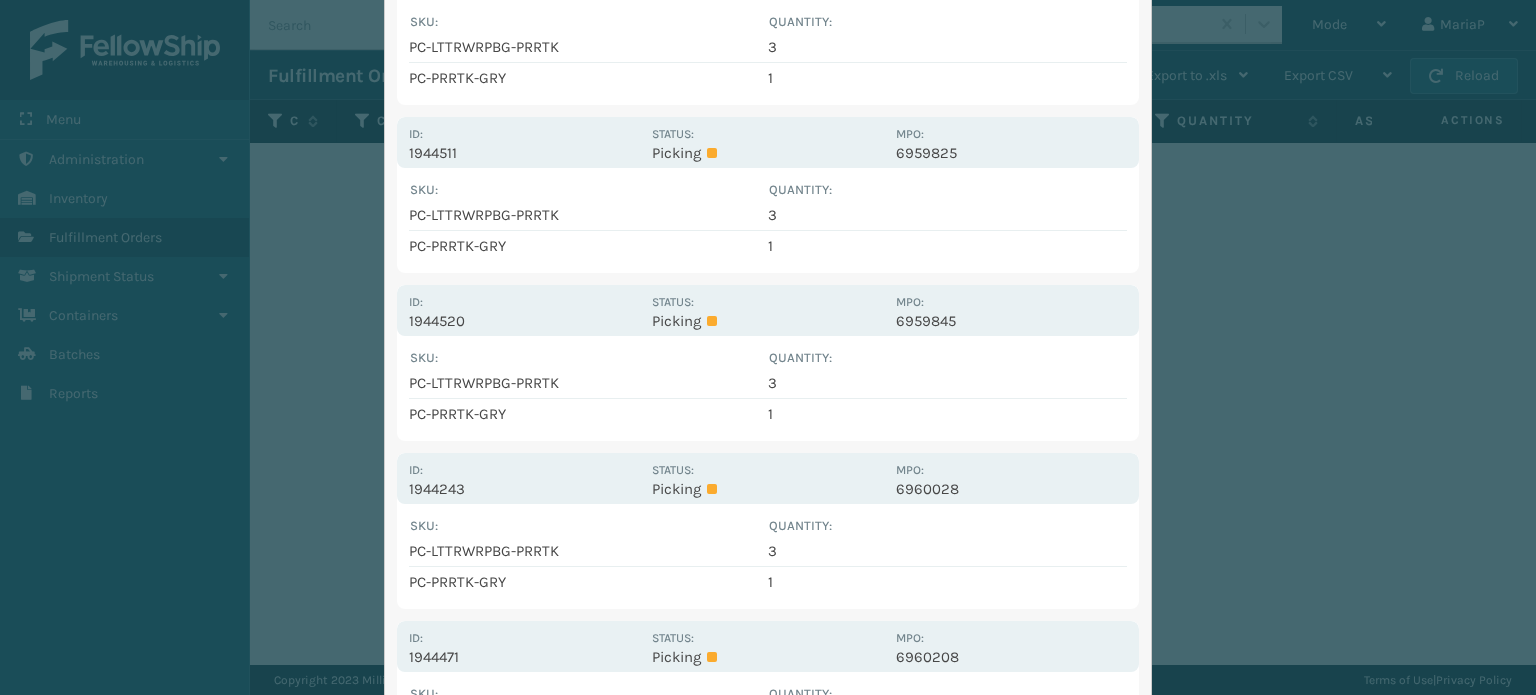 scroll, scrollTop: 700, scrollLeft: 0, axis: vertical 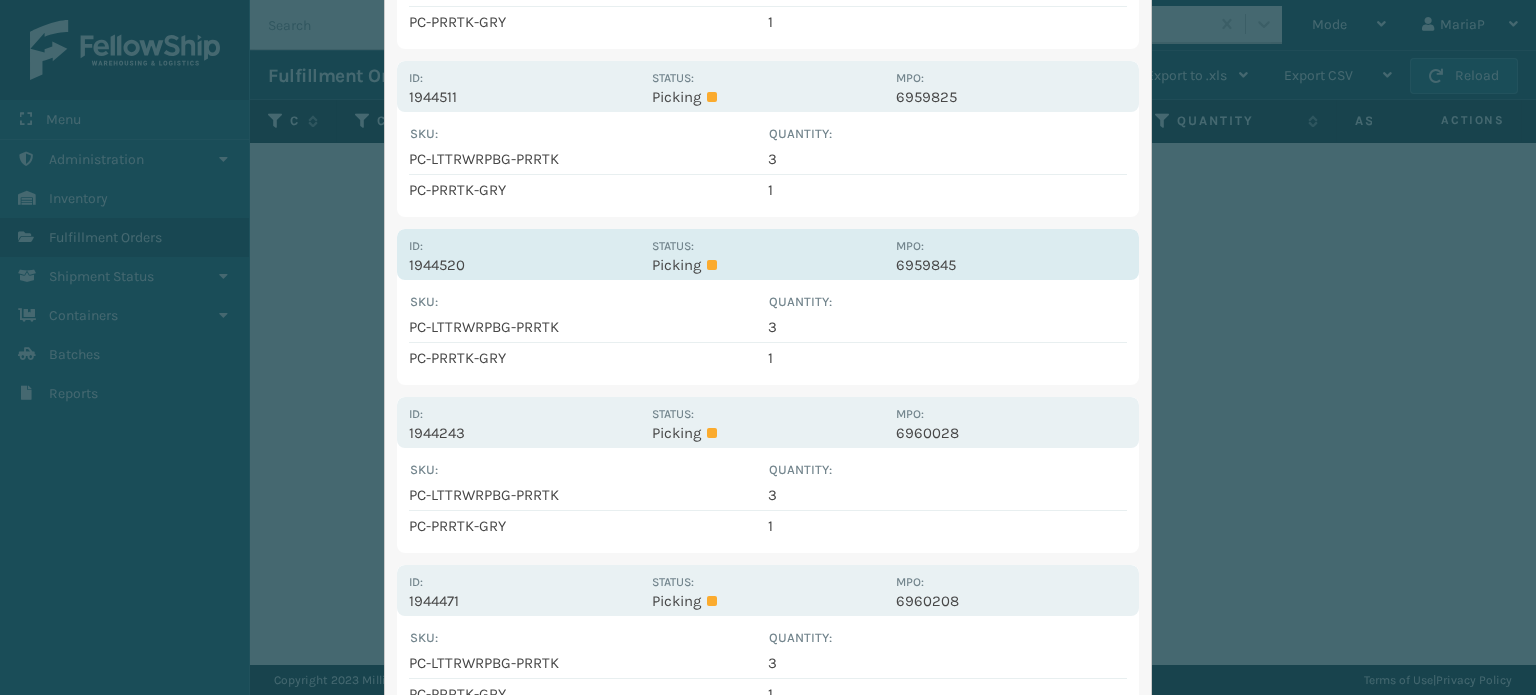 click on "1944520" at bounding box center [524, 265] 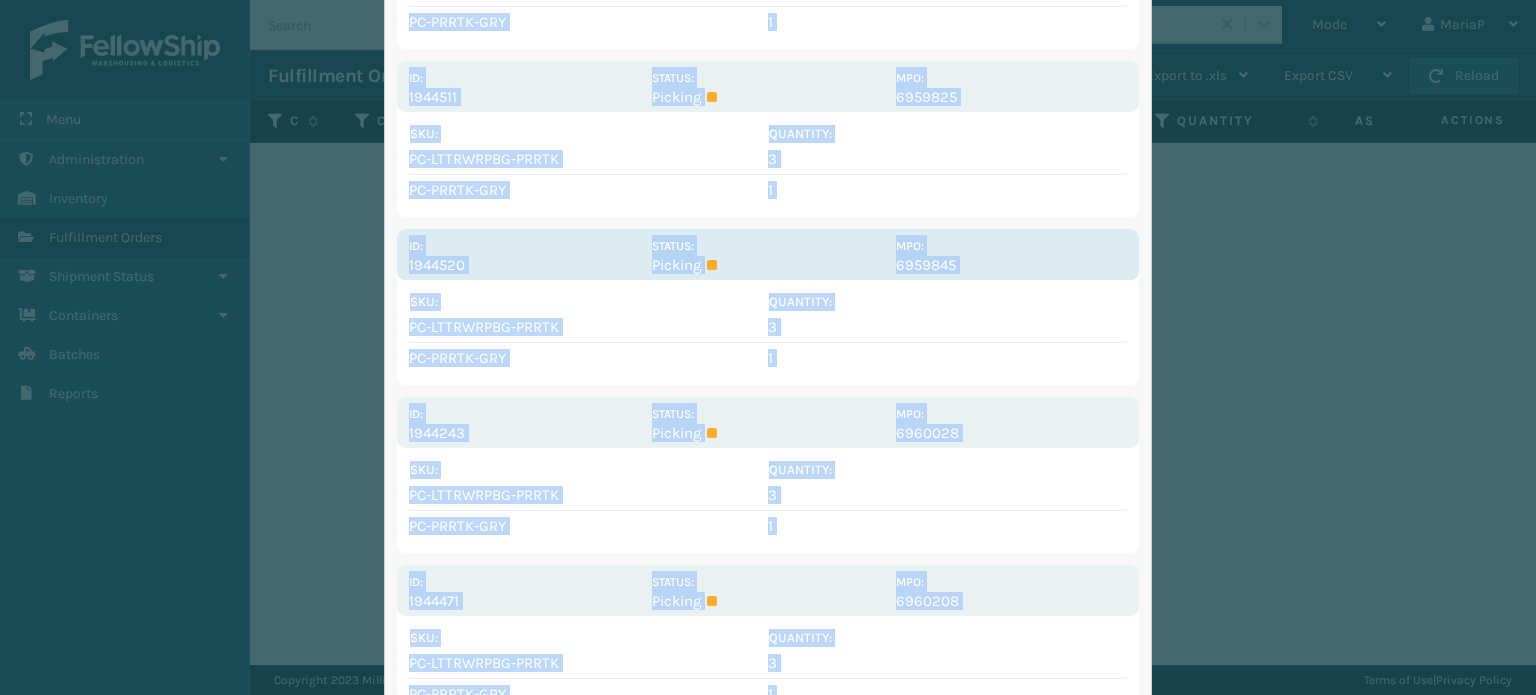 click on "Pallet UPSG-YHACNZASMU UPC   * 850053064142 1 Selecting FO 2 Labeling 3 Dimensions 4 Palletizing Product Sku PC-PRRTK-GRY Product Name PurrTek Cat Litter Robot FOs associated with this item: Id: 1940903 Status: Picking MPO: 6957272 SKU : Quantity : PC-LTTRWRPBG-PRRTK 3 PC-PRRTK-GRY 1 Show All Id: 1944536 Status: Picking MPO: 6960406 SKU : Quantity : PC-LTTRWRPBG-PRRTK 3 PC-PRRTK-GRY 1 Show All Id: 1944511 Status: Picking MPO: 6959825 SKU : Quantity : PC-LTTRWRPBG-PRRTK 3 PC-PRRTK-GRY 1 Show All Id: 1944520 Status: Picking MPO: 6959845 SKU : Quantity : PC-LTTRWRPBG-PRRTK 3 PC-PRRTK-GRY 1 Show All Id: 1944243 Status: Picking MPO: 6960028 SKU : Quantity : PC-LTTRWRPBG-PRRTK 3 PC-PRRTK-GRY 1 Show All Id: 1944471 Status: Picking MPO: 6960208 SKU : Quantity : PC-LTTRWRPBG-PRRTK 3 PC-PRRTK-GRY 1 Show All Id: 1944252 Status: Picking MPO: 6960016 SKU : Quantity : PC-LTTRWRPBG-PRRTK 3 PC-PRRTK-GRY 1 Show All Id: 1944249 Status: Picking MPO: 6960012 SKU : Quantity : PC-LTTRWRPBG-PRRTK 3 PC-PRRTK-GRY 1 Show All Id: MPO:" at bounding box center (768, 417) 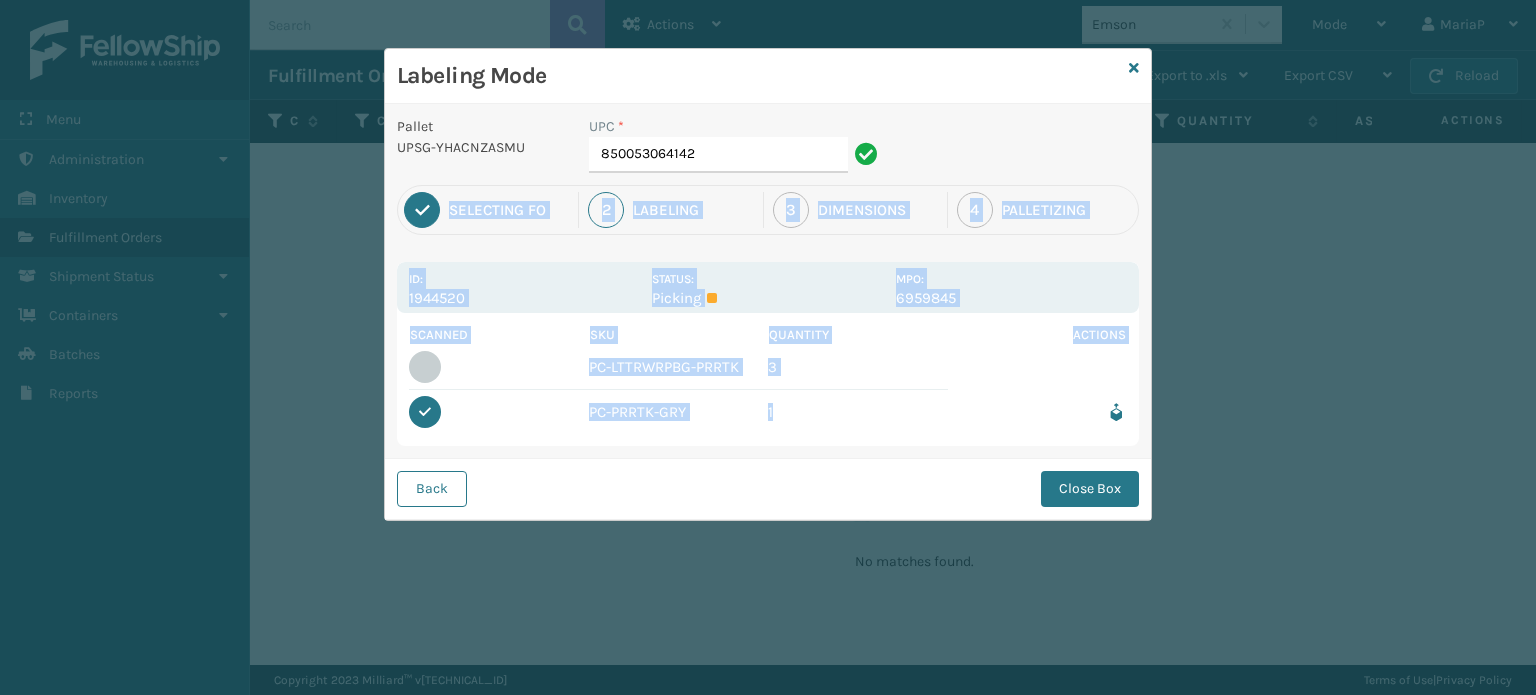 scroll, scrollTop: 0, scrollLeft: 0, axis: both 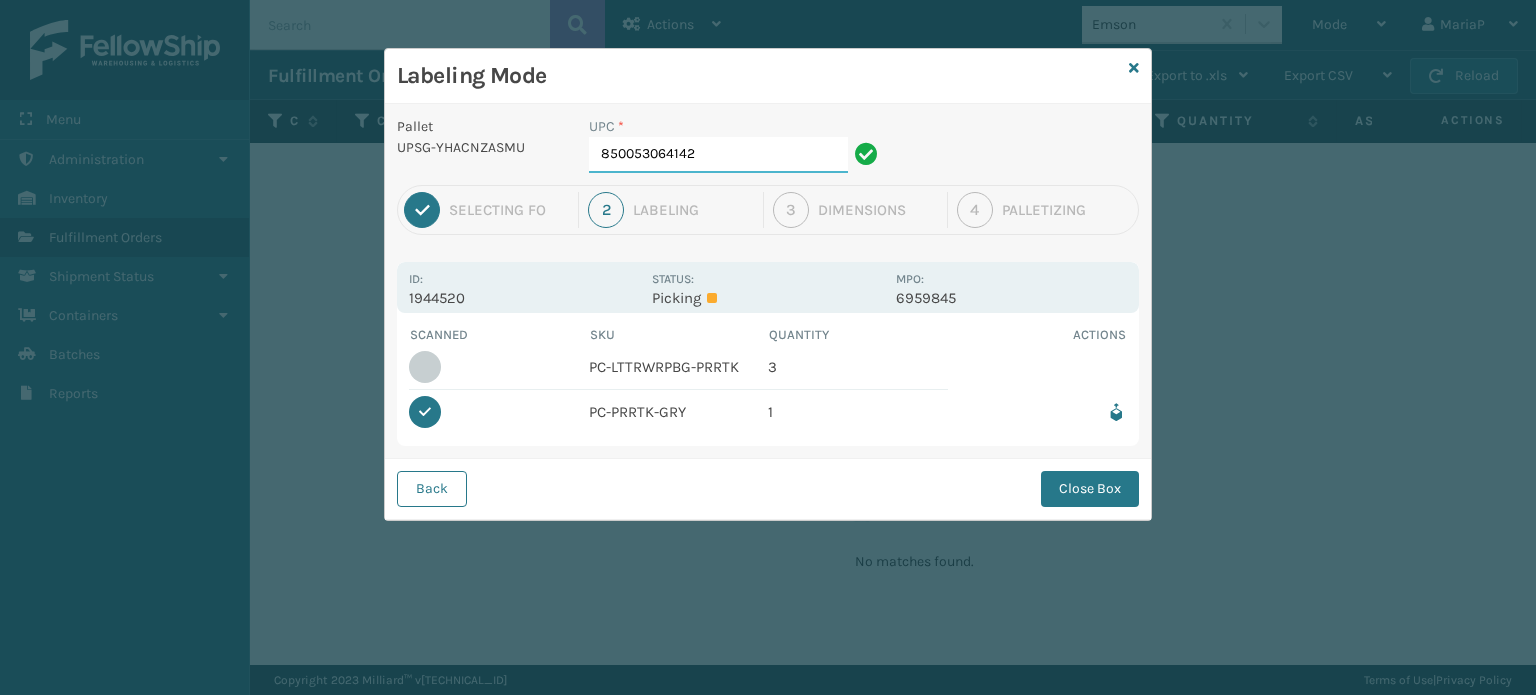 click on "850053064142" at bounding box center [718, 155] 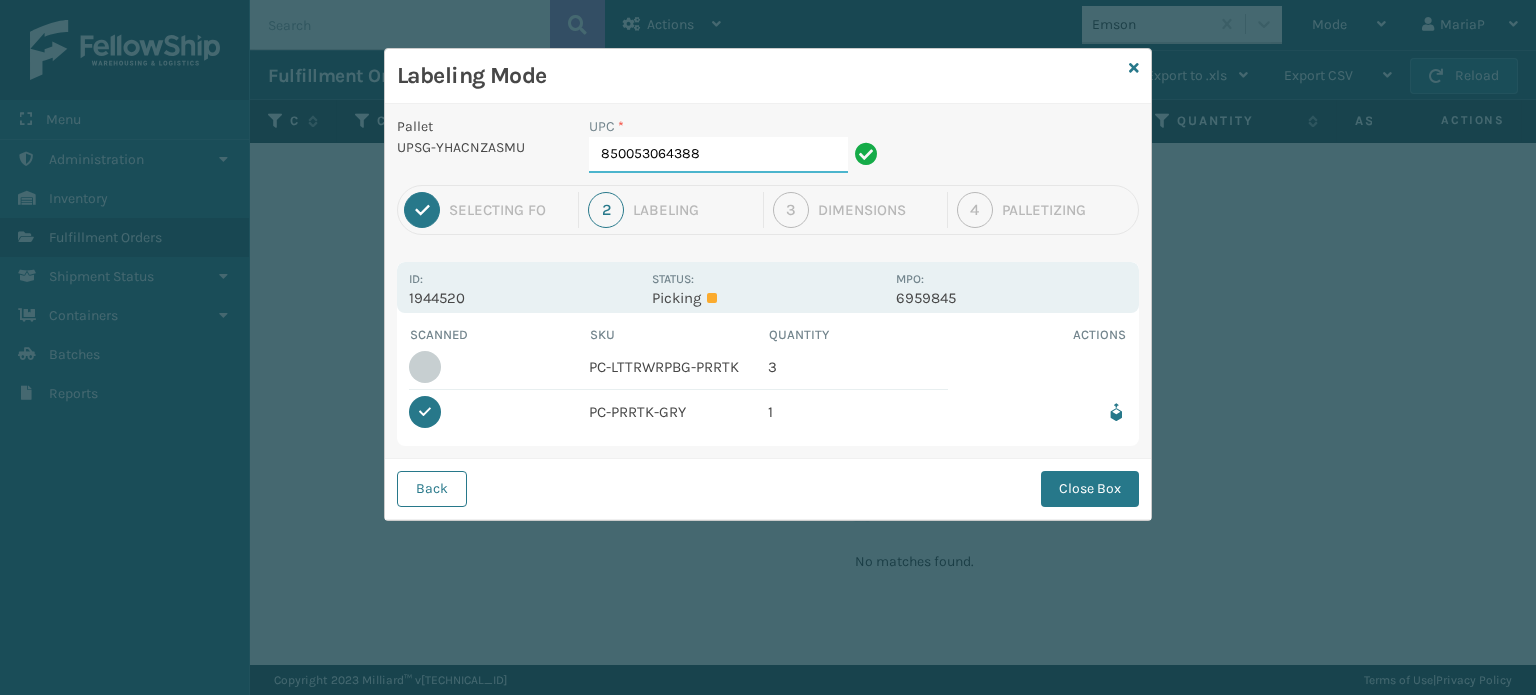 type on "850053064388" 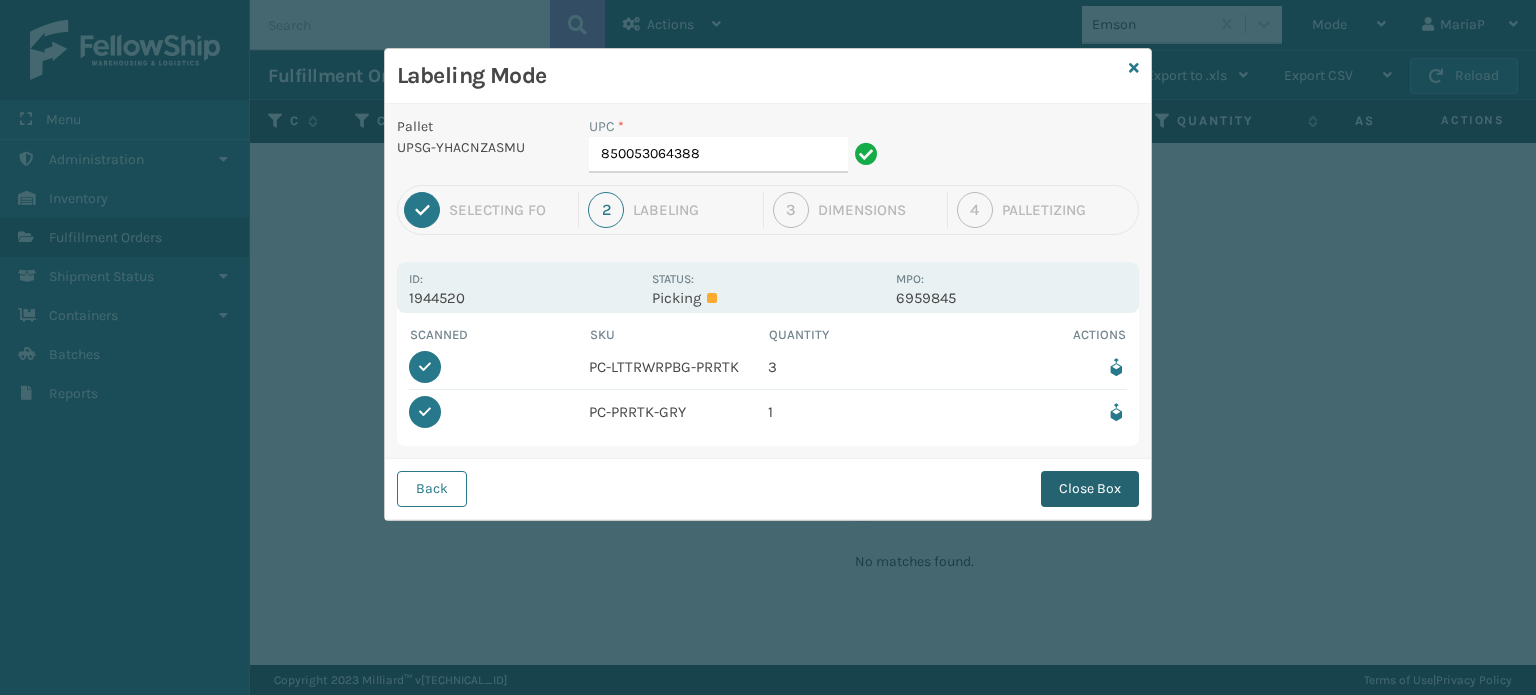 click on "Close Box" at bounding box center (1090, 489) 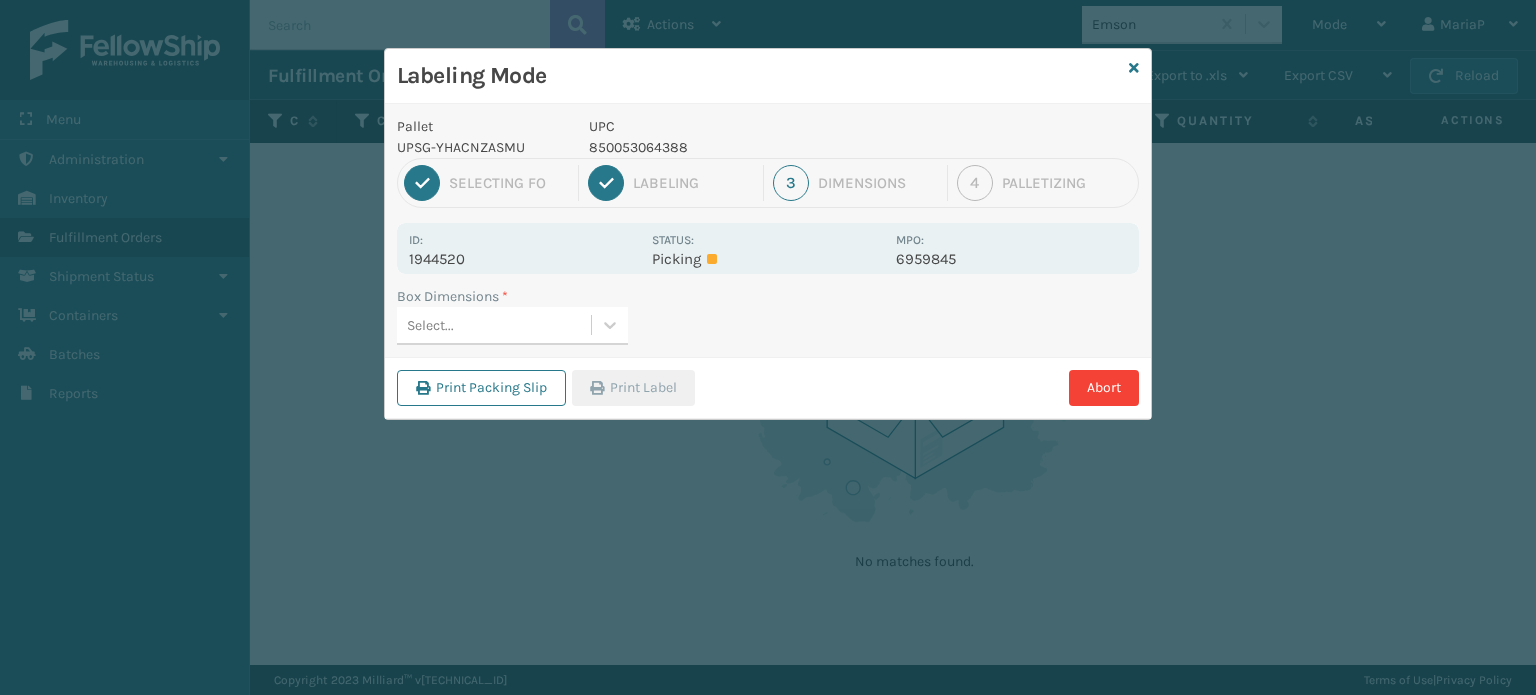 click on "Select..." at bounding box center [494, 325] 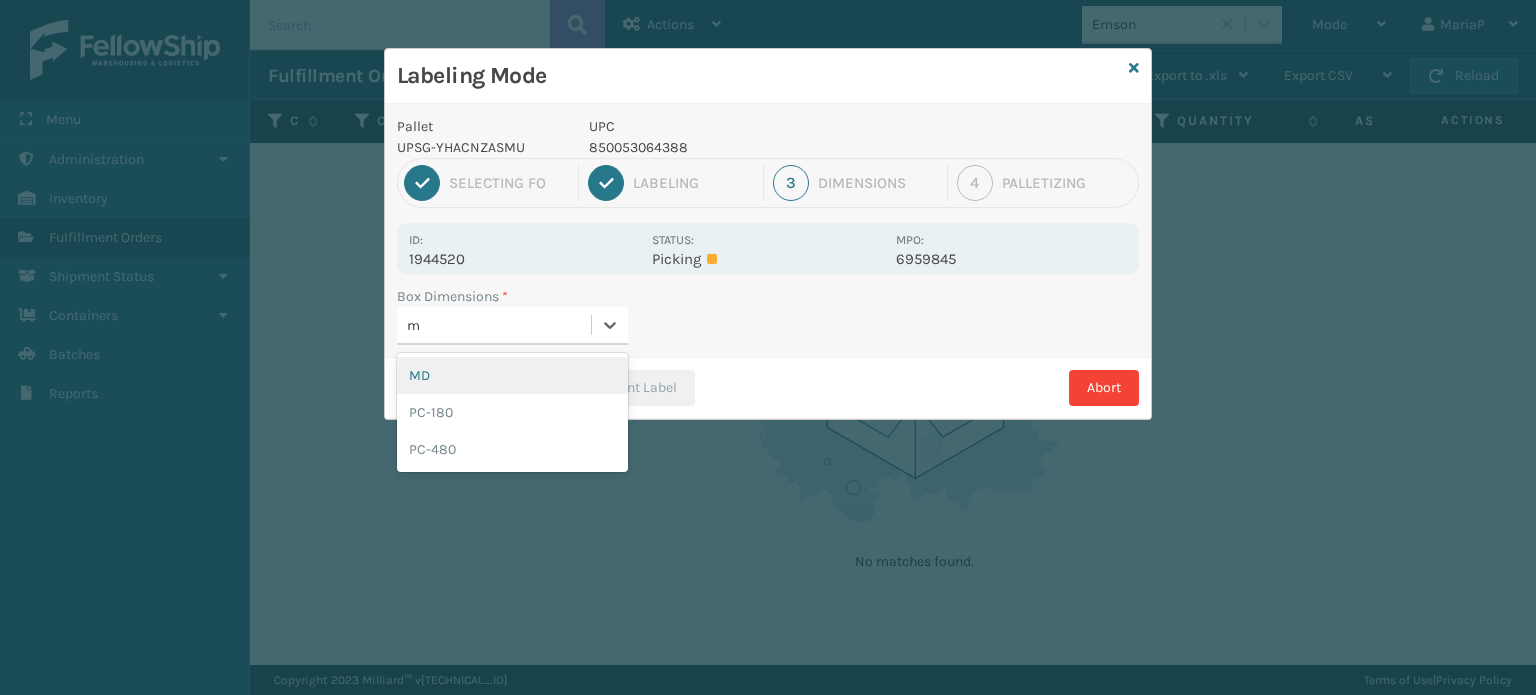 type on "md" 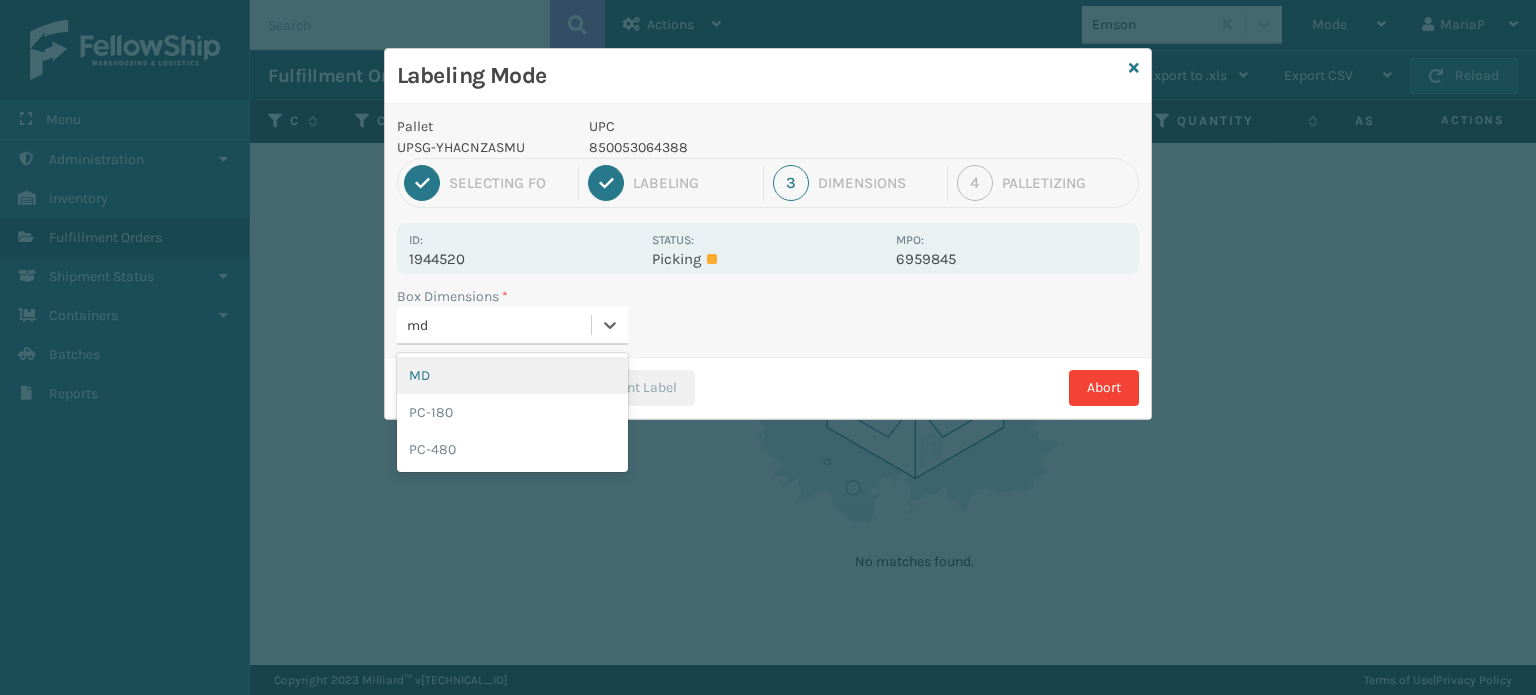click on "MD" at bounding box center [512, 375] 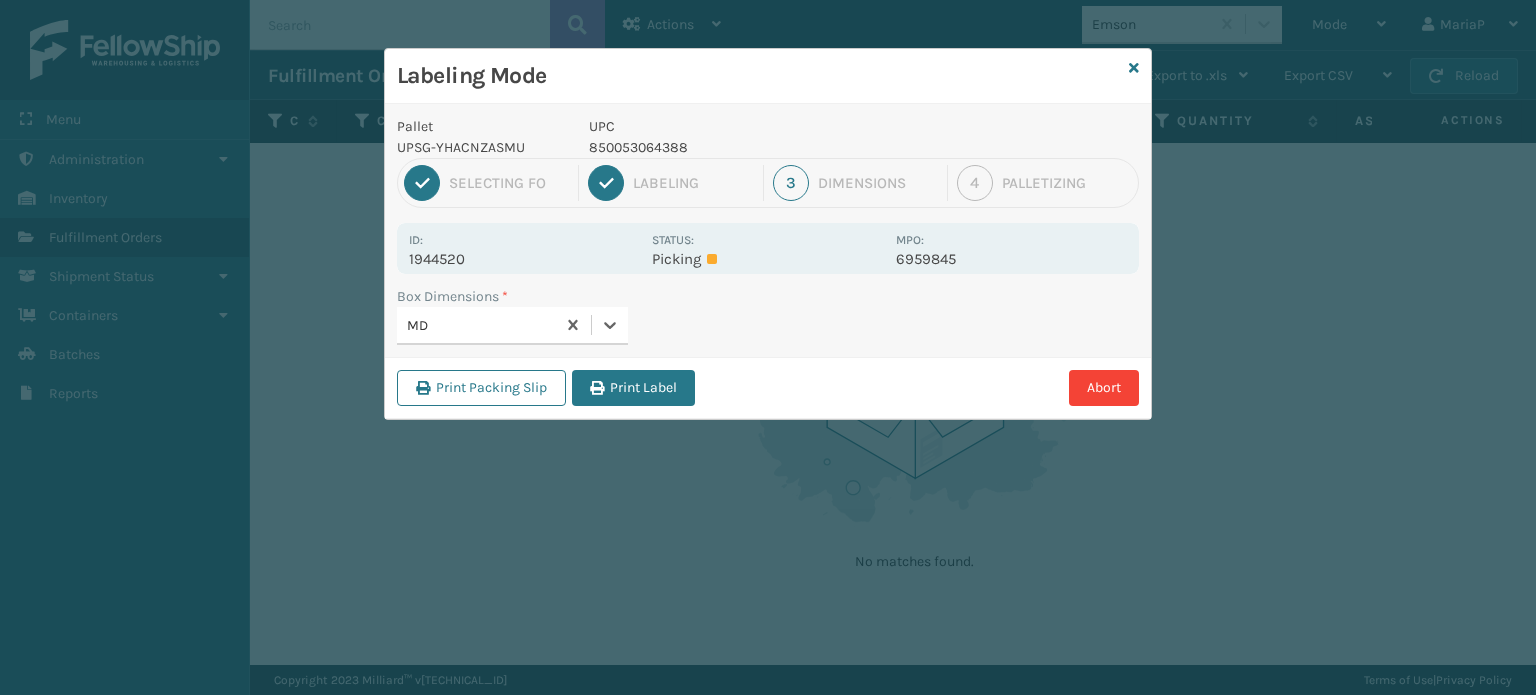 click on "Print Label" at bounding box center (633, 388) 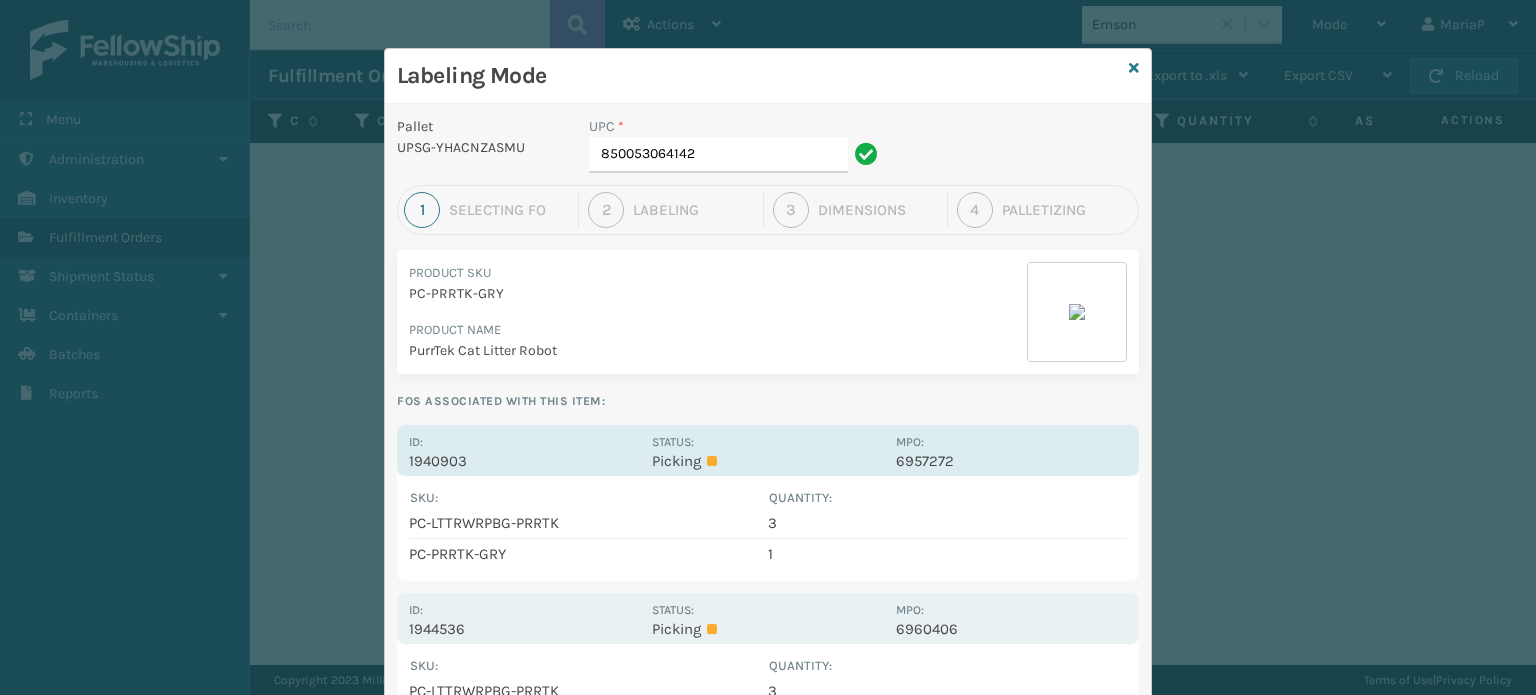 click on "Status: Picking" at bounding box center (767, 450) 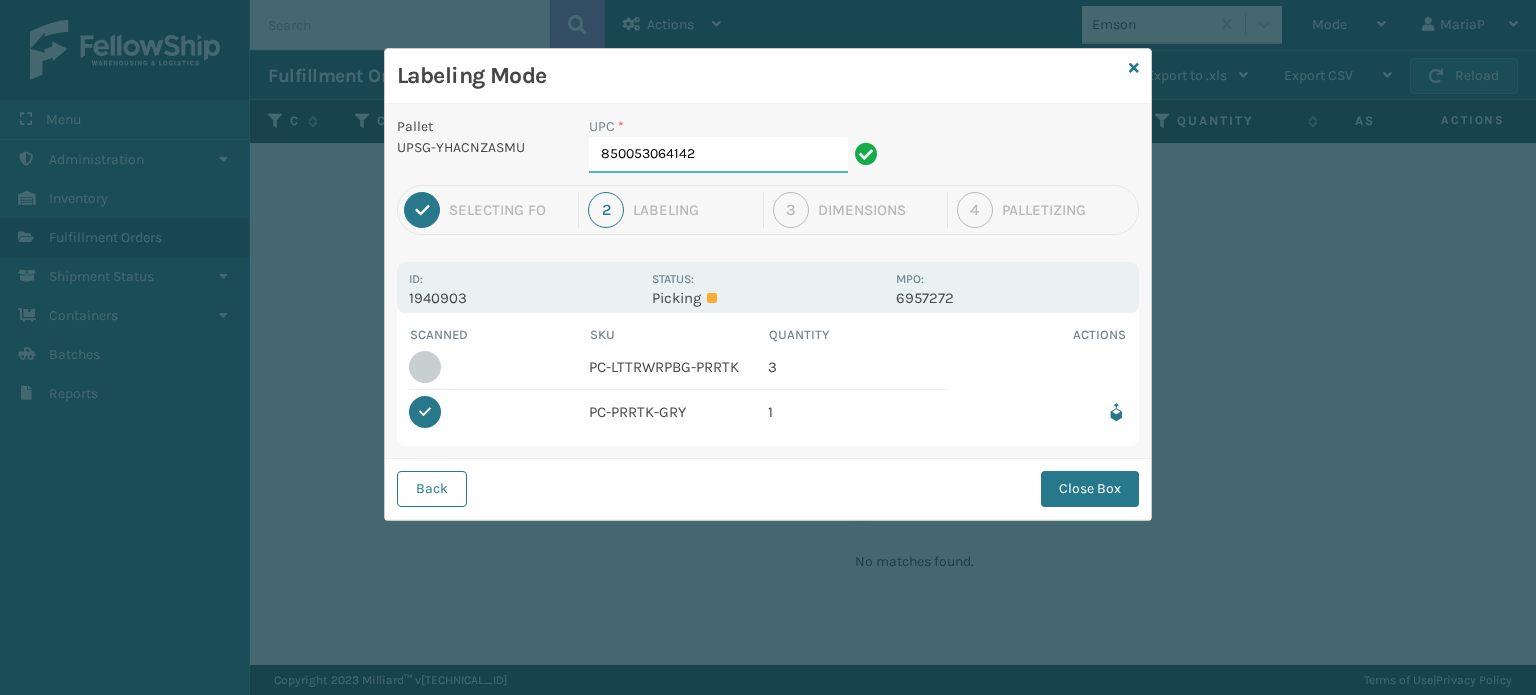 drag, startPoint x: 768, startPoint y: 149, endPoint x: 0, endPoint y: -17, distance: 785.73535 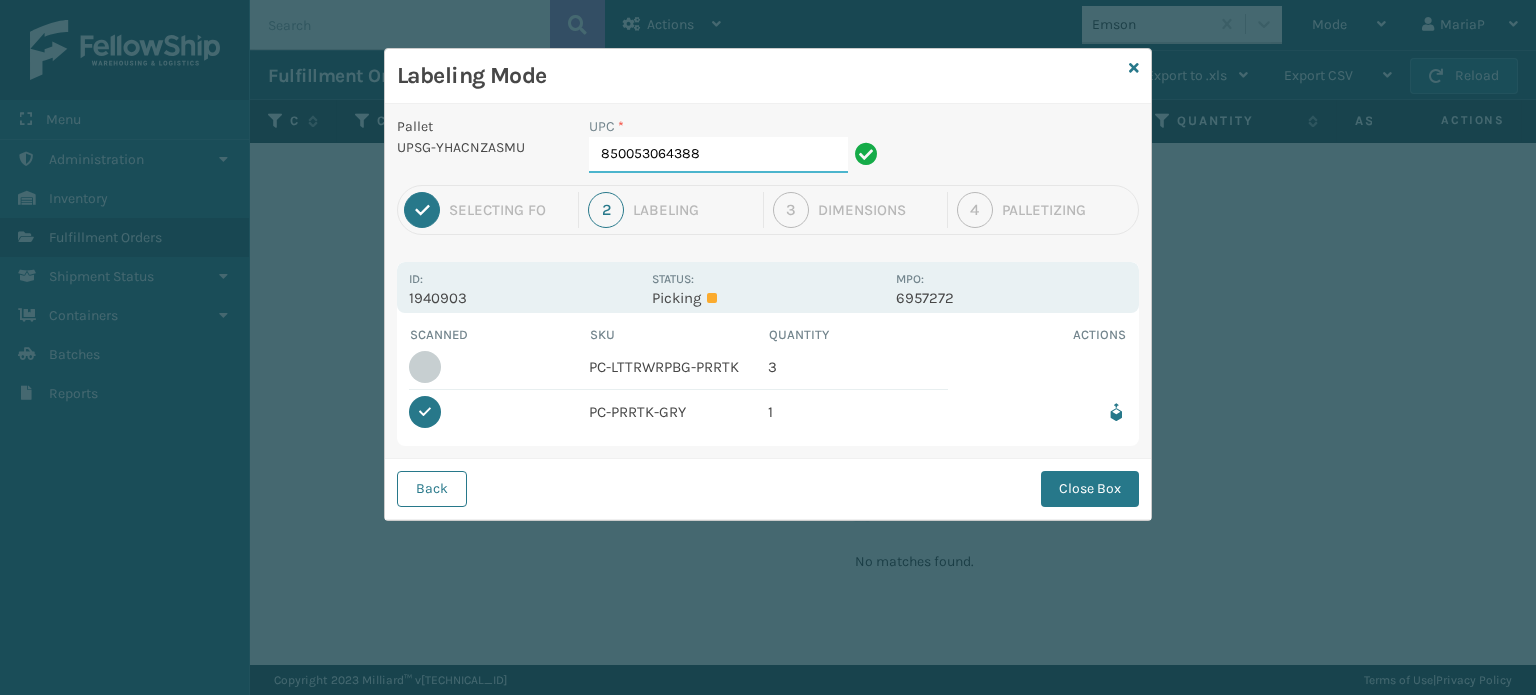 type on "850053064388" 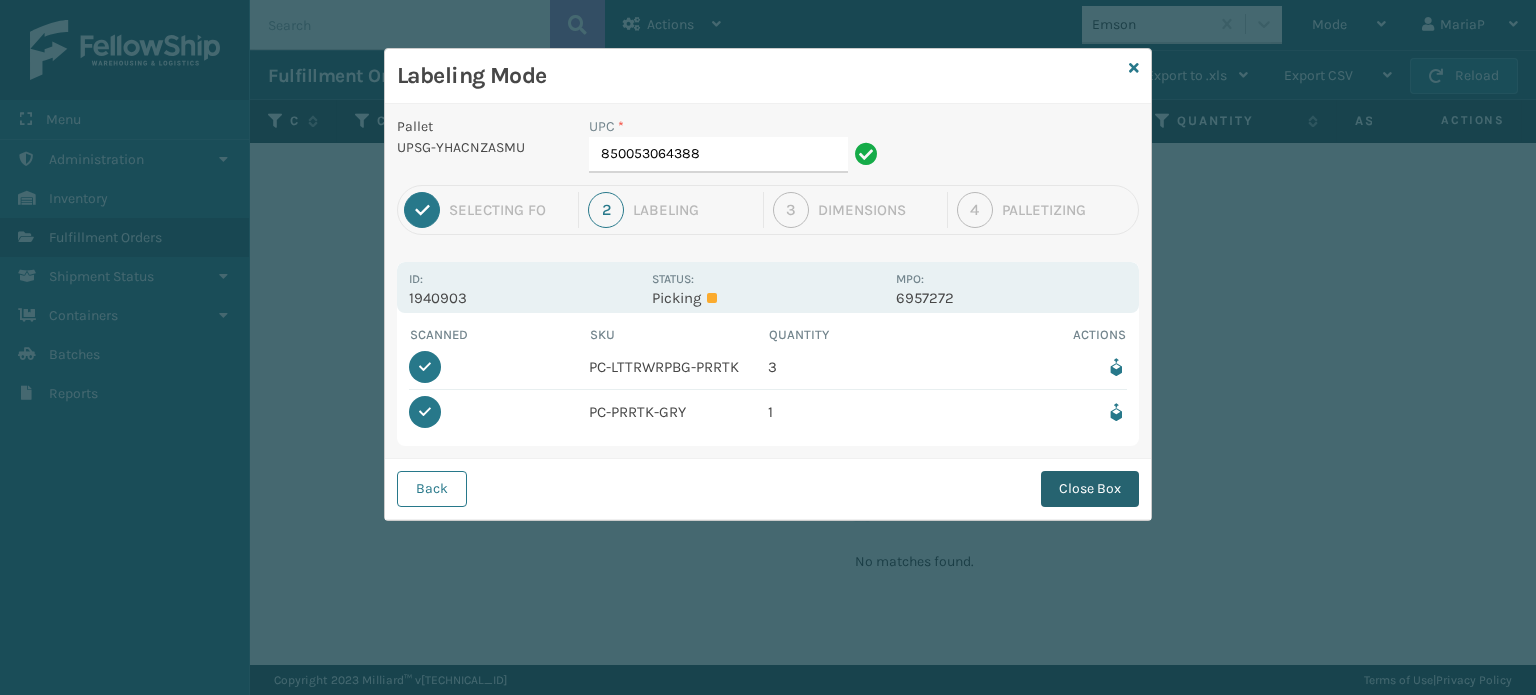 click on "Close Box" at bounding box center [1090, 489] 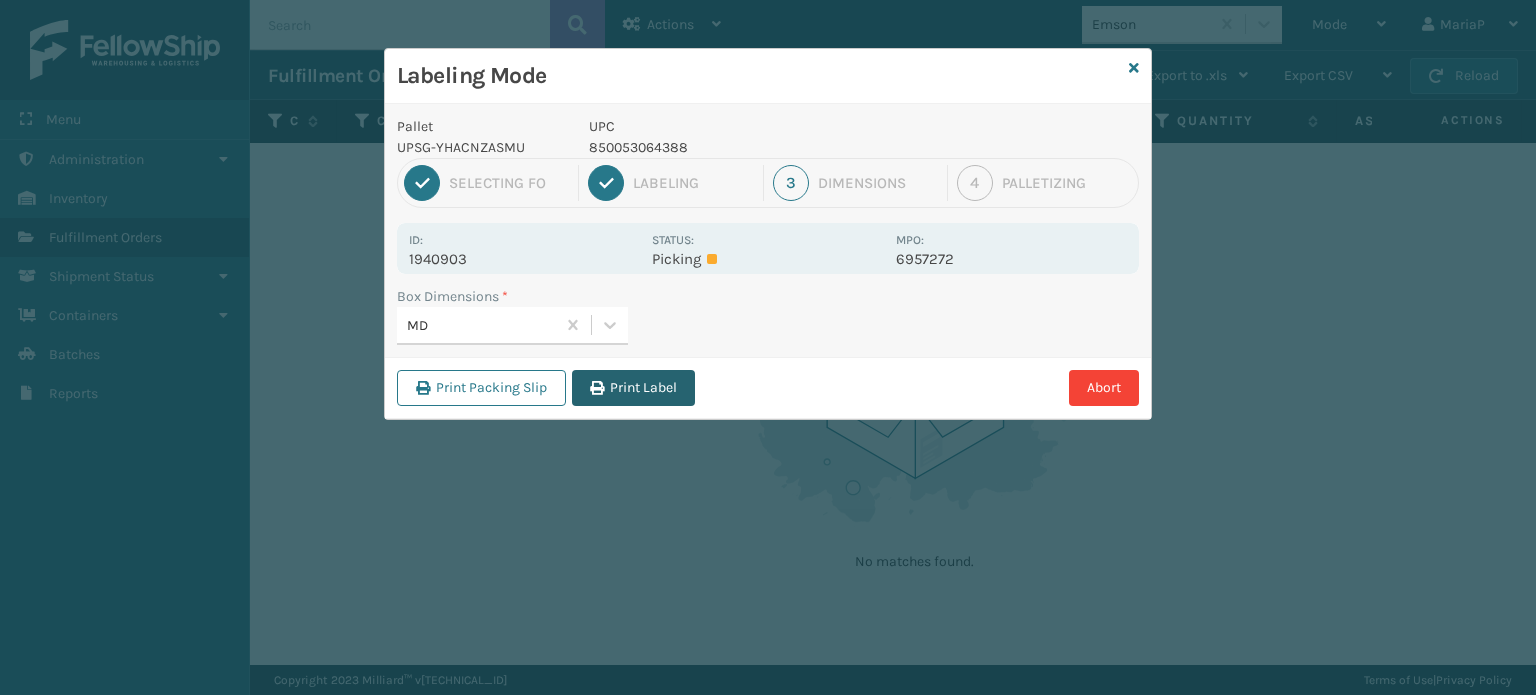 click on "Print Label" at bounding box center [633, 388] 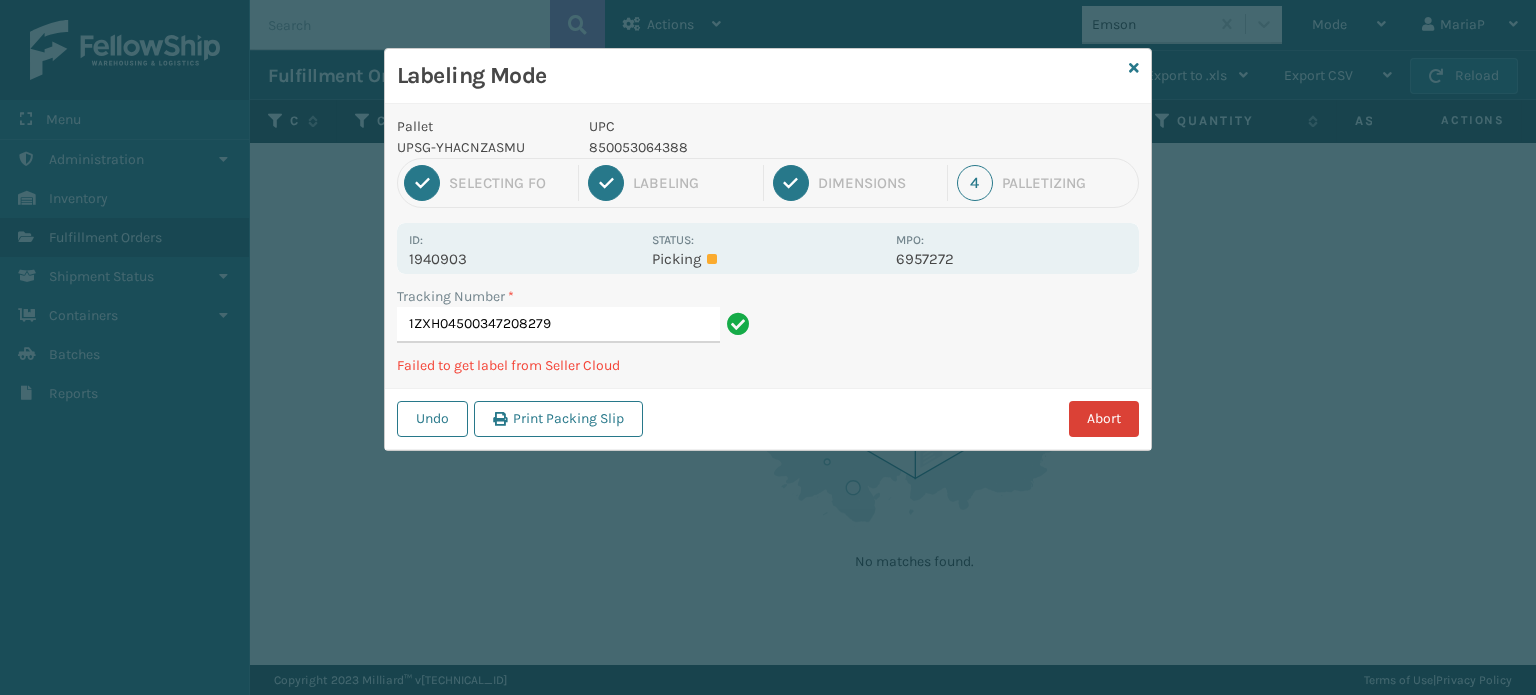click on "Abort" at bounding box center [1104, 419] 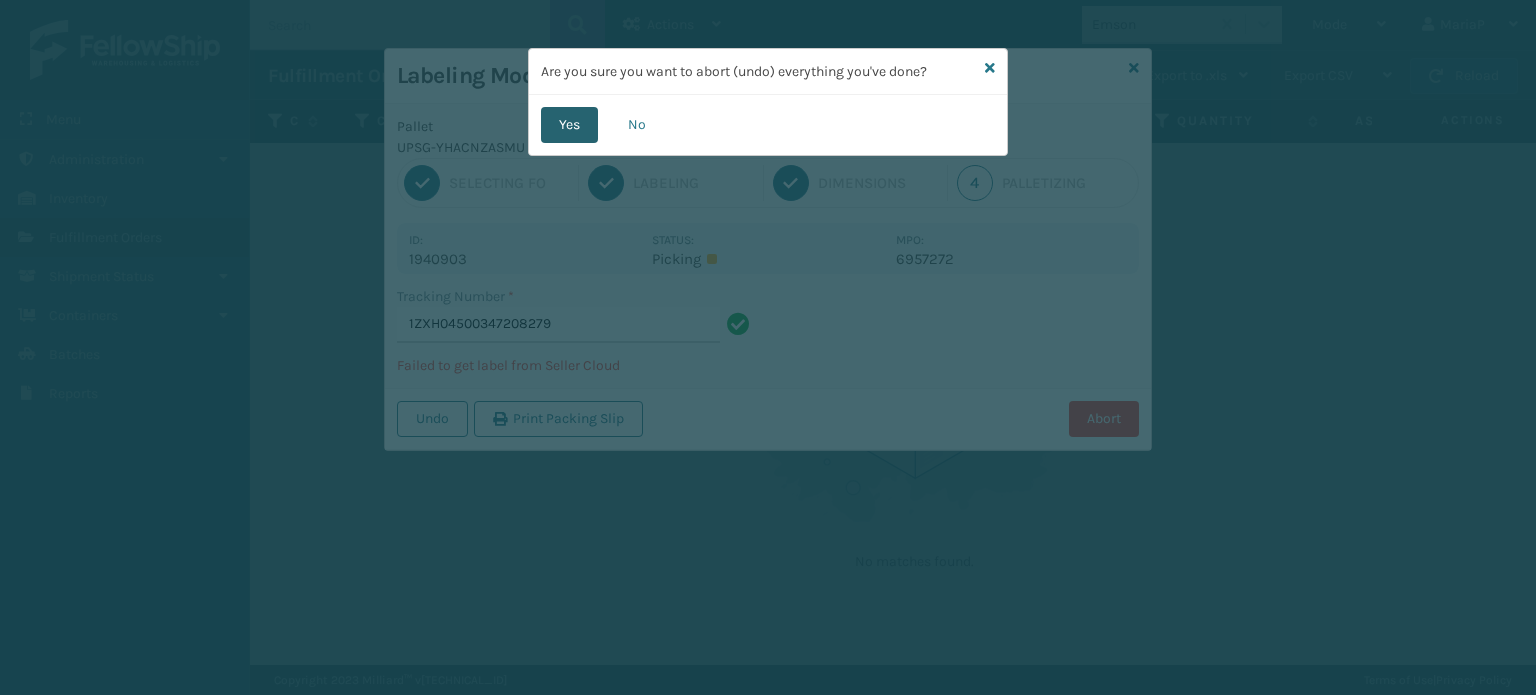 click on "Yes" at bounding box center (569, 125) 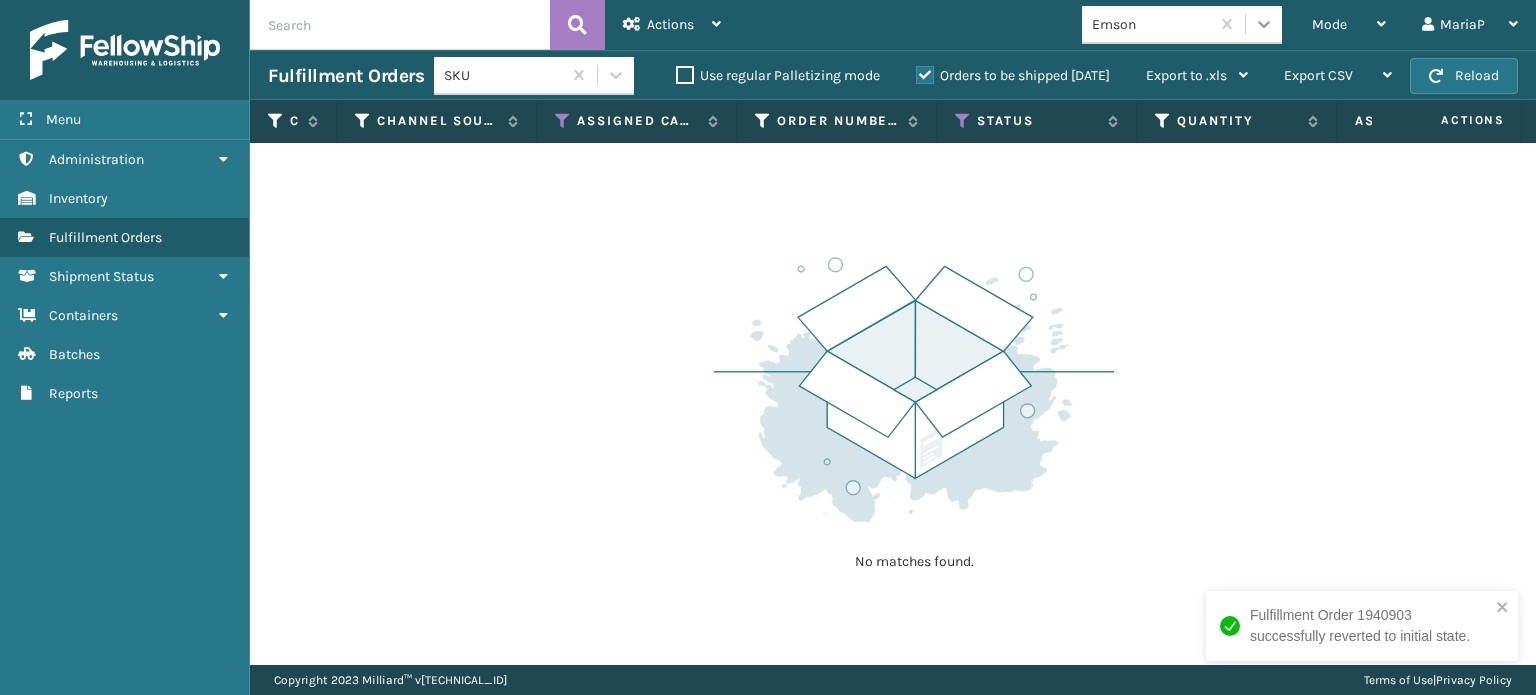 click at bounding box center (1264, 24) 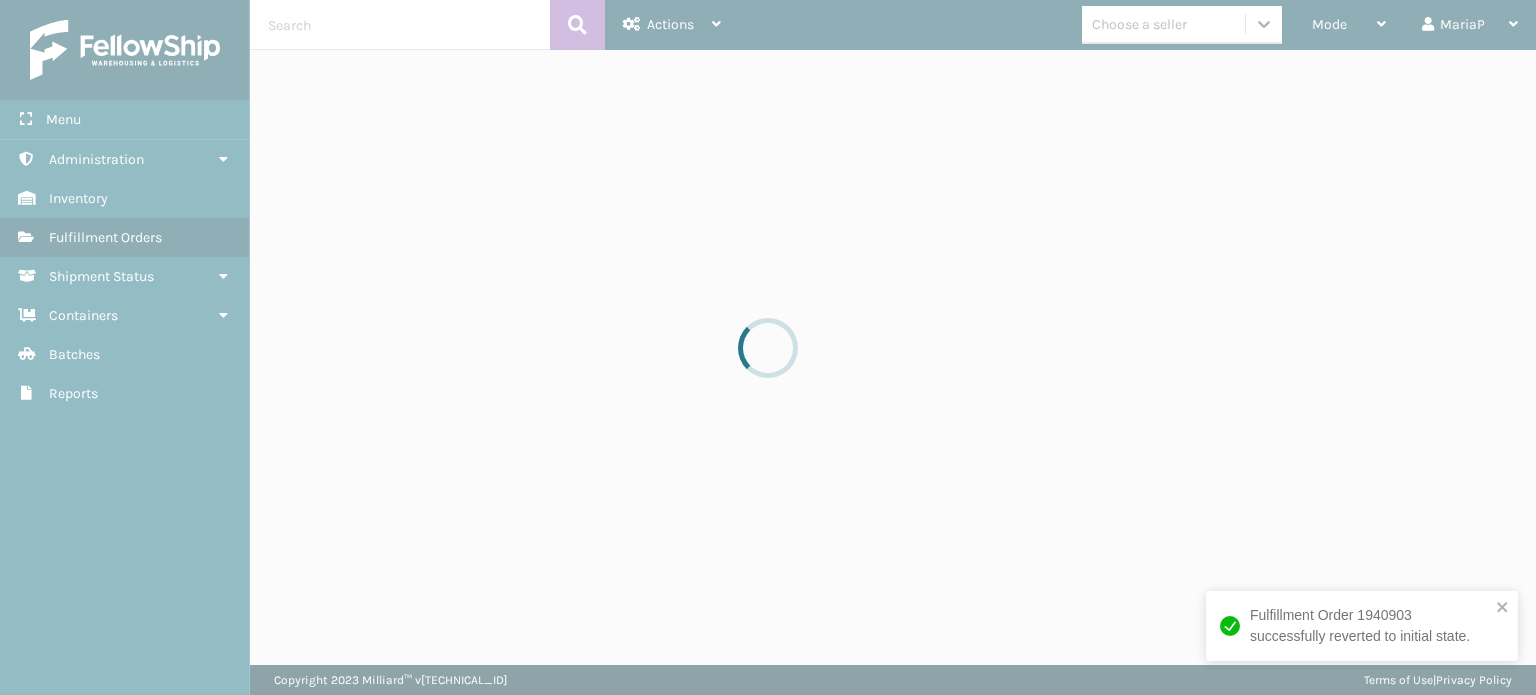 click at bounding box center (768, 347) 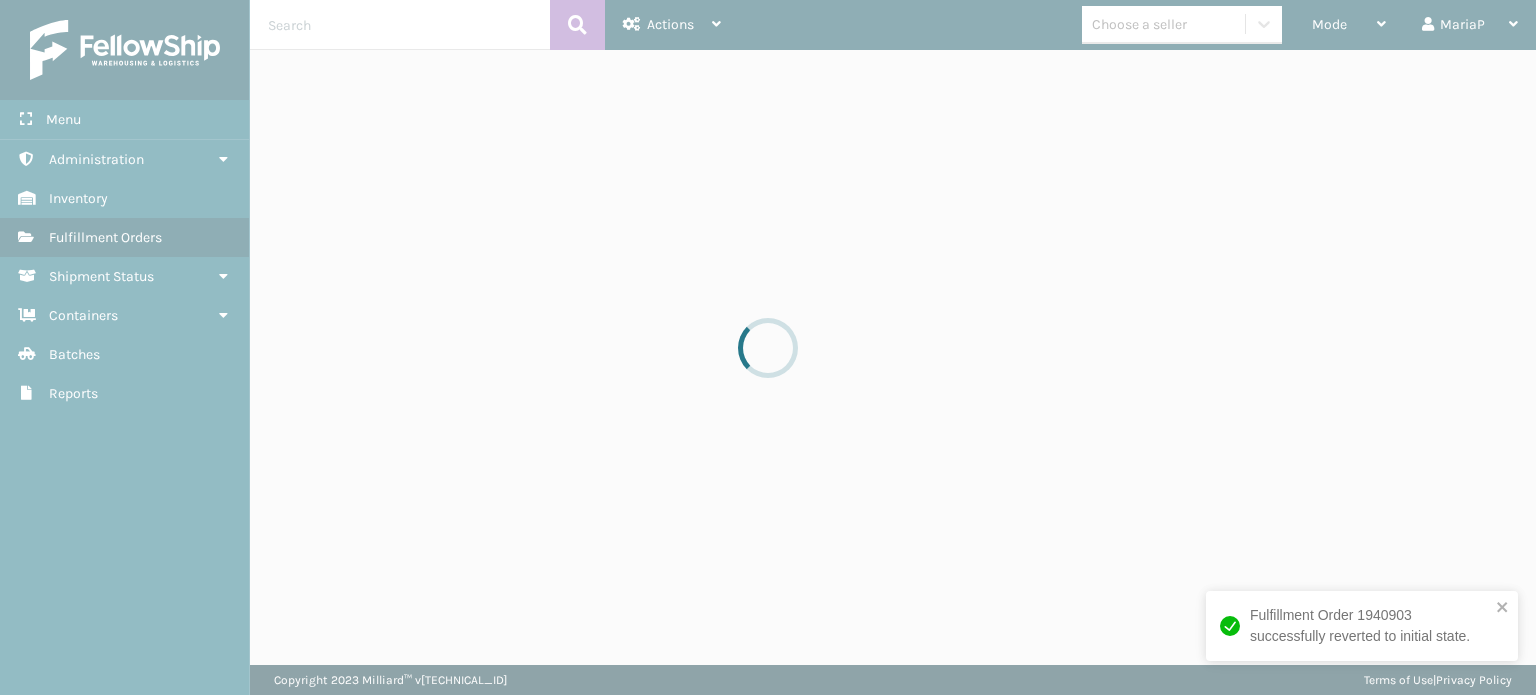 click at bounding box center [768, 347] 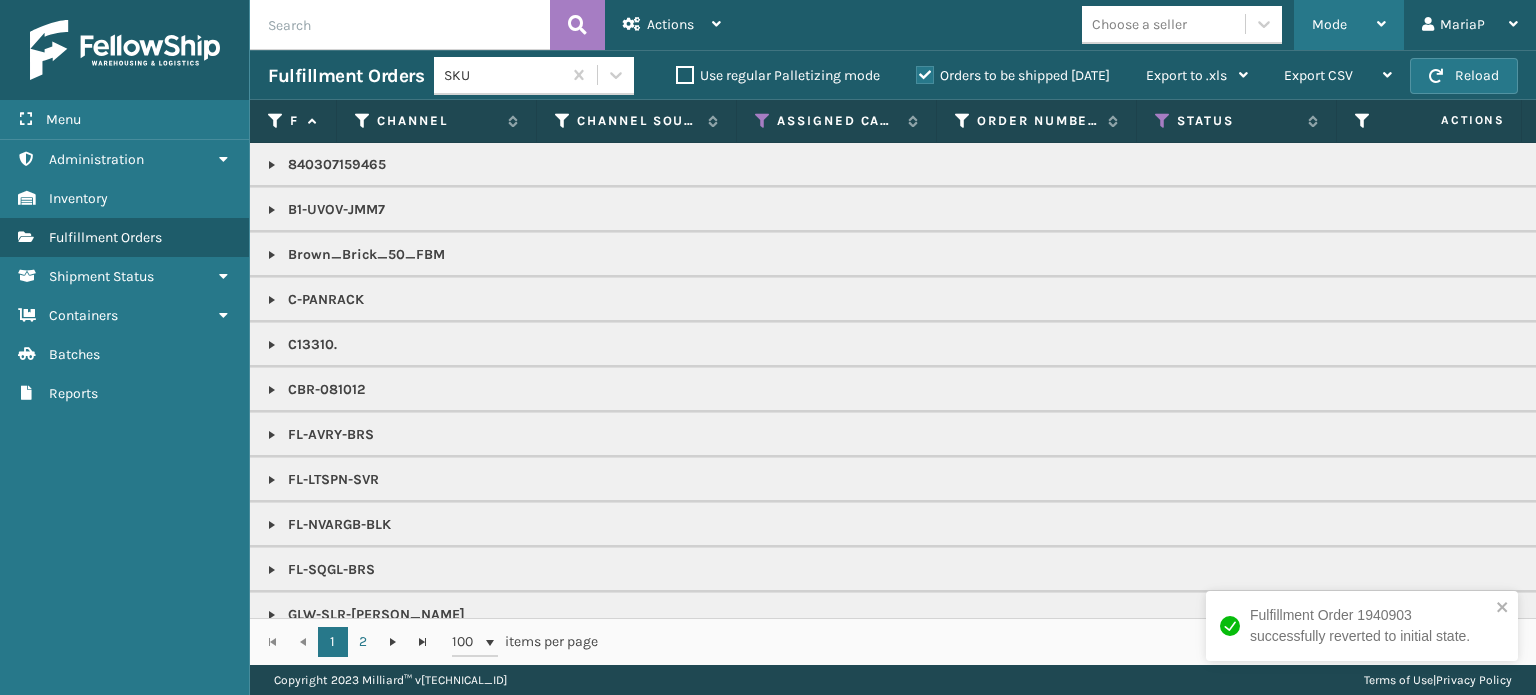 click on "Mode" at bounding box center [1349, 25] 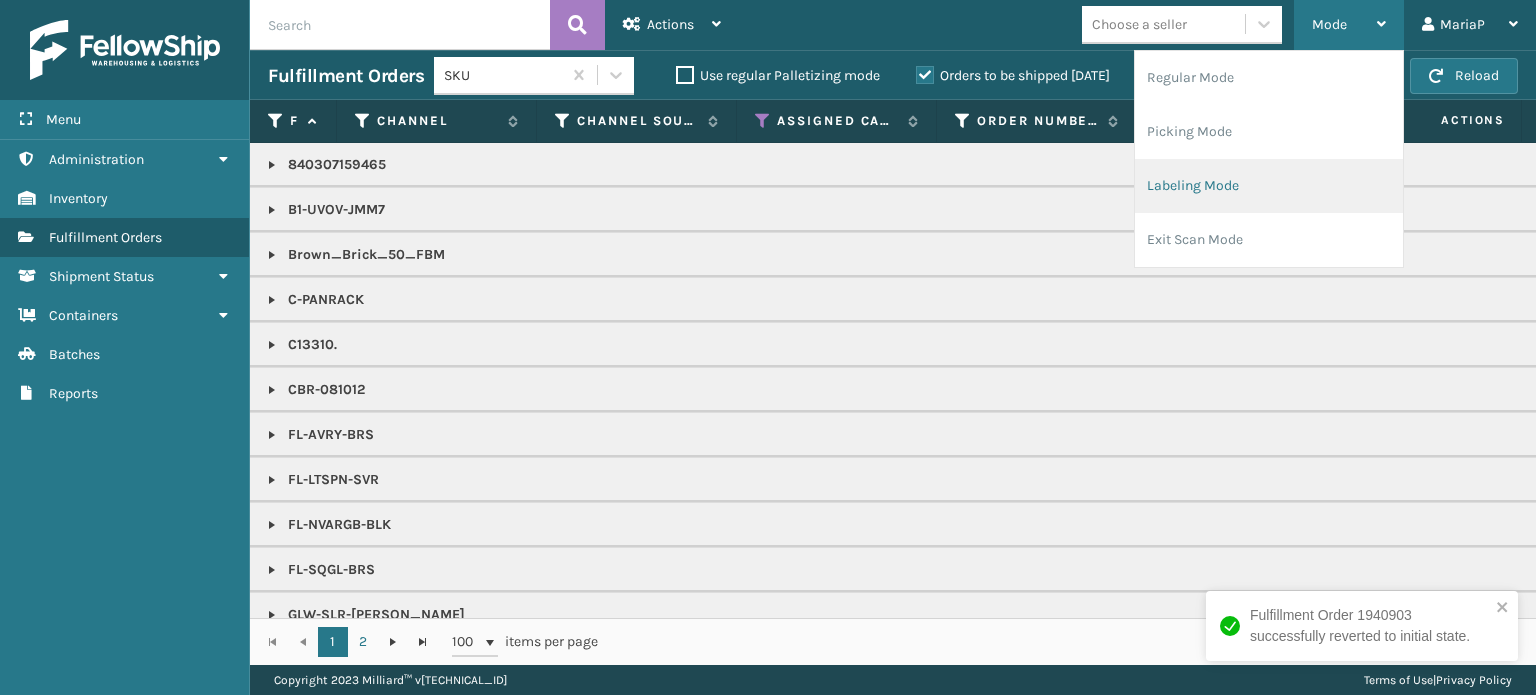 click on "Labeling Mode" at bounding box center (1269, 186) 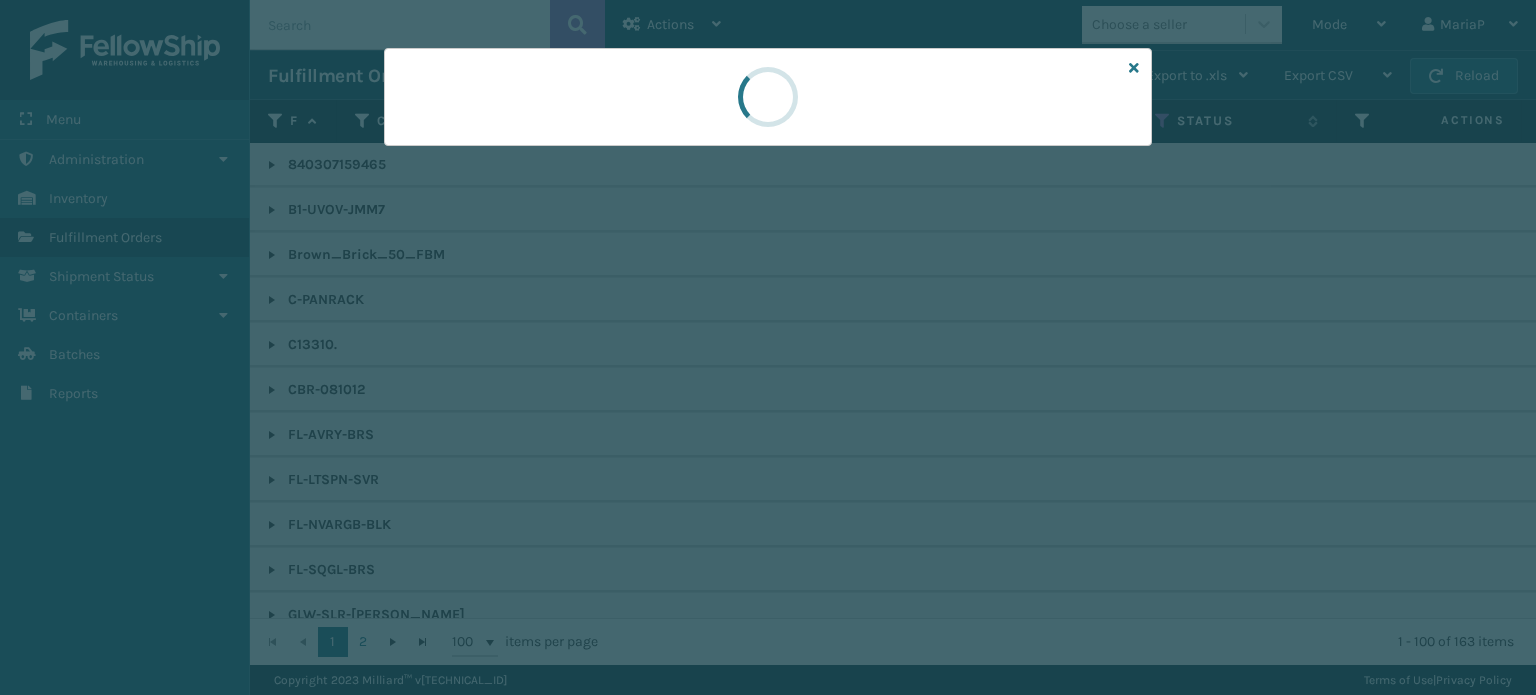 click at bounding box center (768, 347) 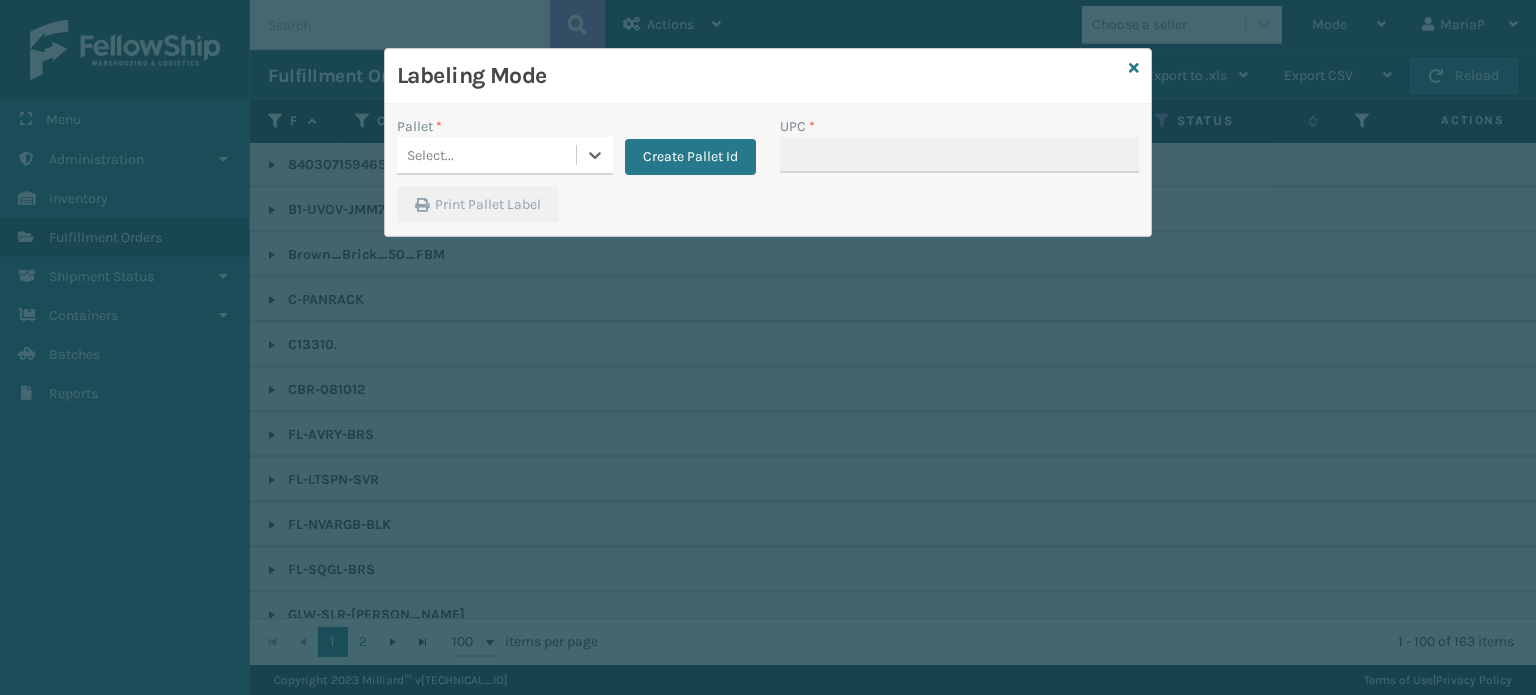click on "Select..." at bounding box center [486, 155] 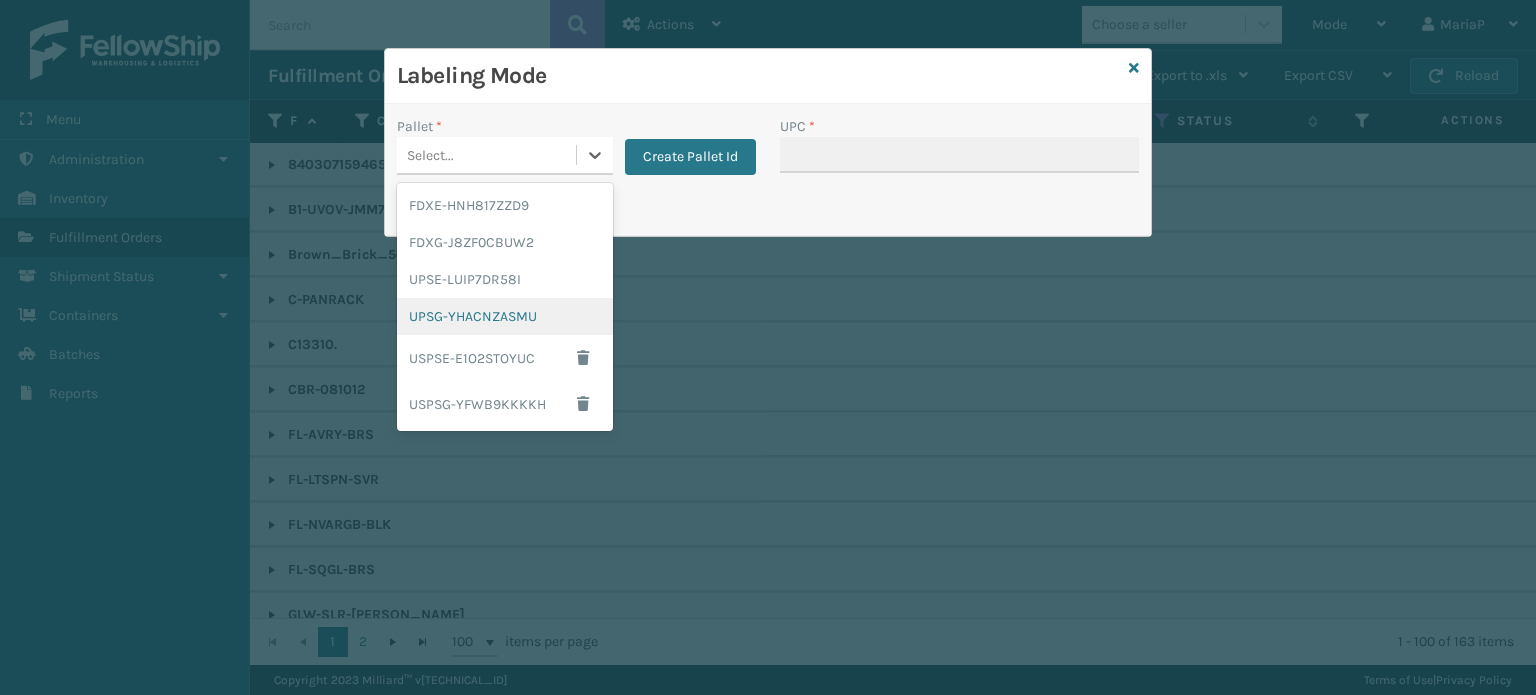 click on "UPSG-YHACNZASMU" at bounding box center [505, 316] 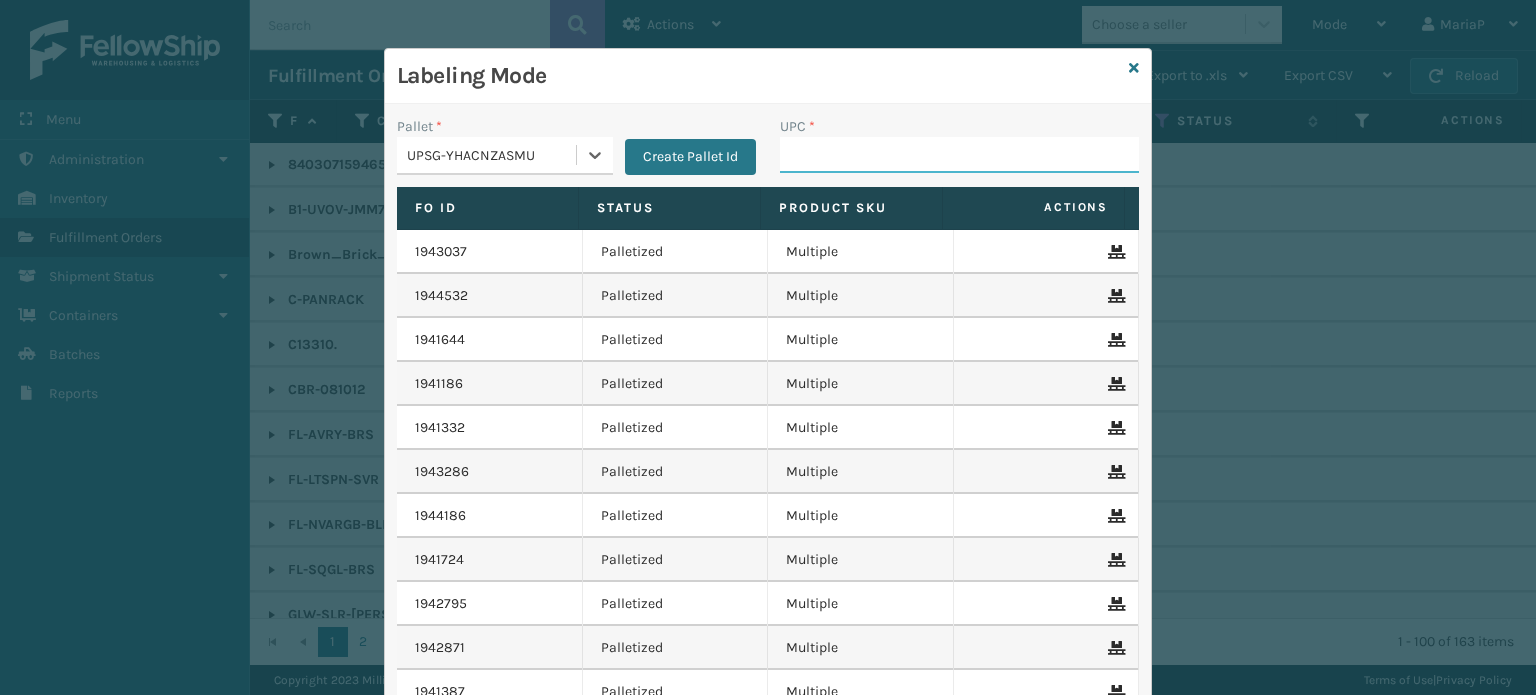 click on "UPC   *" at bounding box center [959, 155] 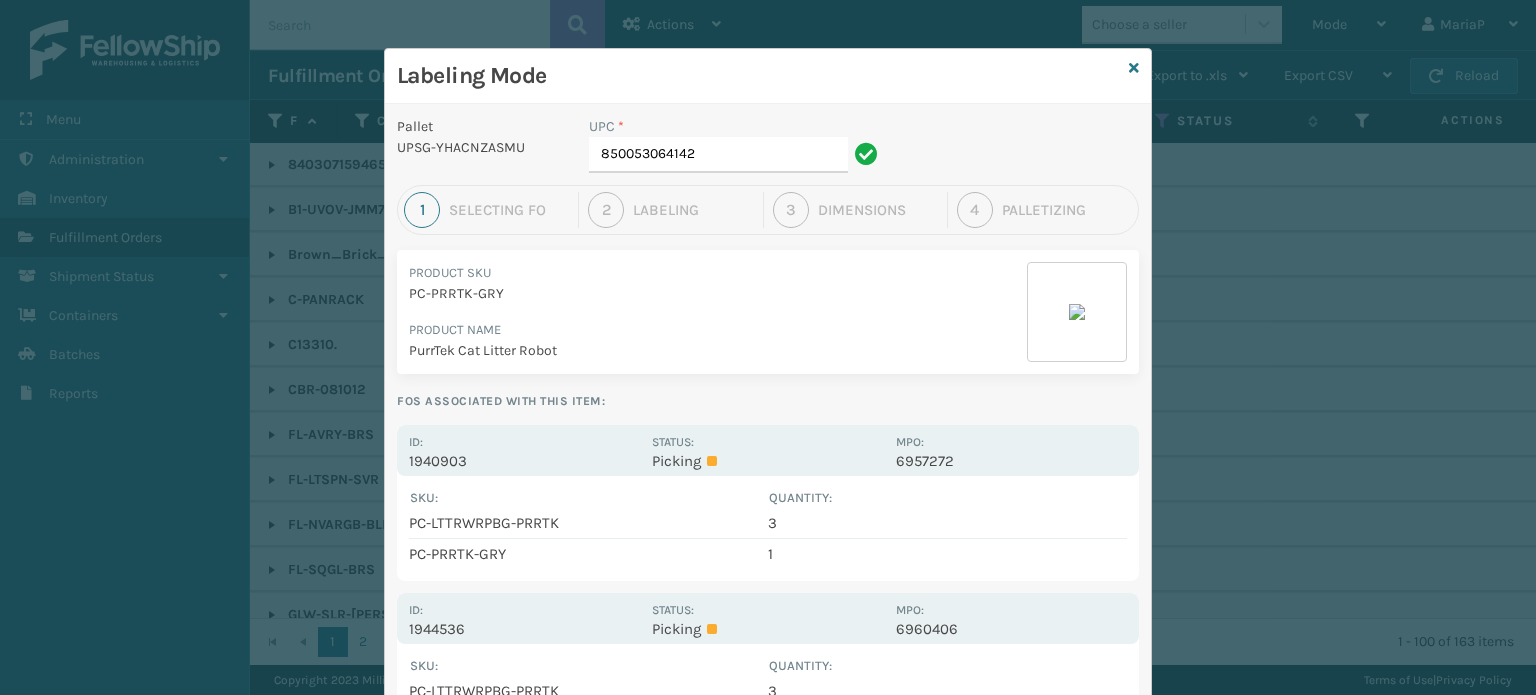 drag, startPoint x: 813, startPoint y: 435, endPoint x: 881, endPoint y: 477, distance: 79.924965 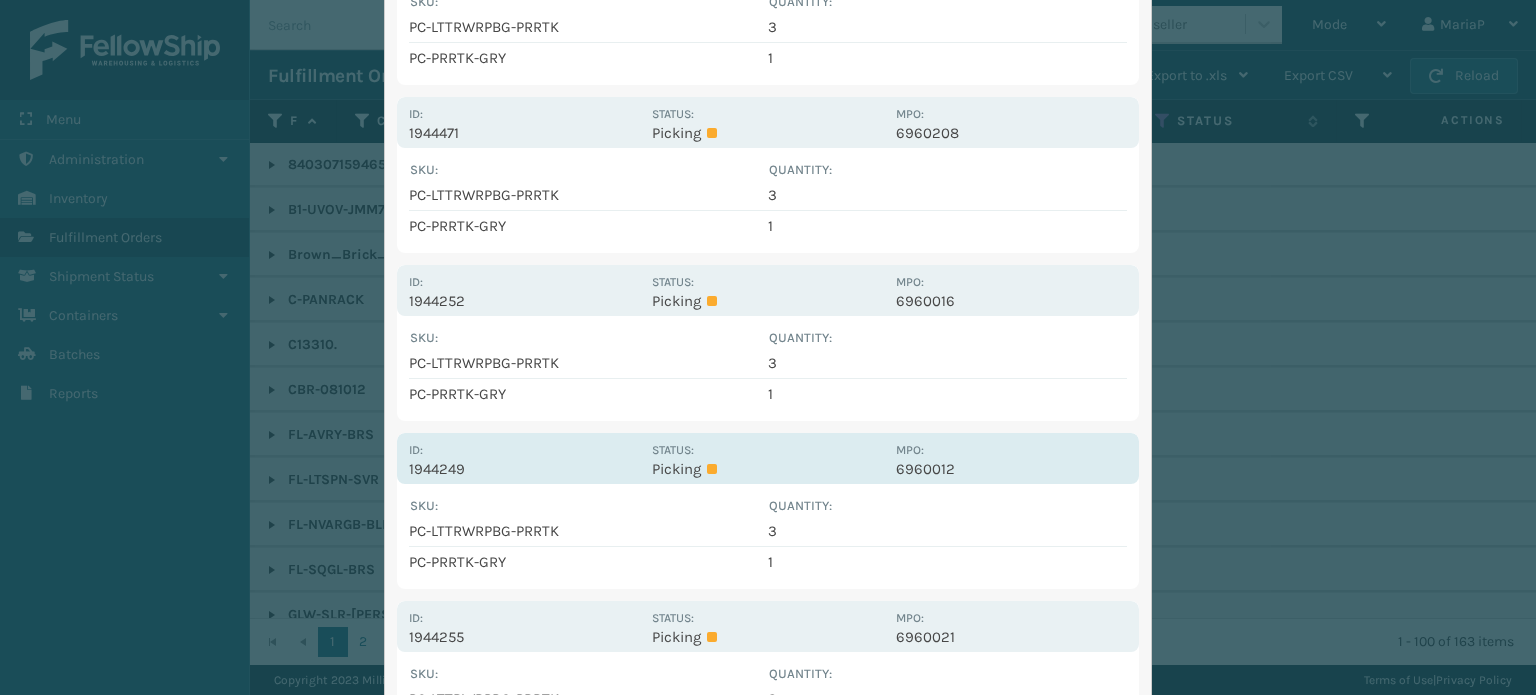 scroll, scrollTop: 1300, scrollLeft: 0, axis: vertical 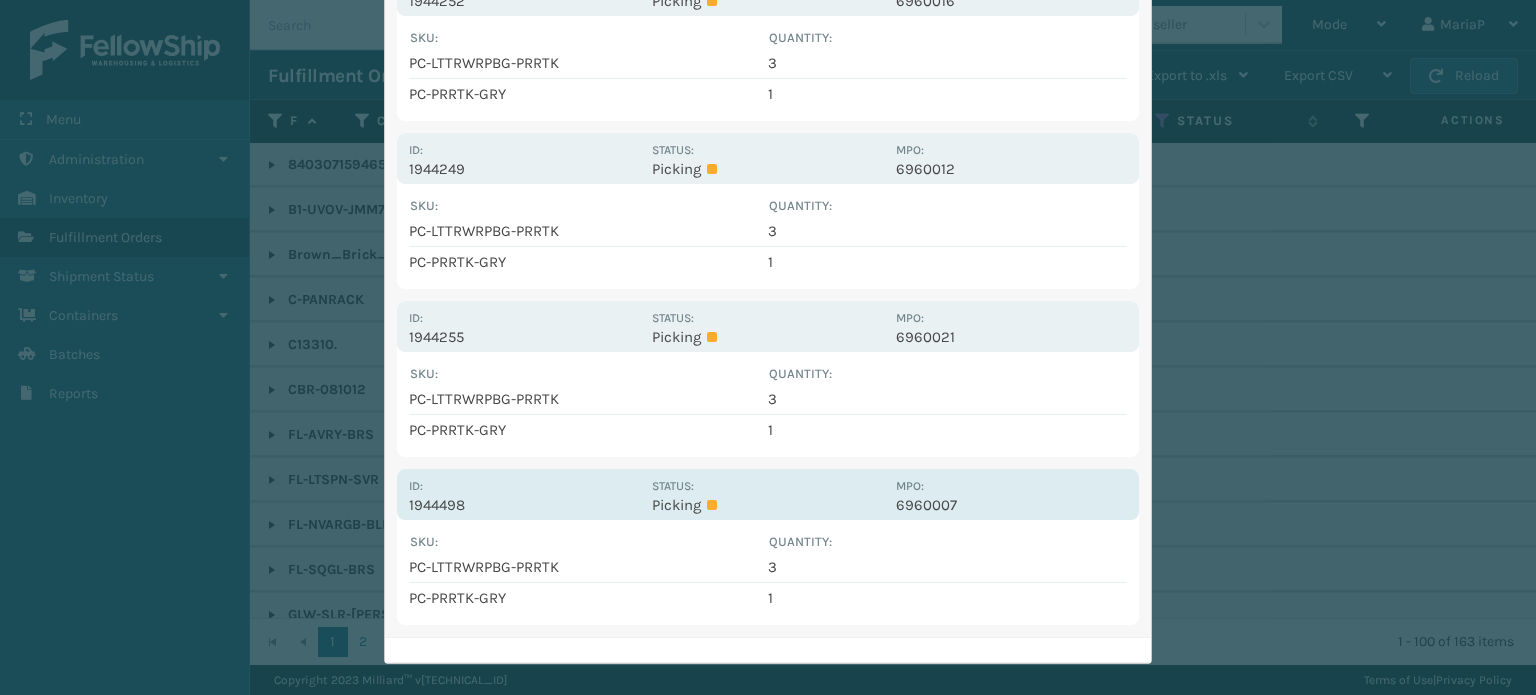 click on "Picking" at bounding box center [767, 505] 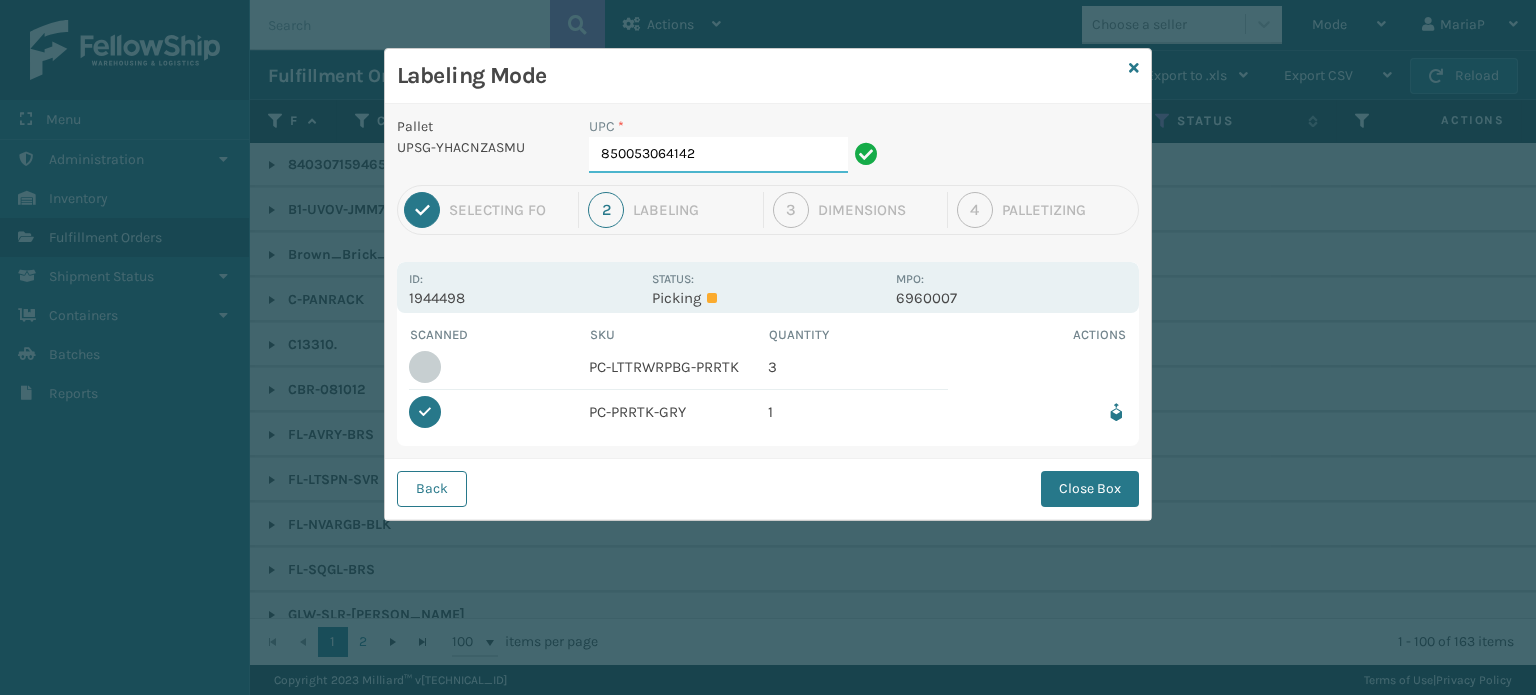 scroll, scrollTop: 0, scrollLeft: 0, axis: both 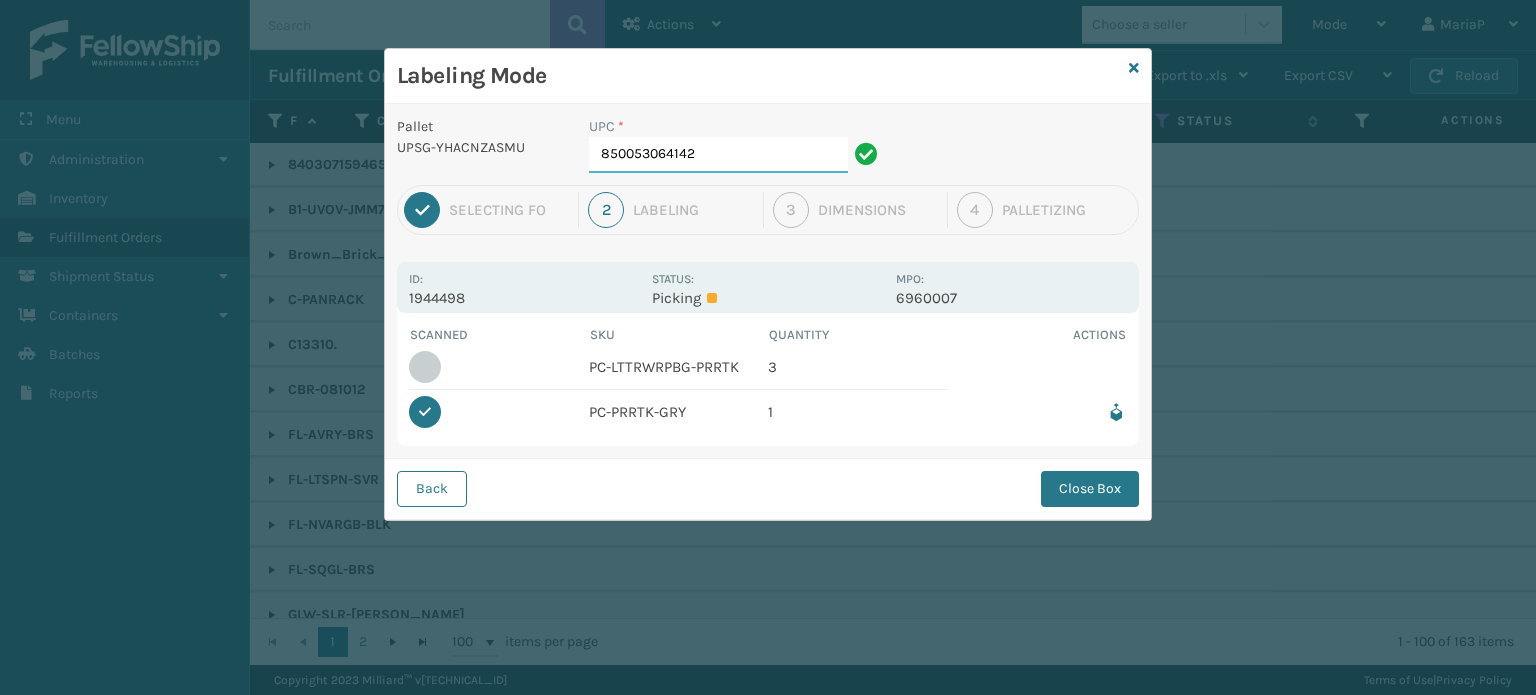 drag, startPoint x: 752, startPoint y: 165, endPoint x: 0, endPoint y: 172, distance: 752.0326 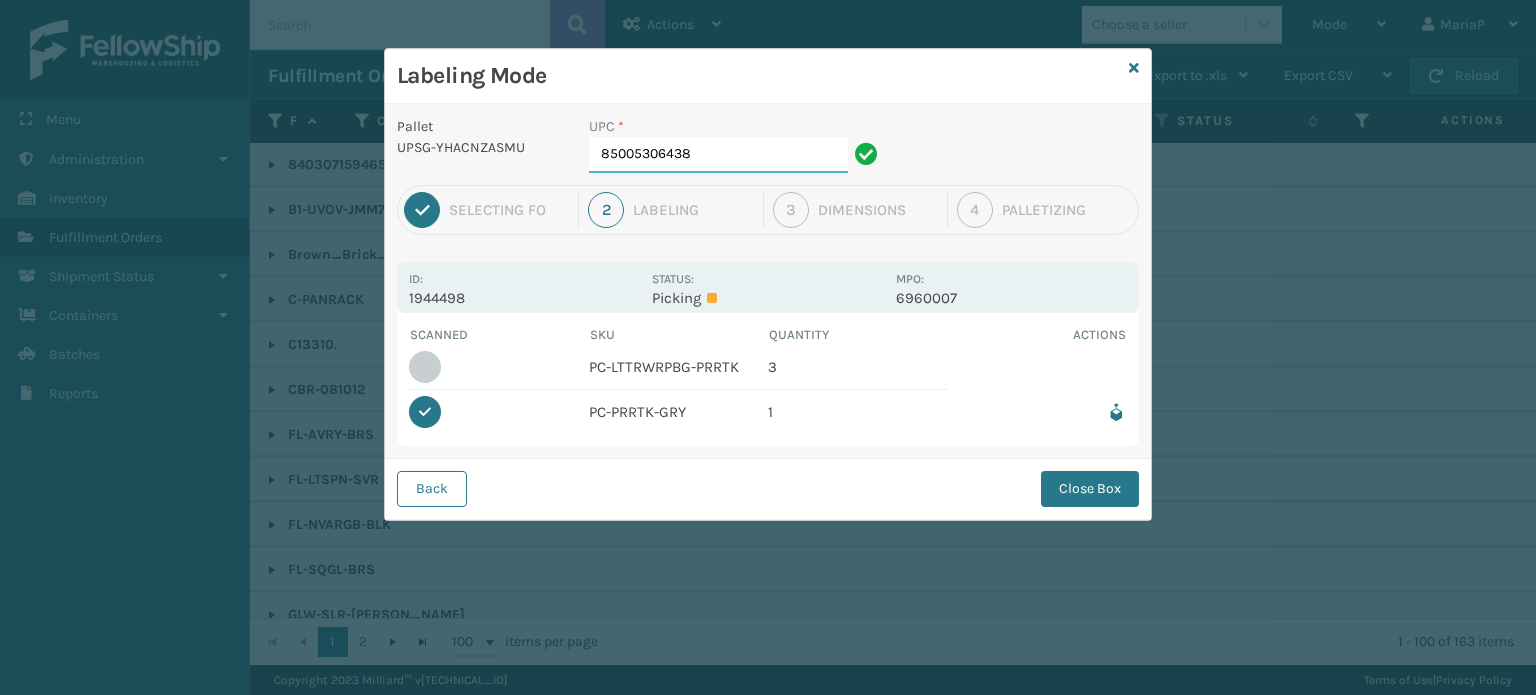 type on "850053064388" 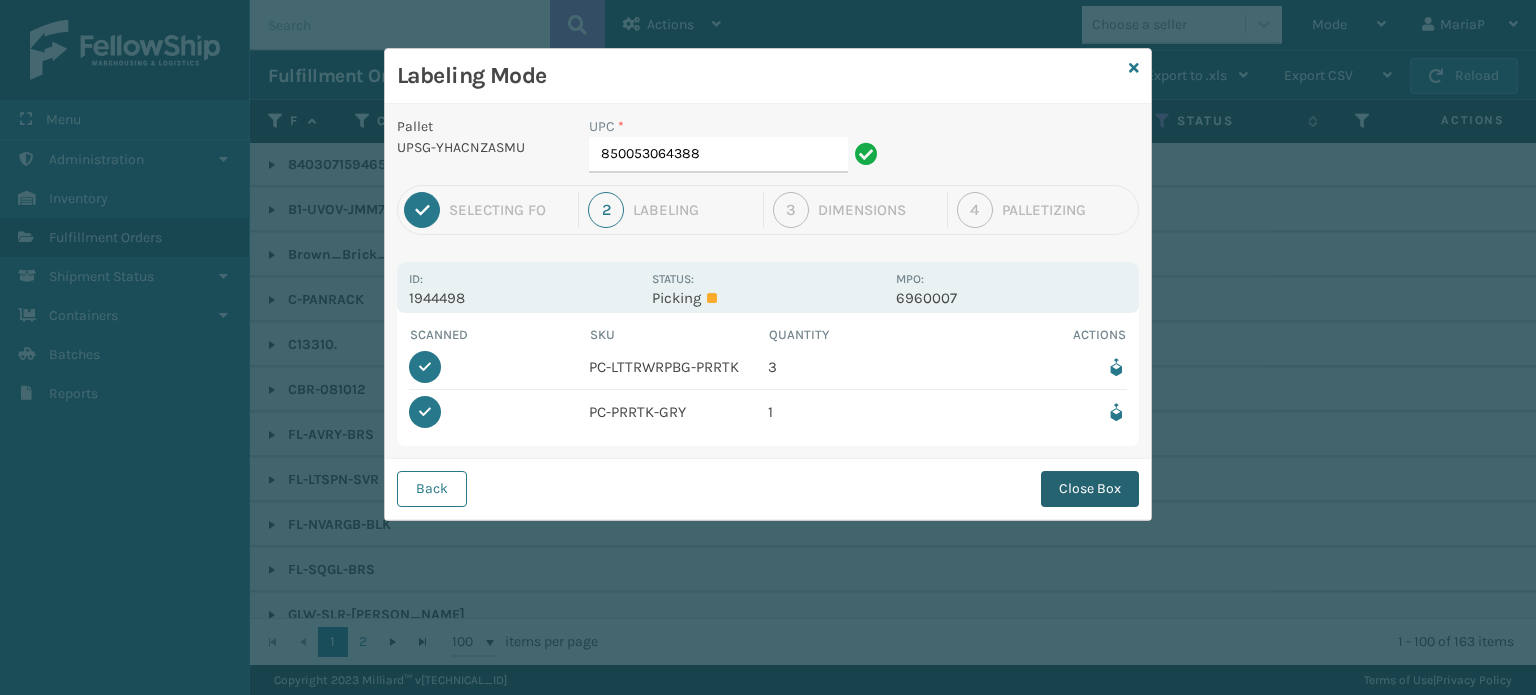 click on "Close Box" at bounding box center [1090, 489] 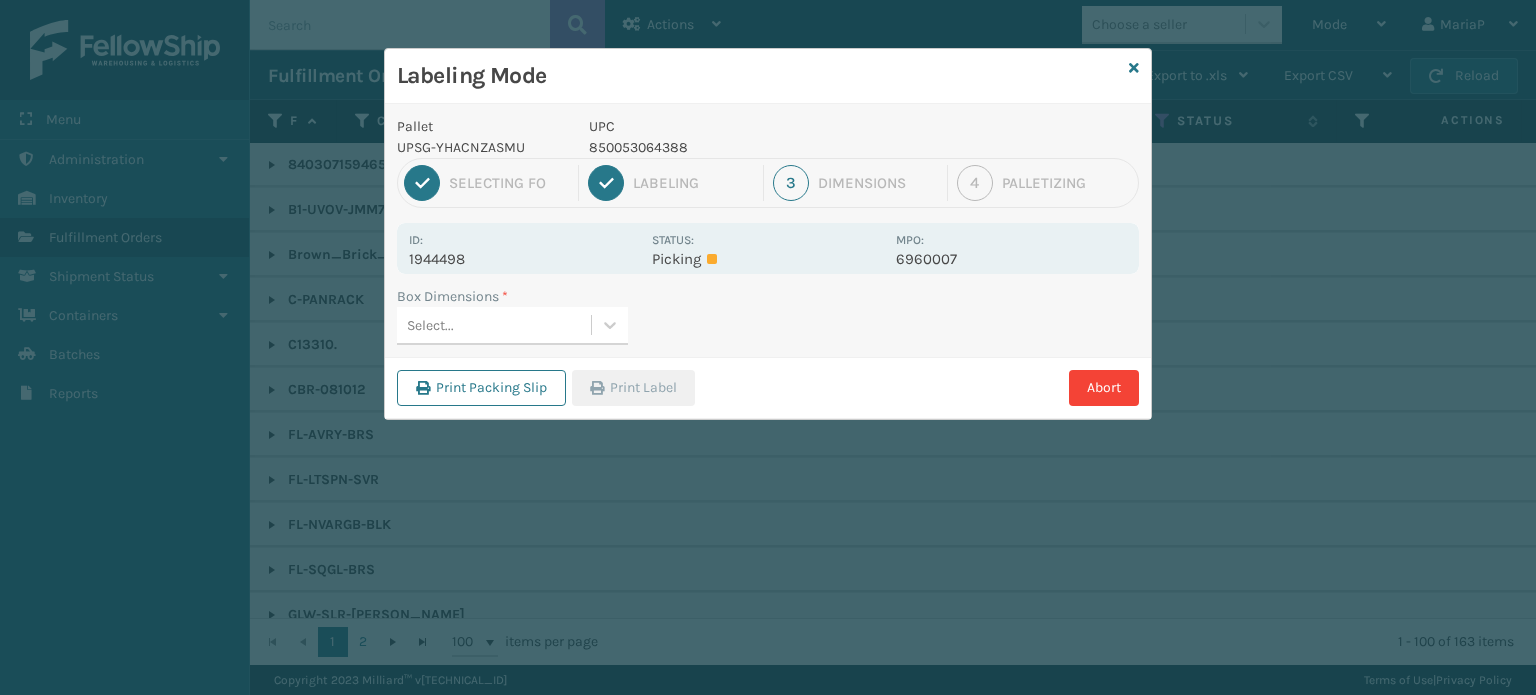 click on "Select..." at bounding box center [494, 325] 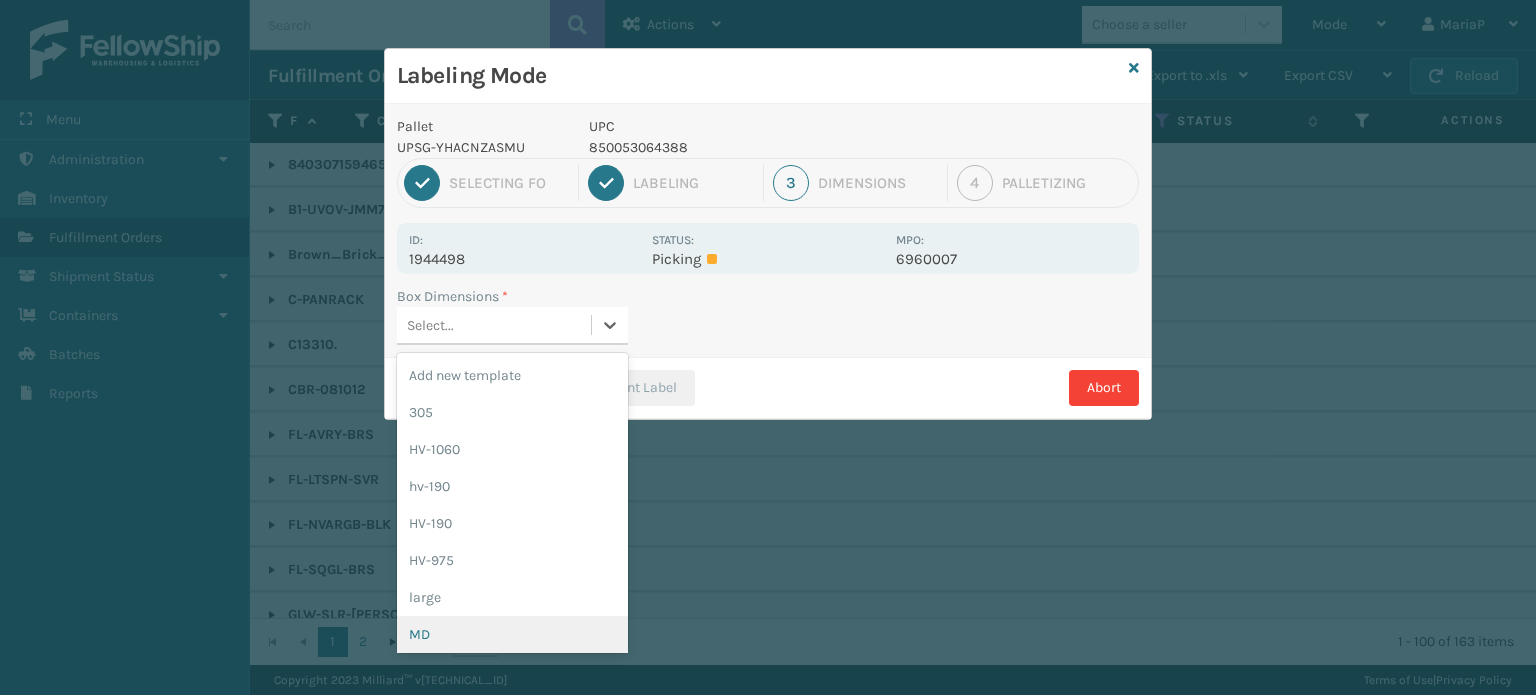 click on "MD" at bounding box center [512, 634] 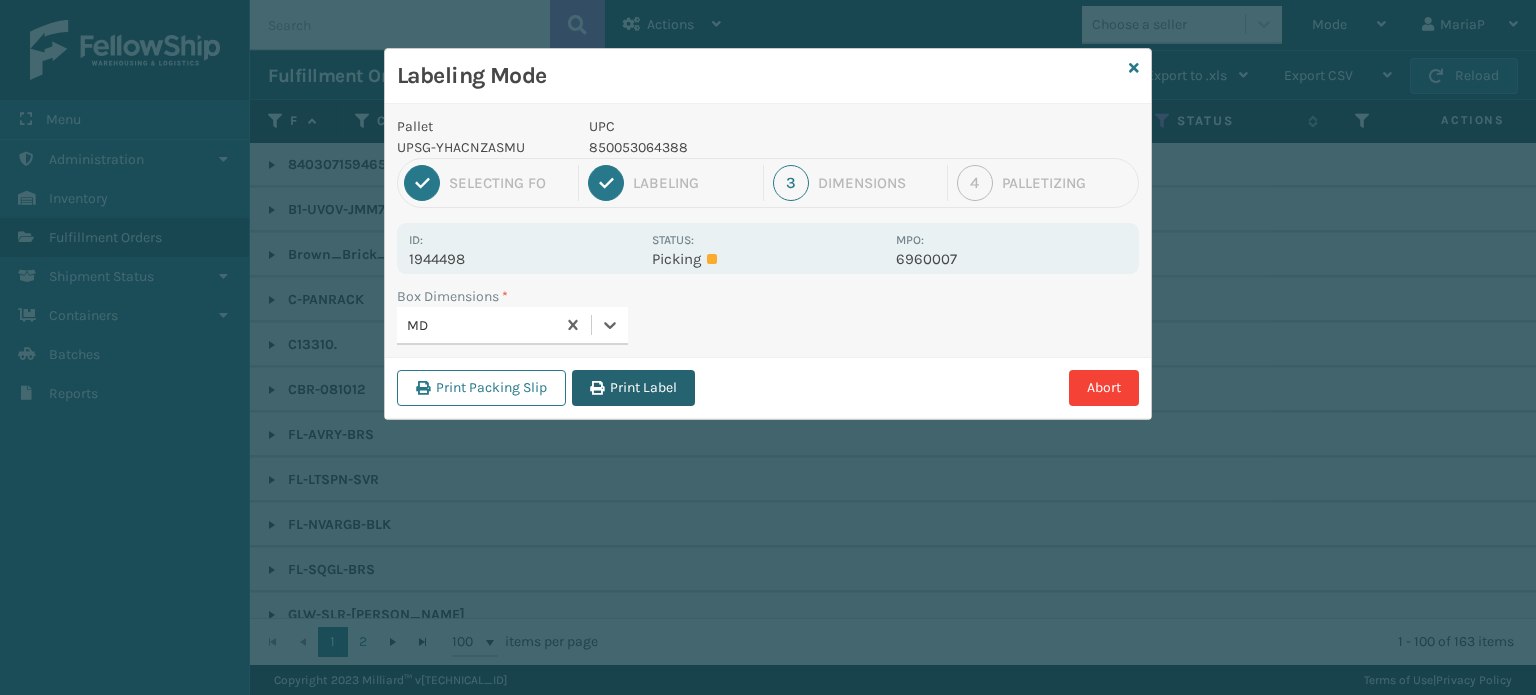 click on "Print Label" at bounding box center (633, 388) 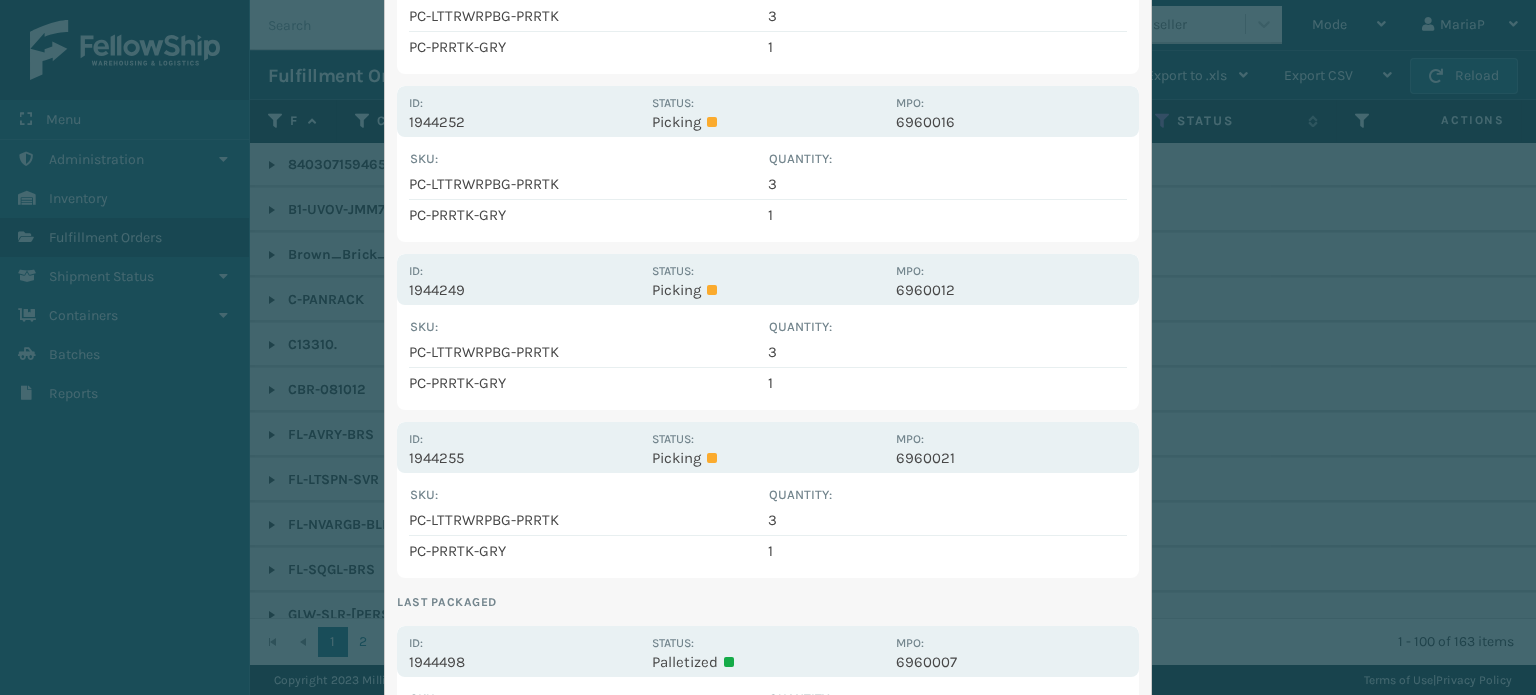 scroll, scrollTop: 1349, scrollLeft: 0, axis: vertical 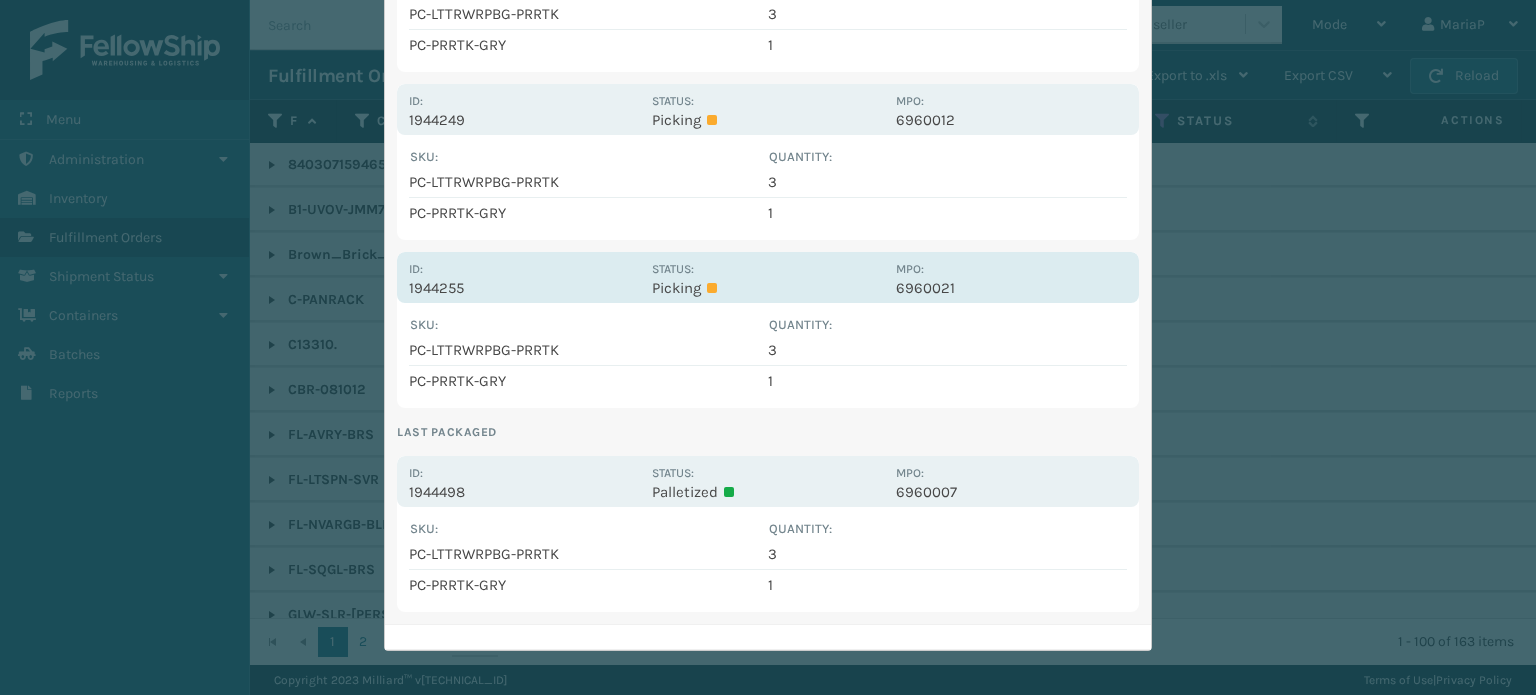click on "Status: Picking" at bounding box center (767, 277) 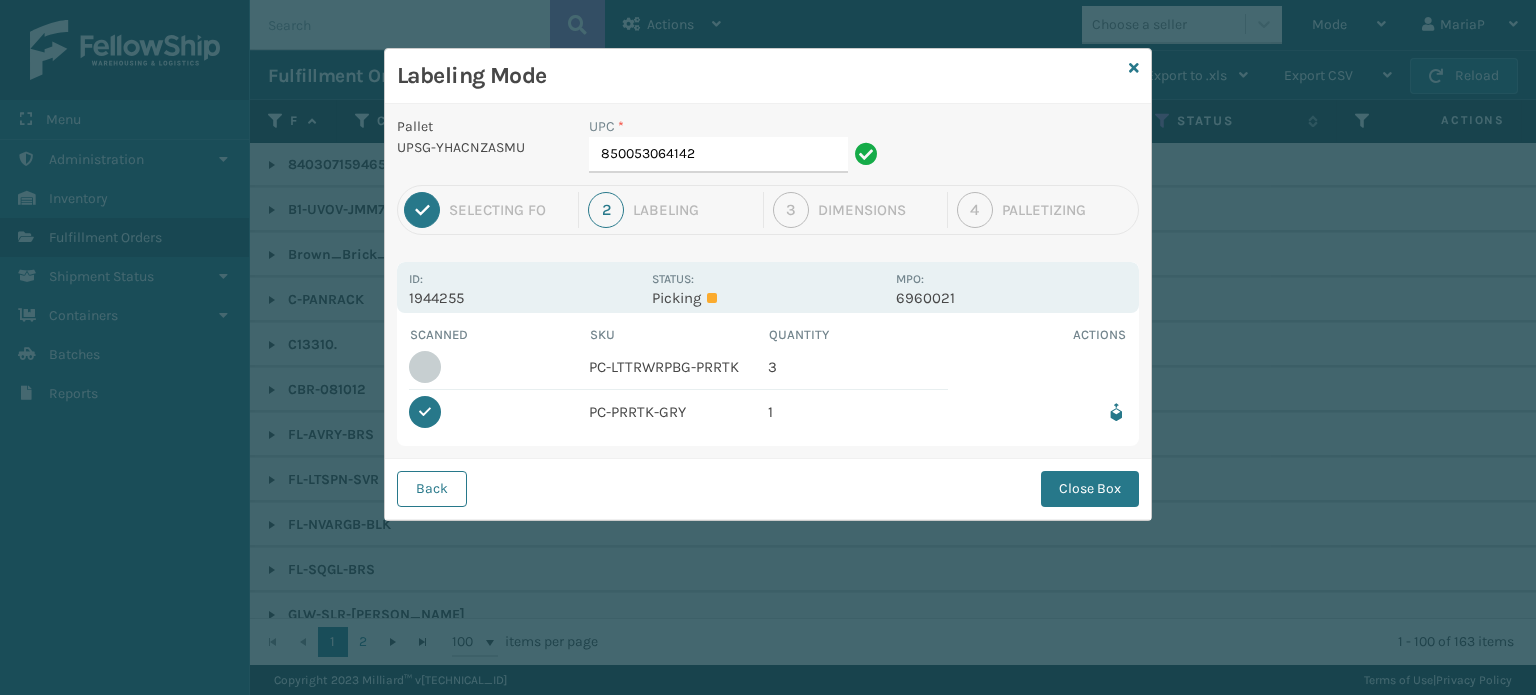 click on "Status: Picking" at bounding box center [767, 287] 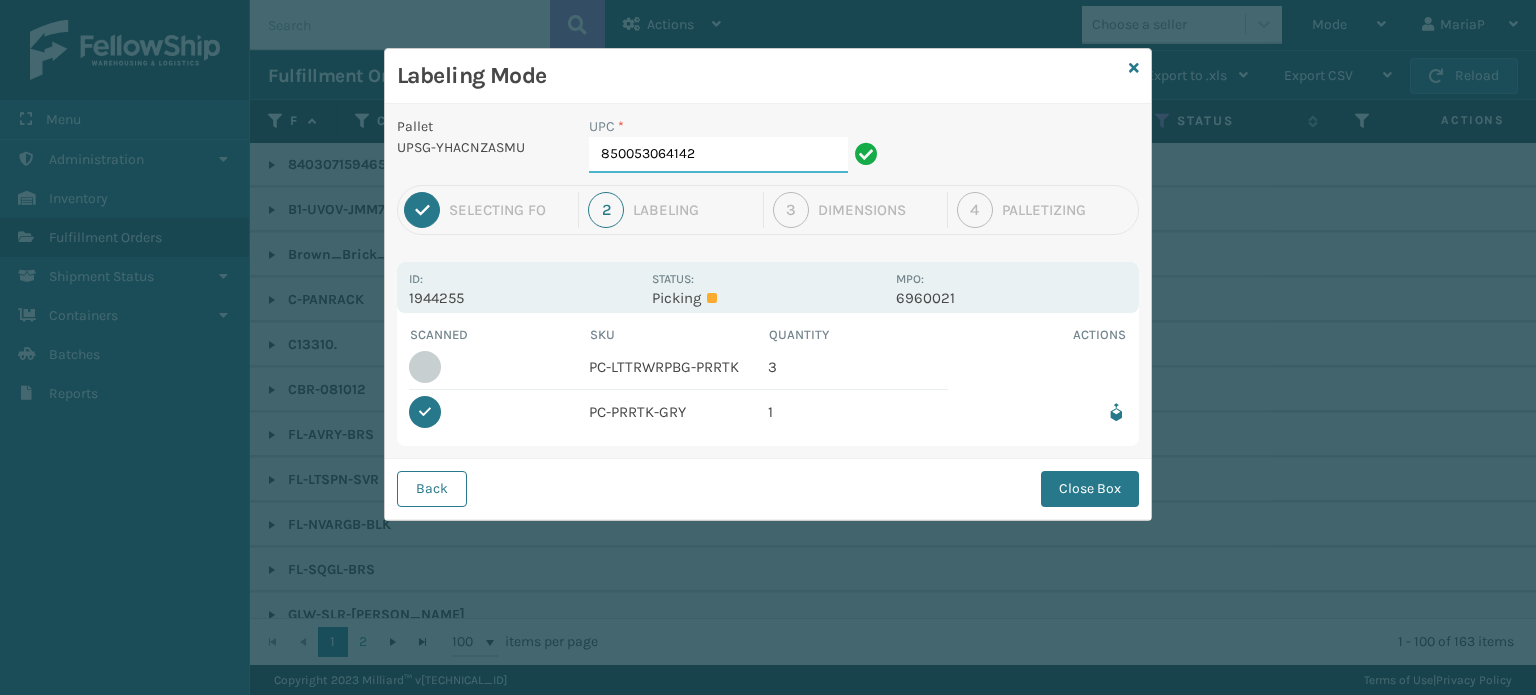 drag, startPoint x: 720, startPoint y: 159, endPoint x: 41, endPoint y: 112, distance: 680.6247 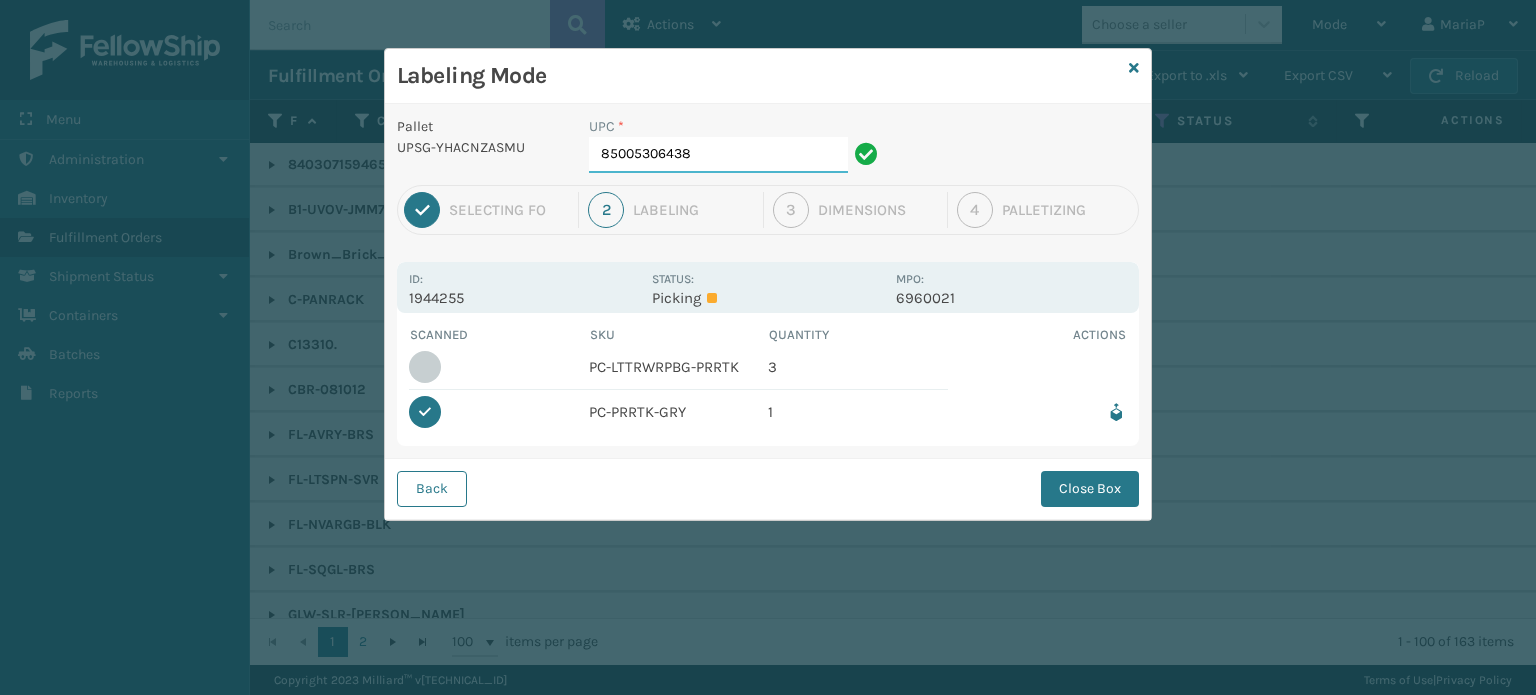 type on "850053064388" 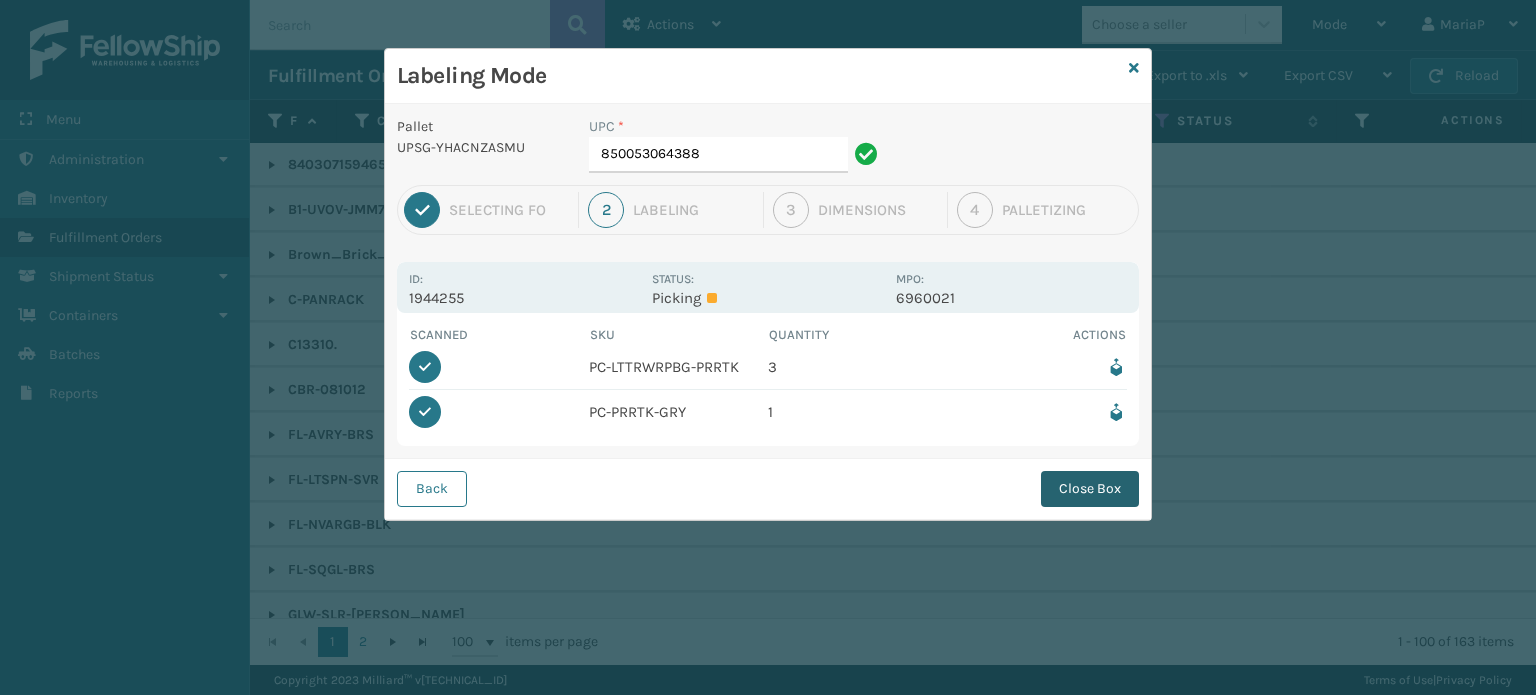 click on "Close Box" at bounding box center (1090, 489) 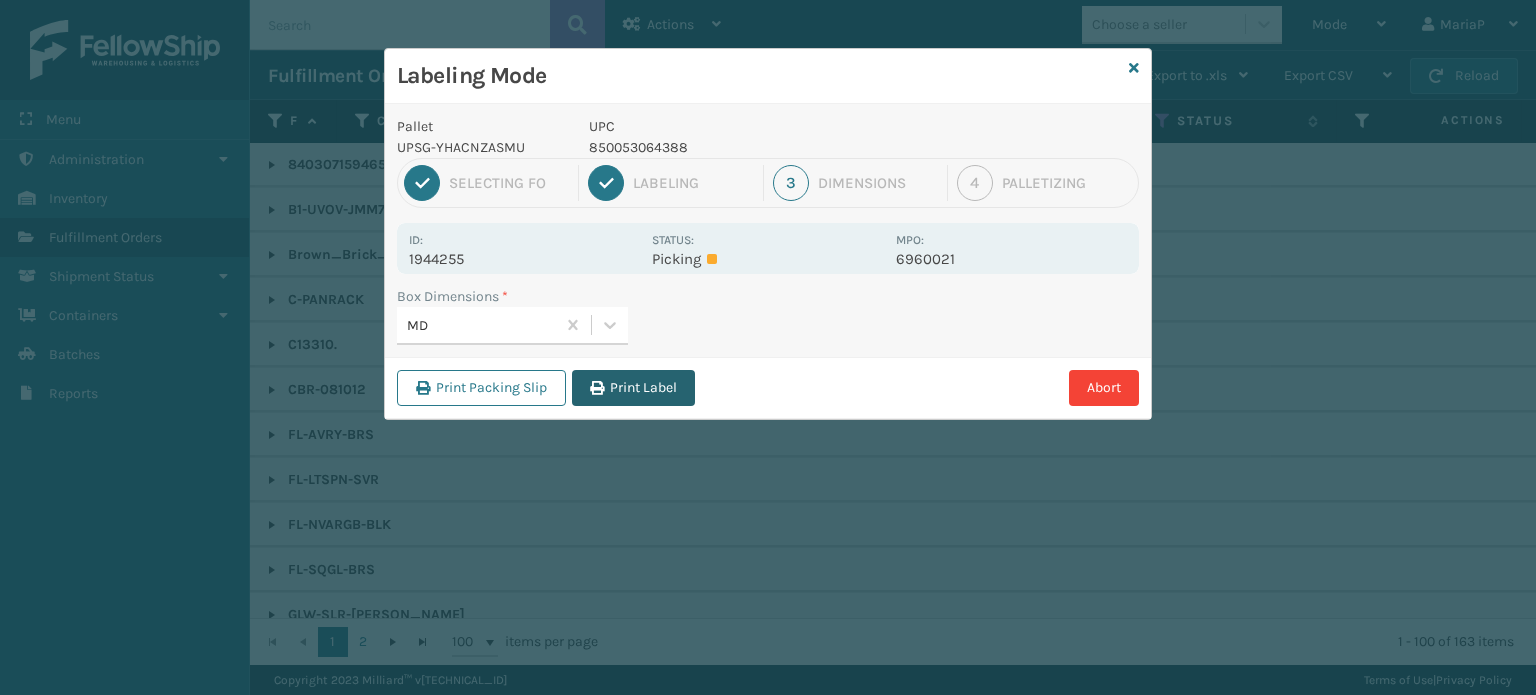 click on "Print Label" at bounding box center [633, 388] 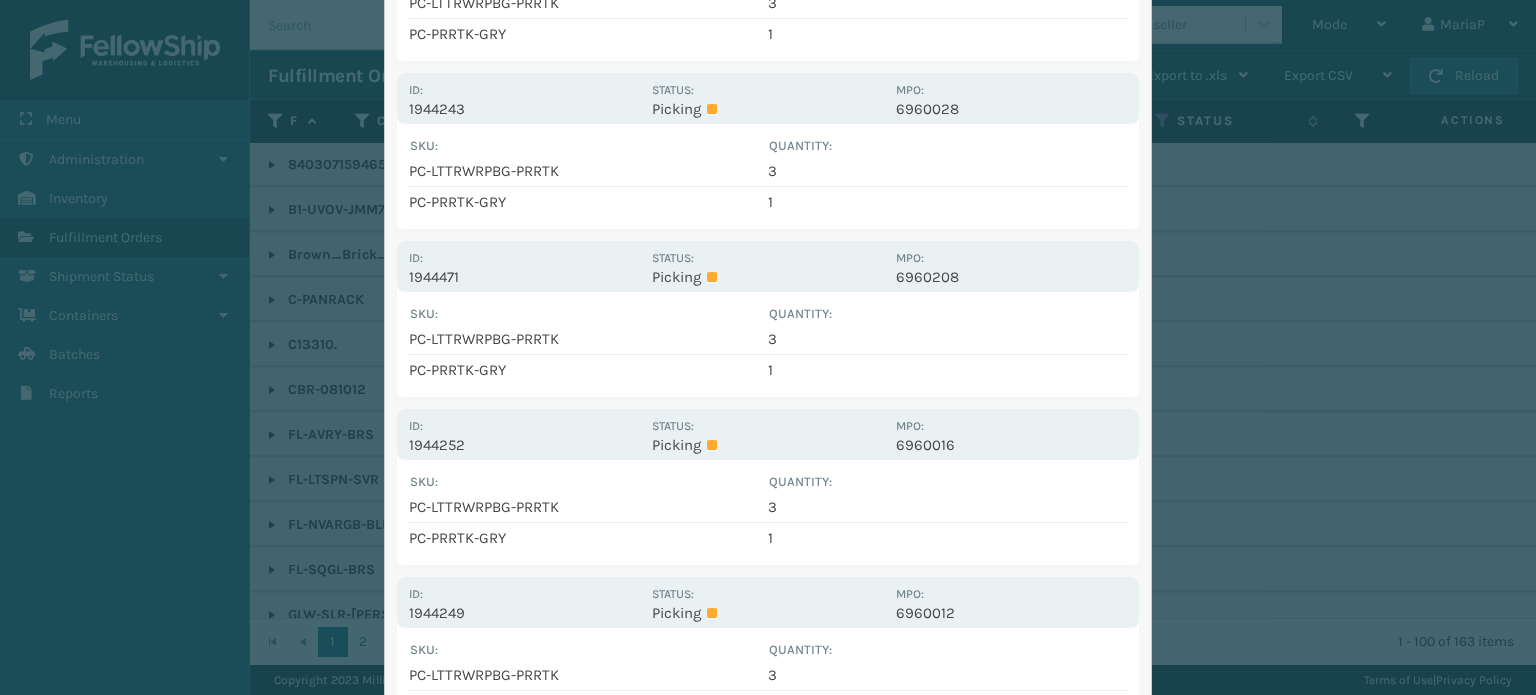 scroll, scrollTop: 1000, scrollLeft: 0, axis: vertical 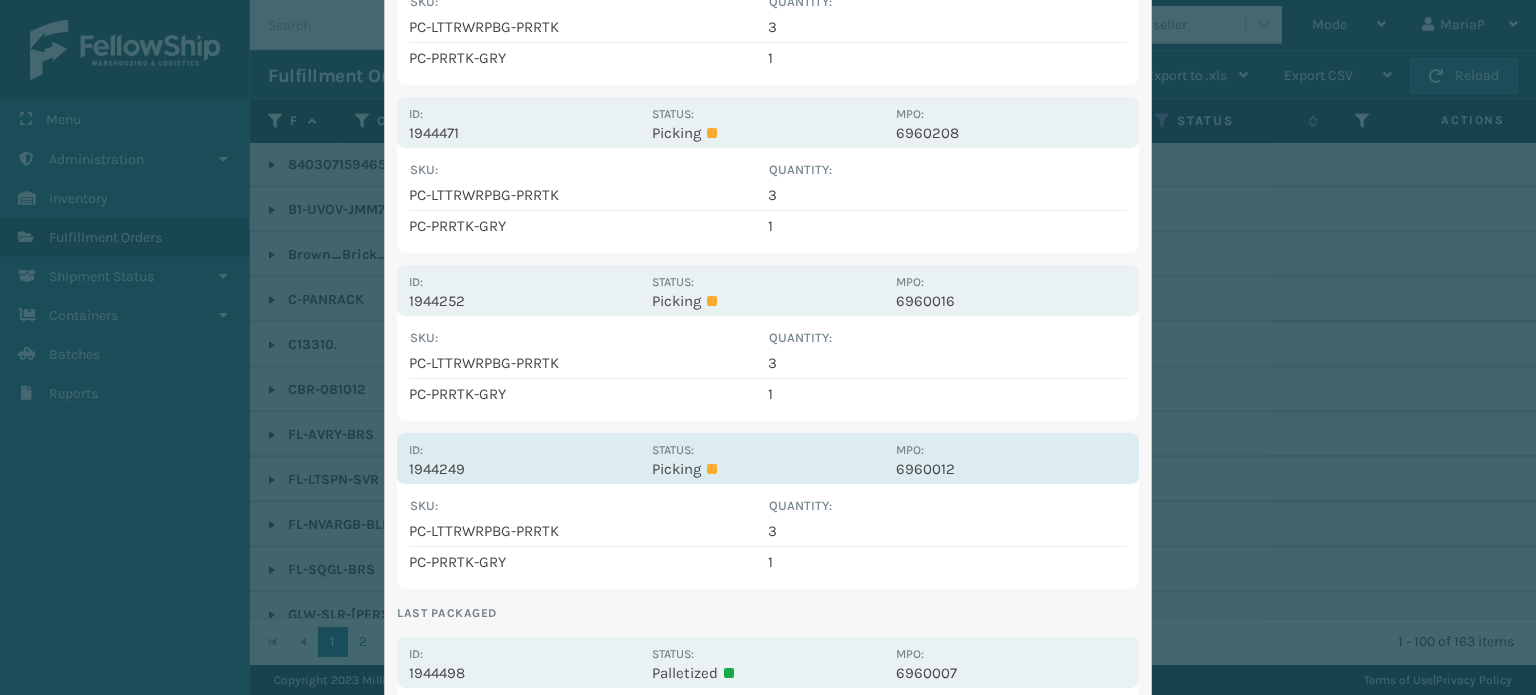 click on "Picking" at bounding box center (767, 469) 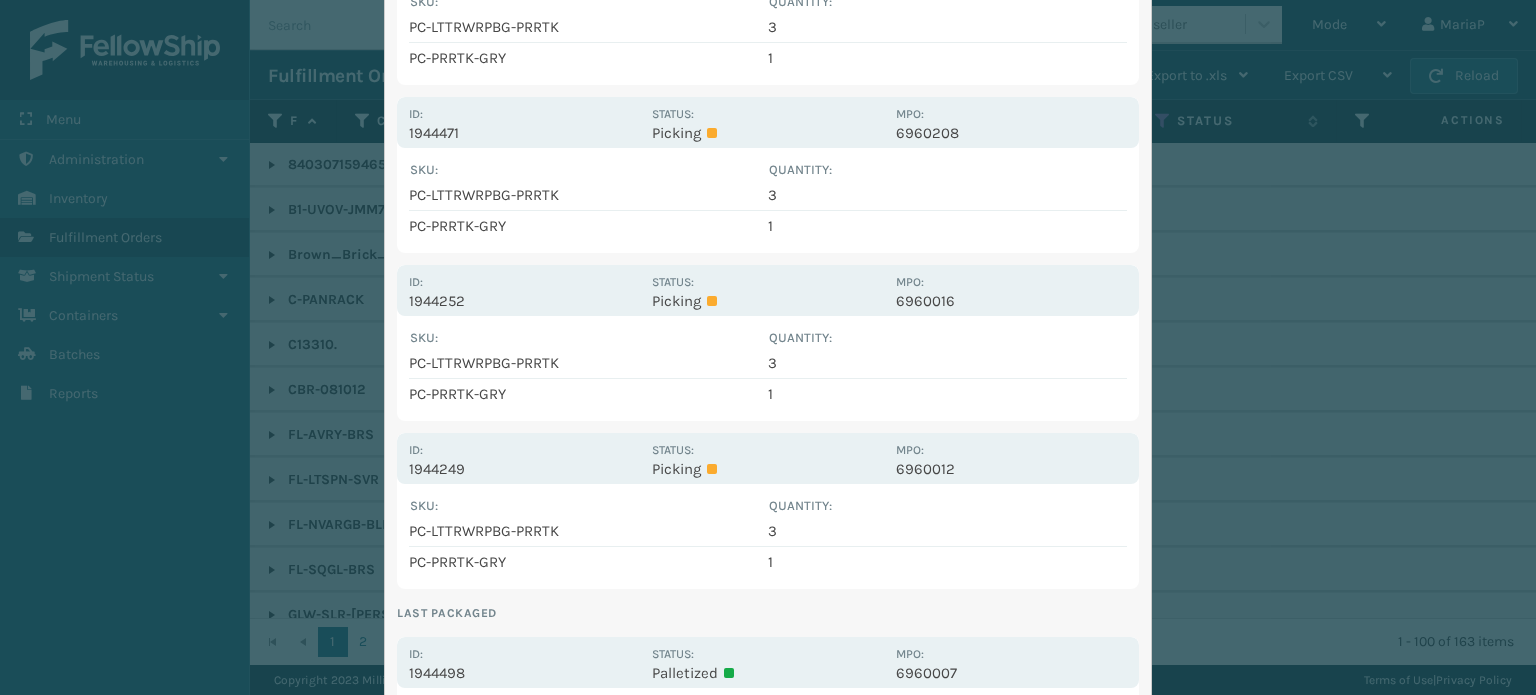 scroll, scrollTop: 0, scrollLeft: 0, axis: both 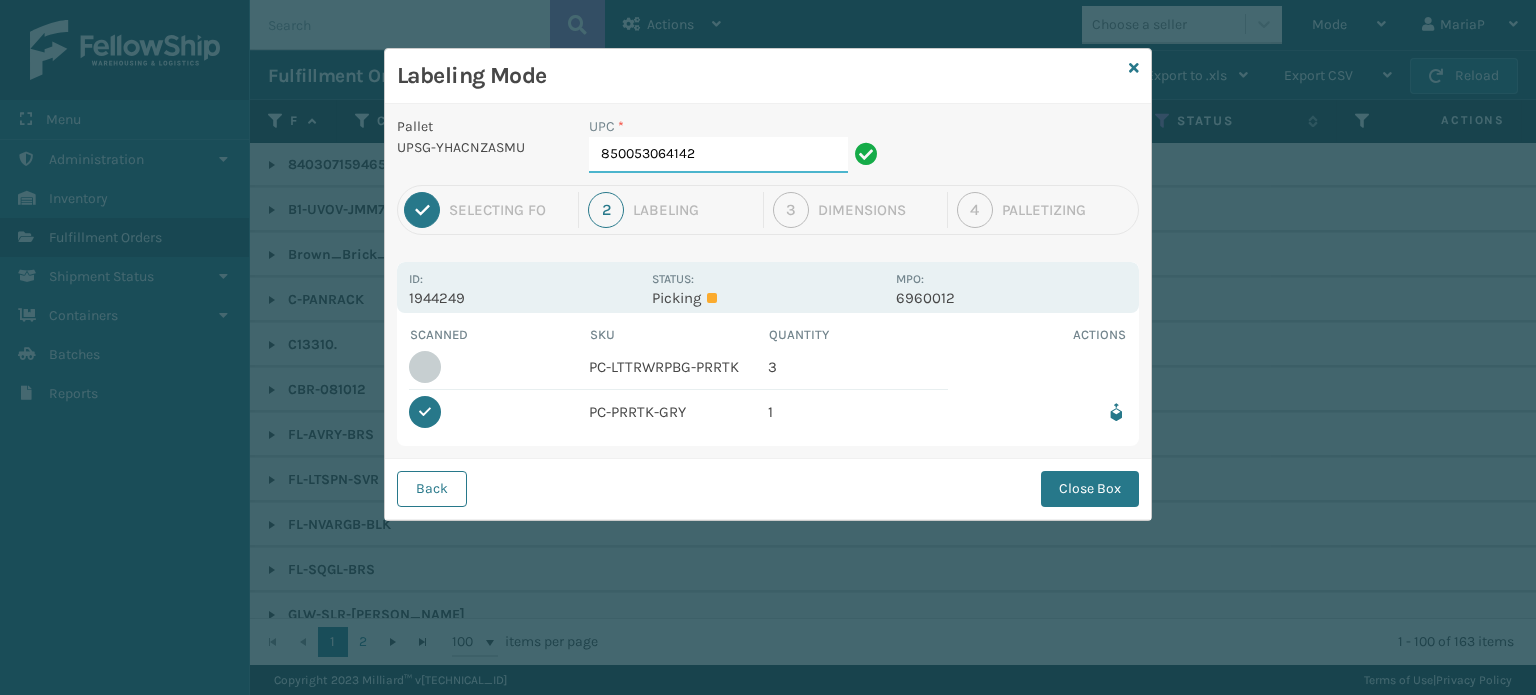 drag, startPoint x: 709, startPoint y: 243, endPoint x: 668, endPoint y: 147, distance: 104.388695 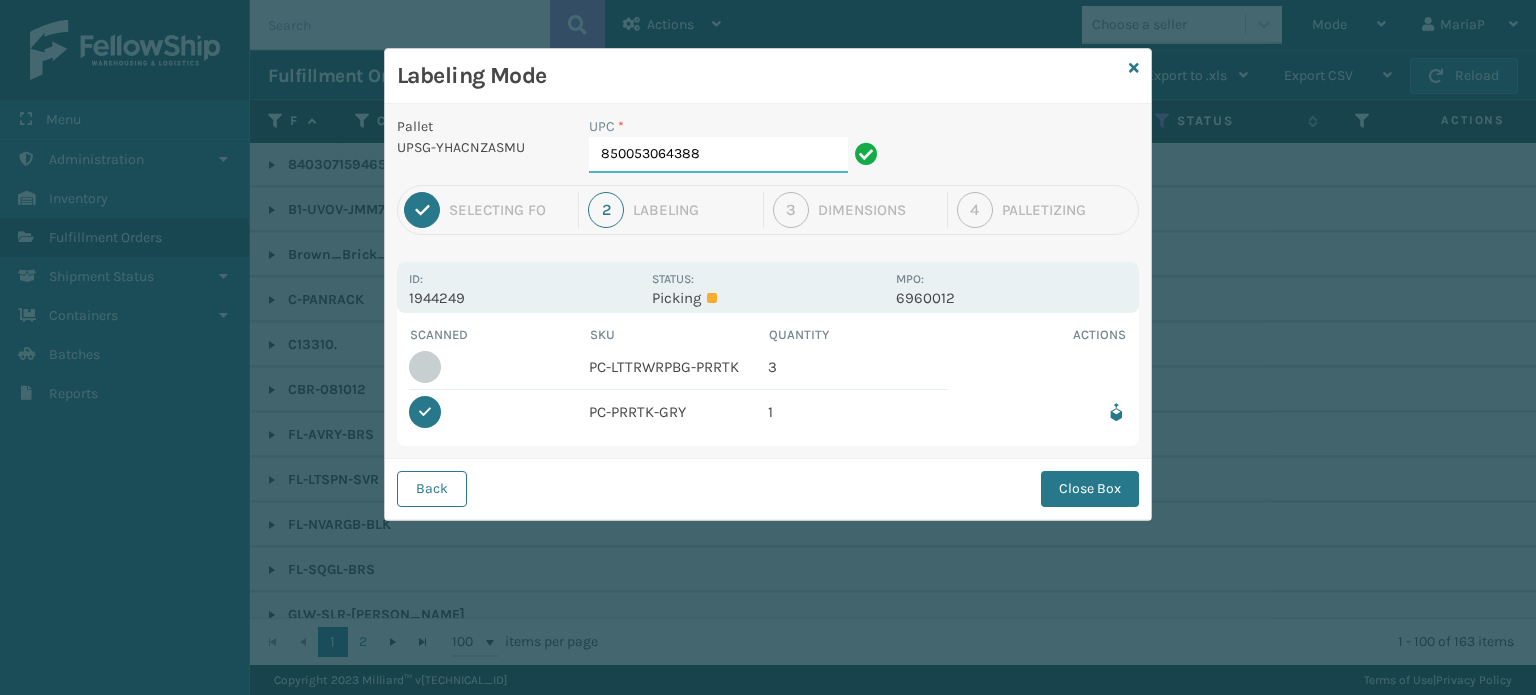 type on "850053064388" 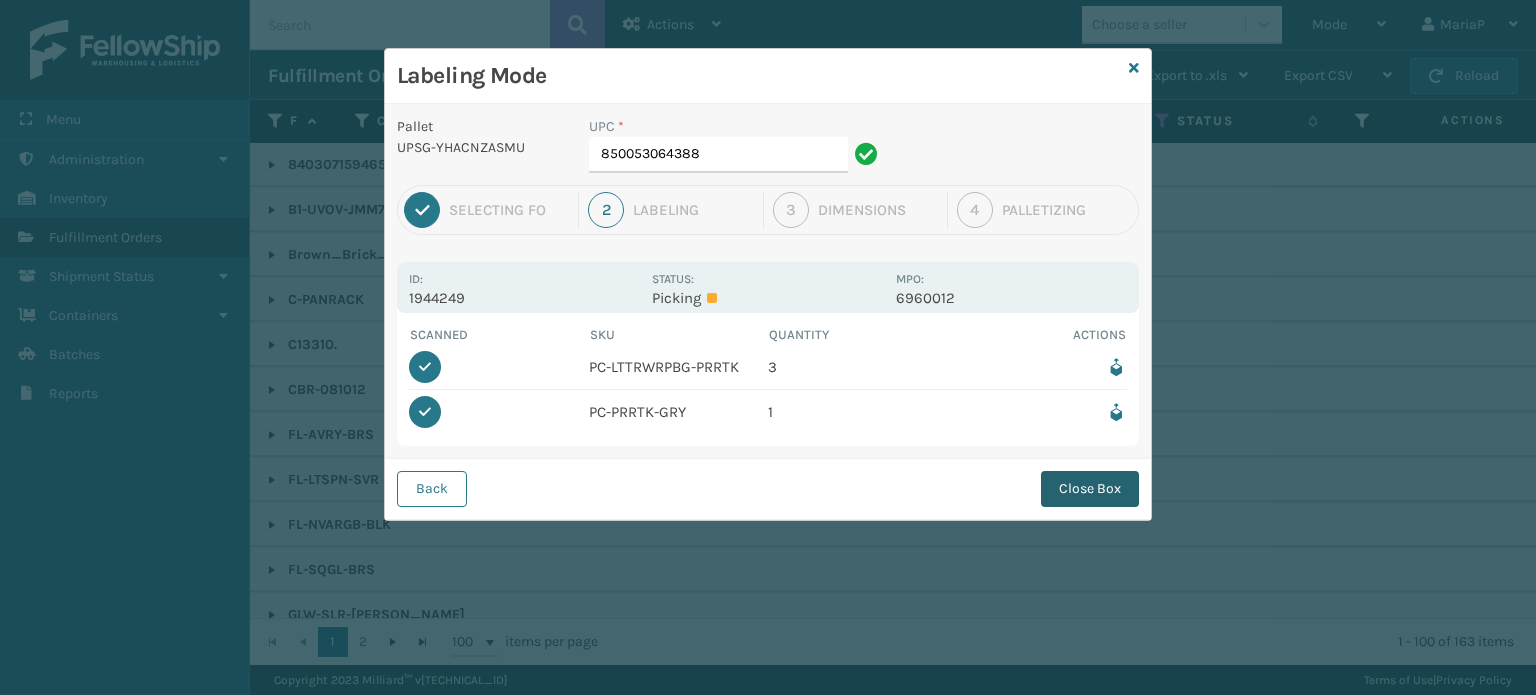 click on "Close Box" at bounding box center (1090, 489) 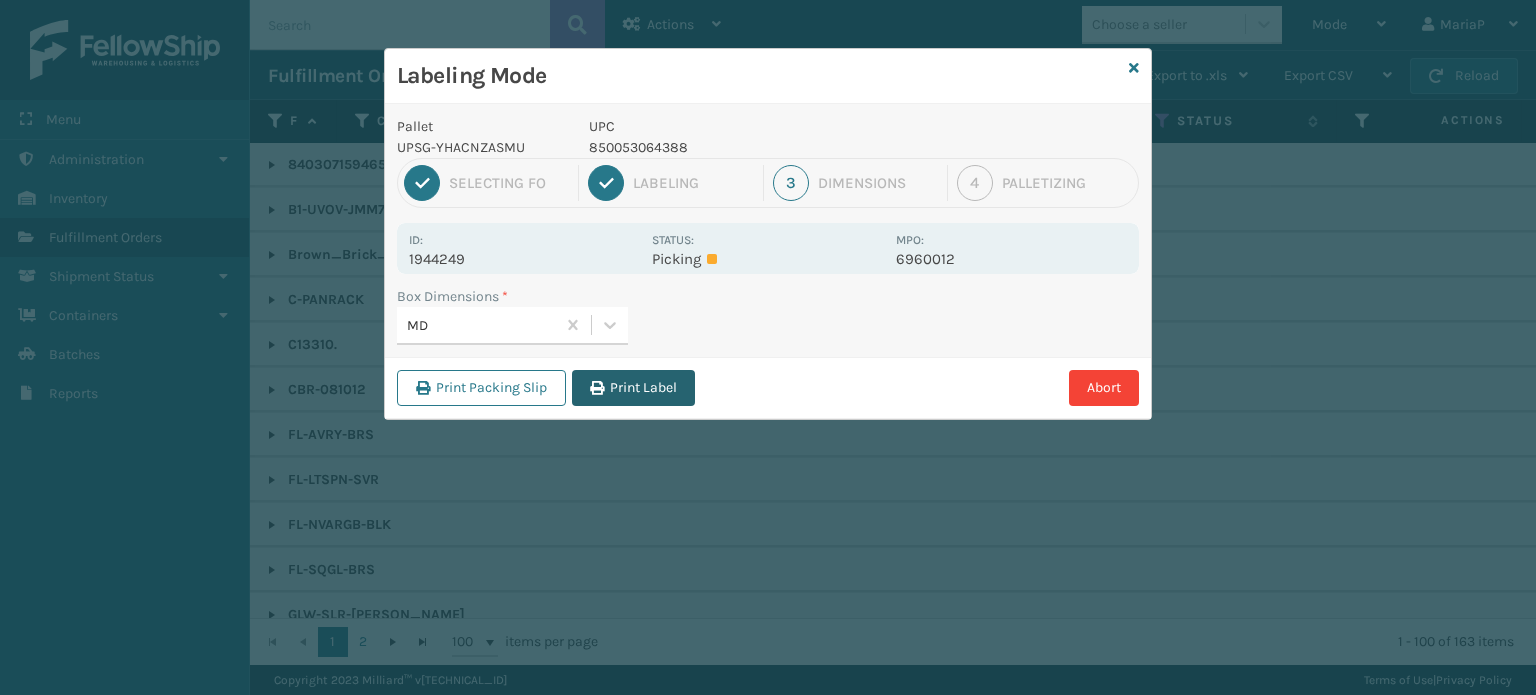 click on "Print Label" at bounding box center [633, 388] 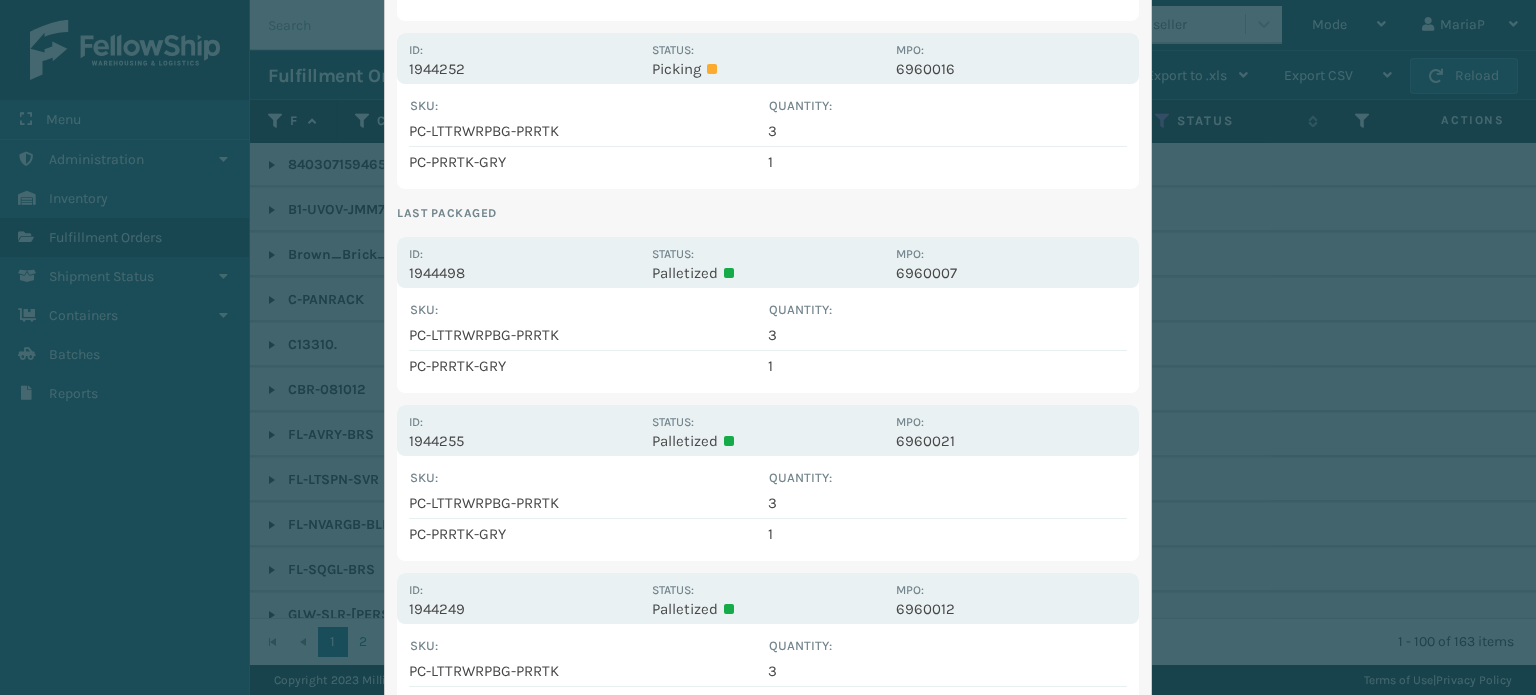 scroll, scrollTop: 1049, scrollLeft: 0, axis: vertical 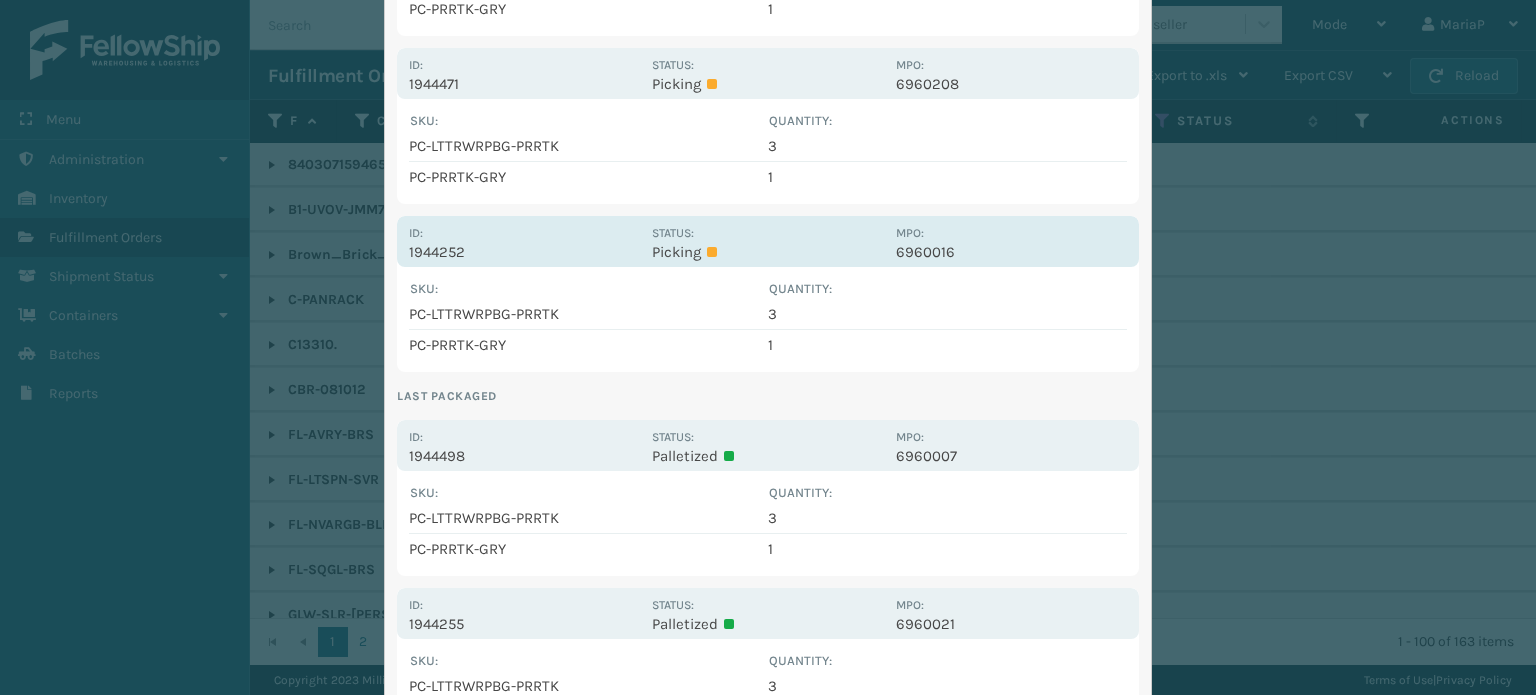 click on "Picking" at bounding box center (767, 252) 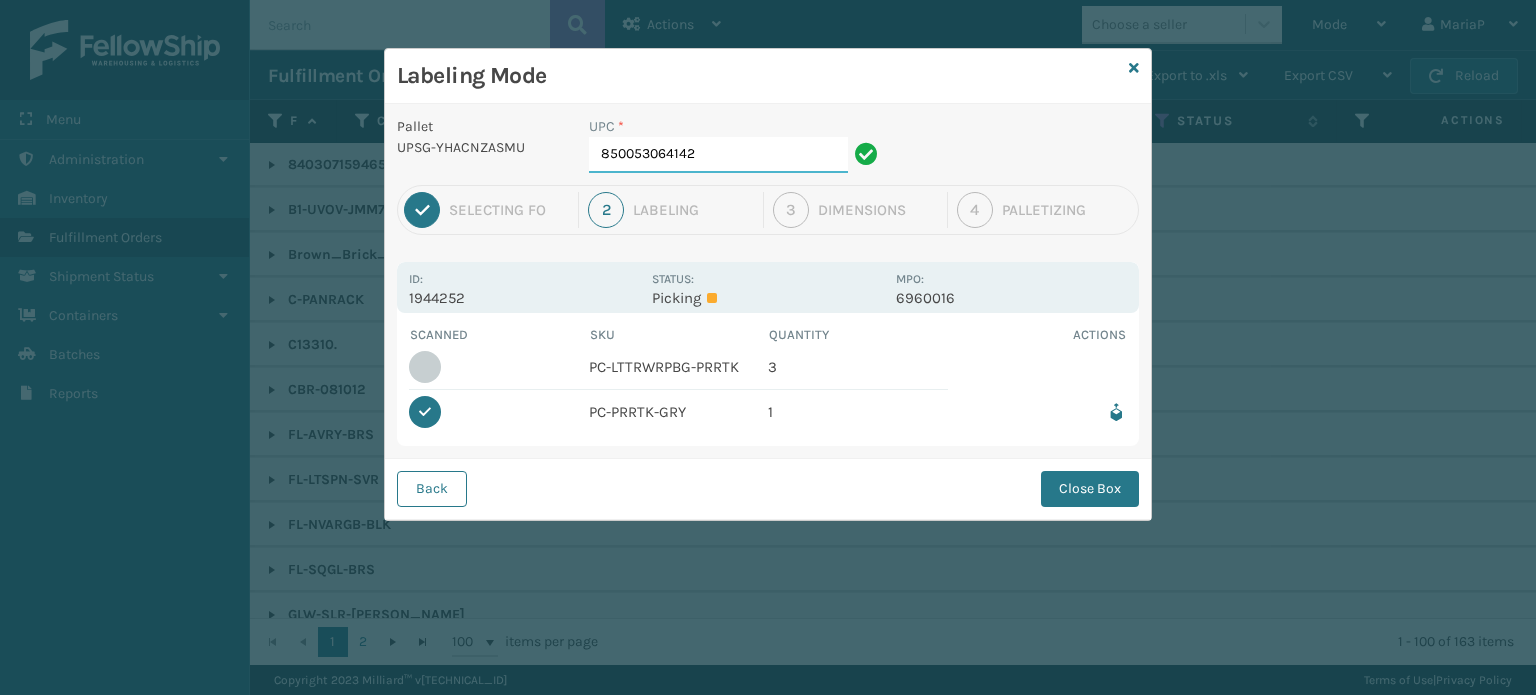scroll, scrollTop: 0, scrollLeft: 0, axis: both 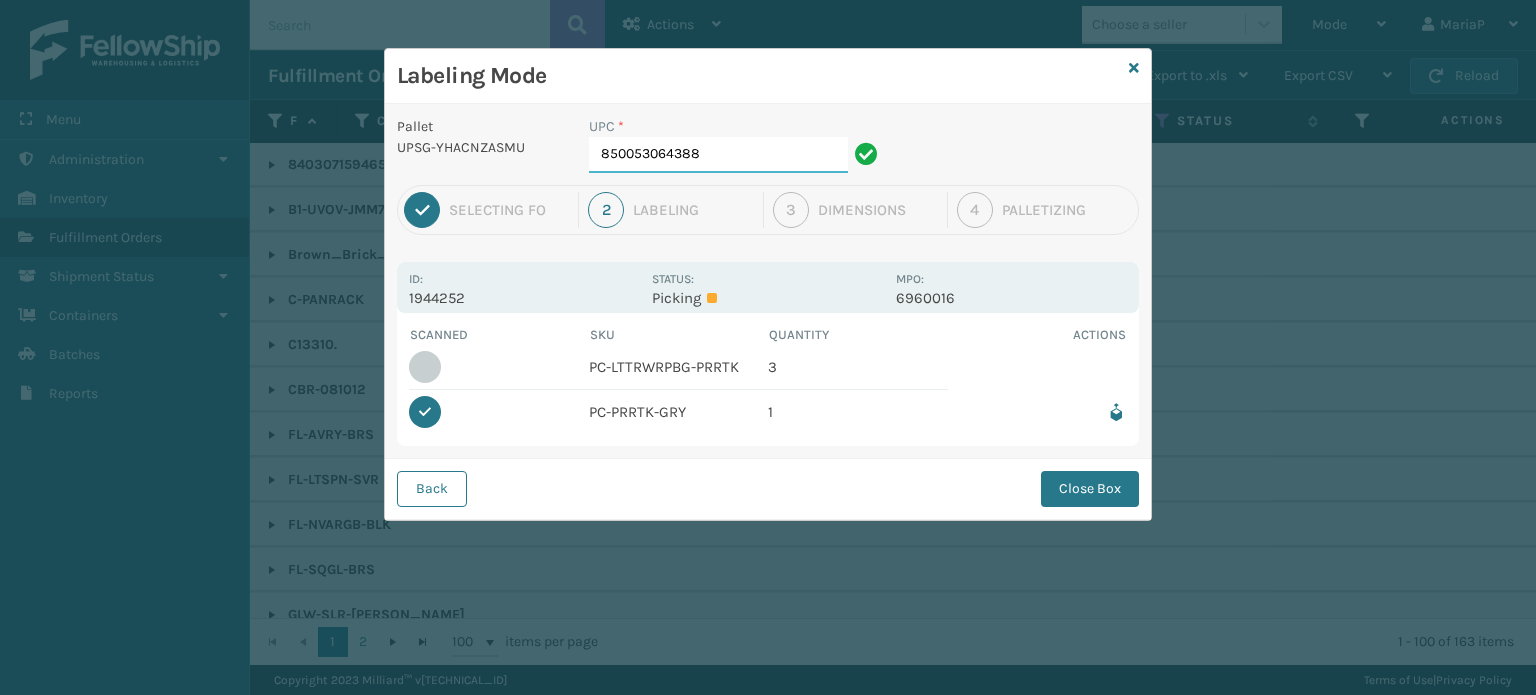 type on "850053064388" 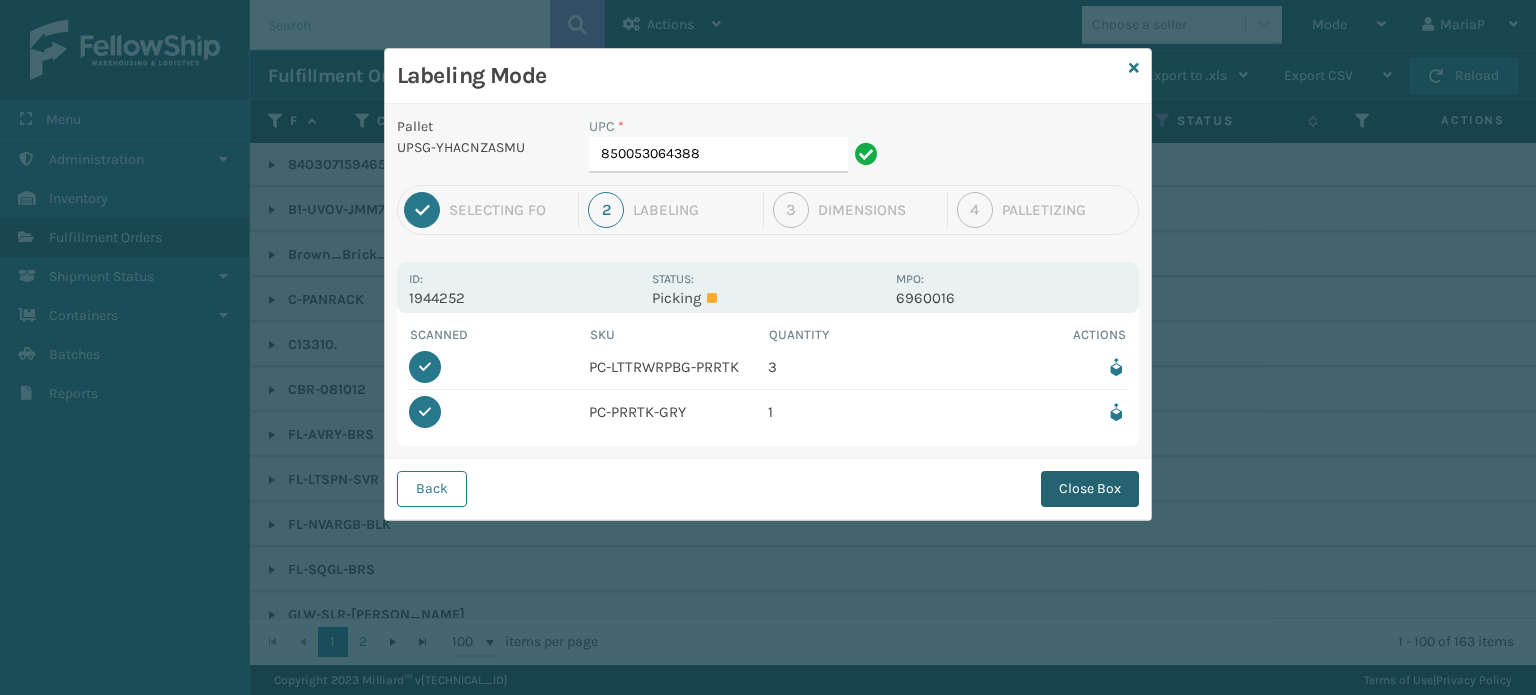 click on "Close Box" at bounding box center [1090, 489] 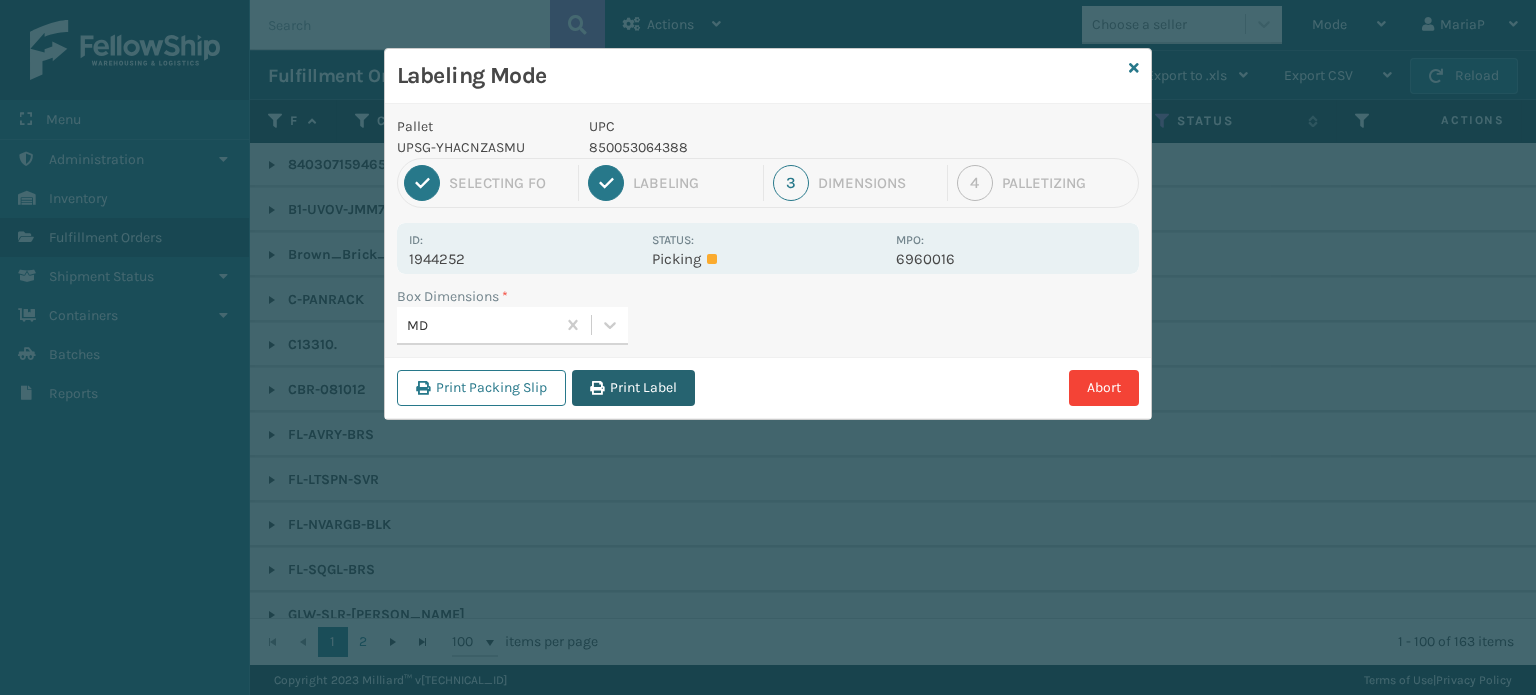 click on "Print Label" at bounding box center [633, 388] 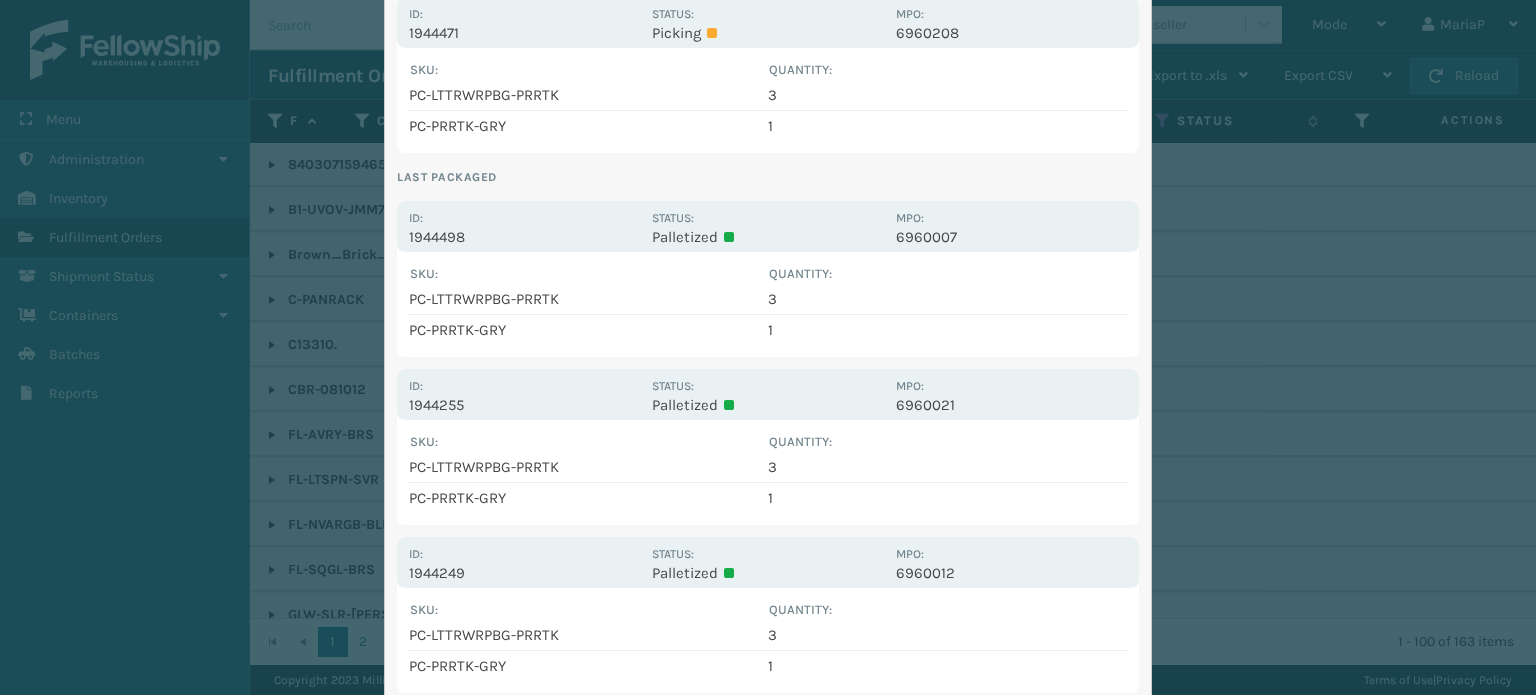 scroll, scrollTop: 900, scrollLeft: 0, axis: vertical 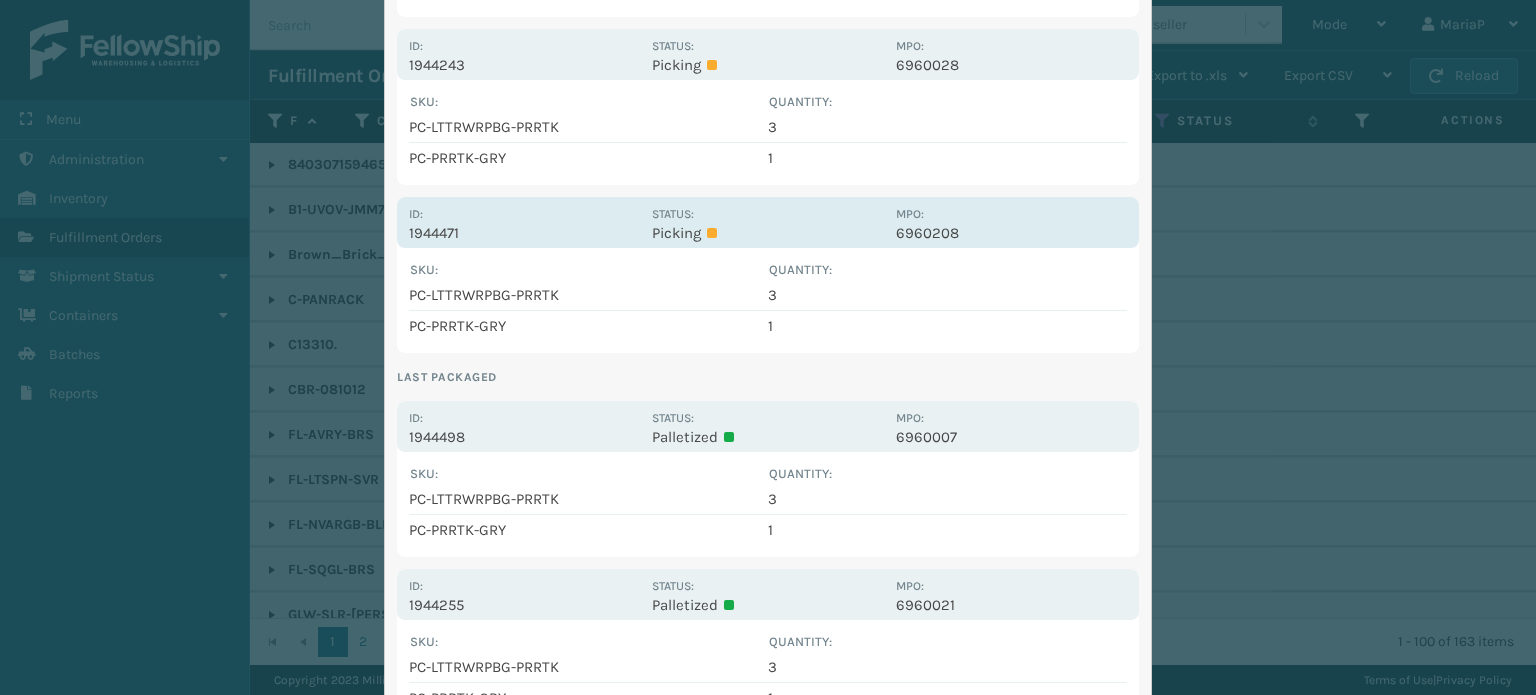 click on "Picking" at bounding box center [767, 233] 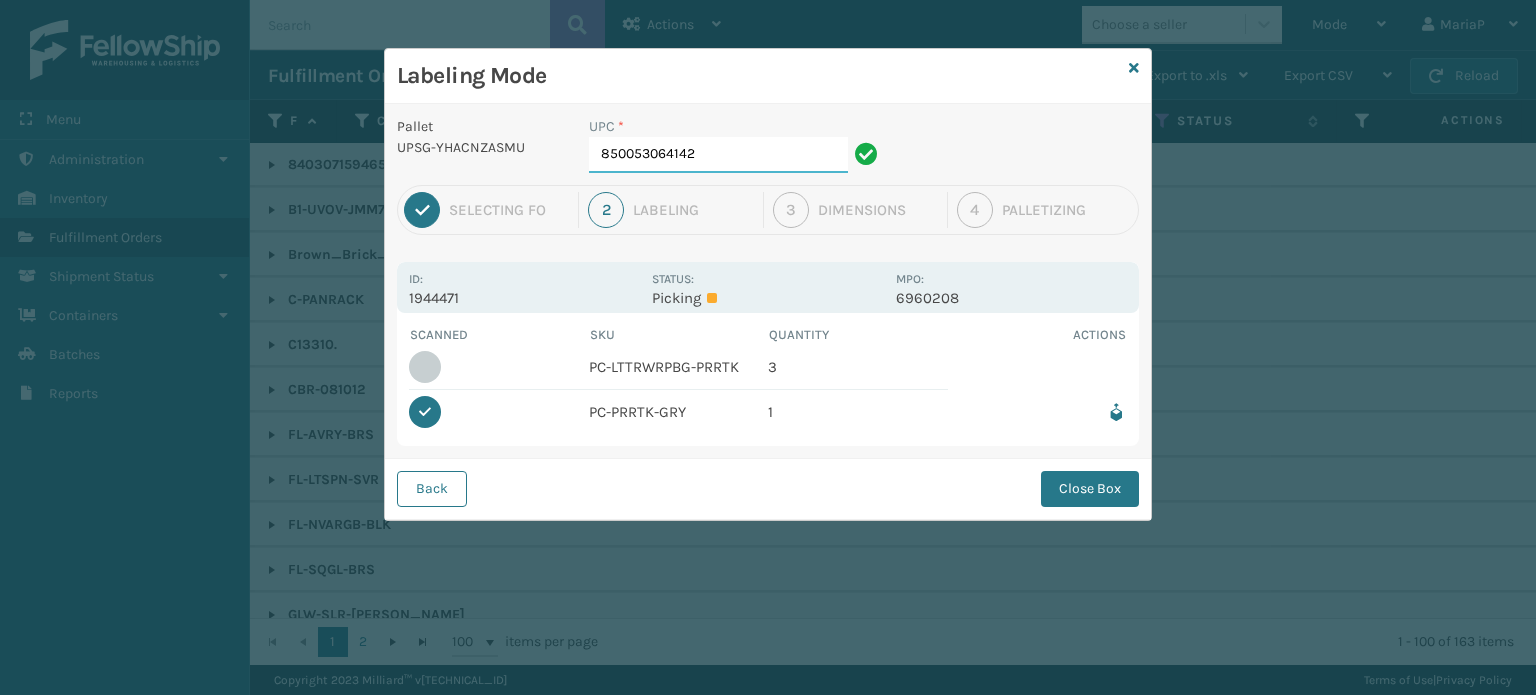 drag, startPoint x: 745, startPoint y: 139, endPoint x: 169, endPoint y: 73, distance: 579.7689 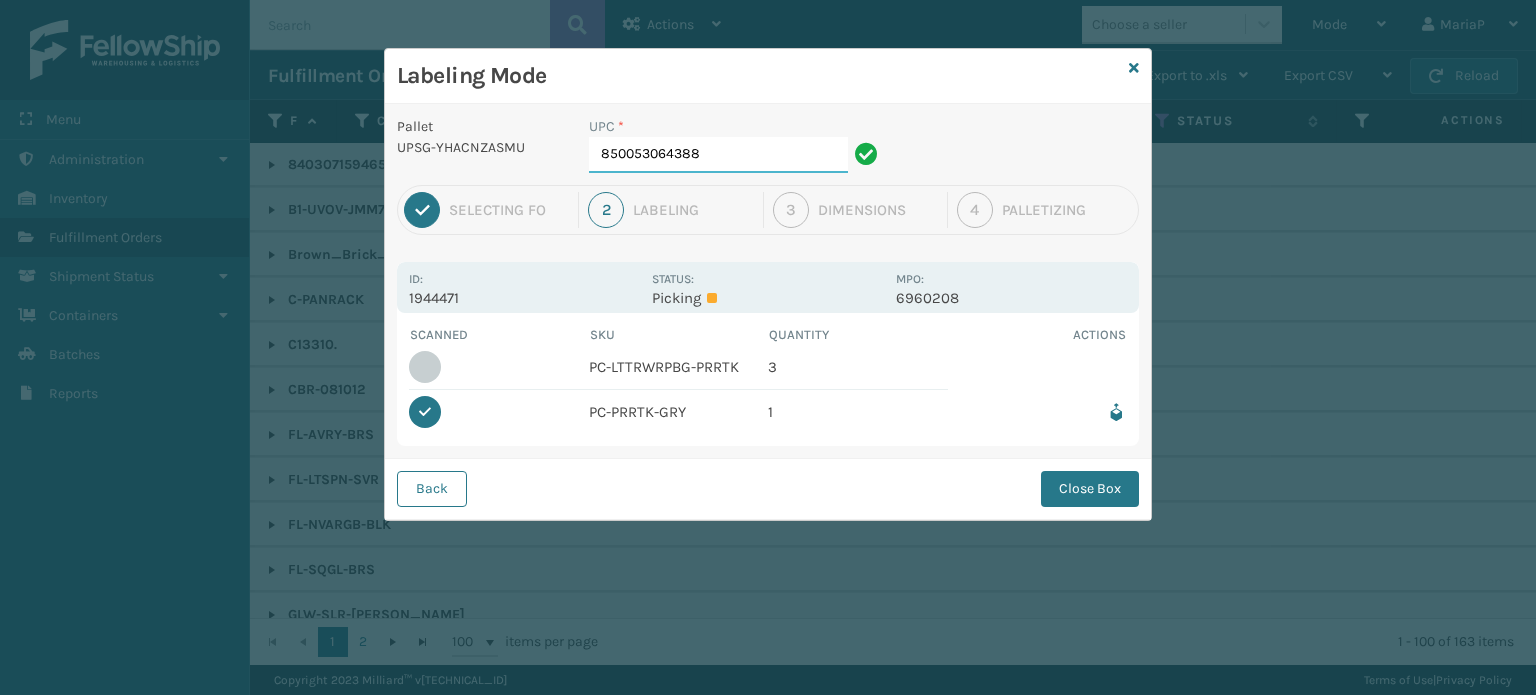 type on "850053064388" 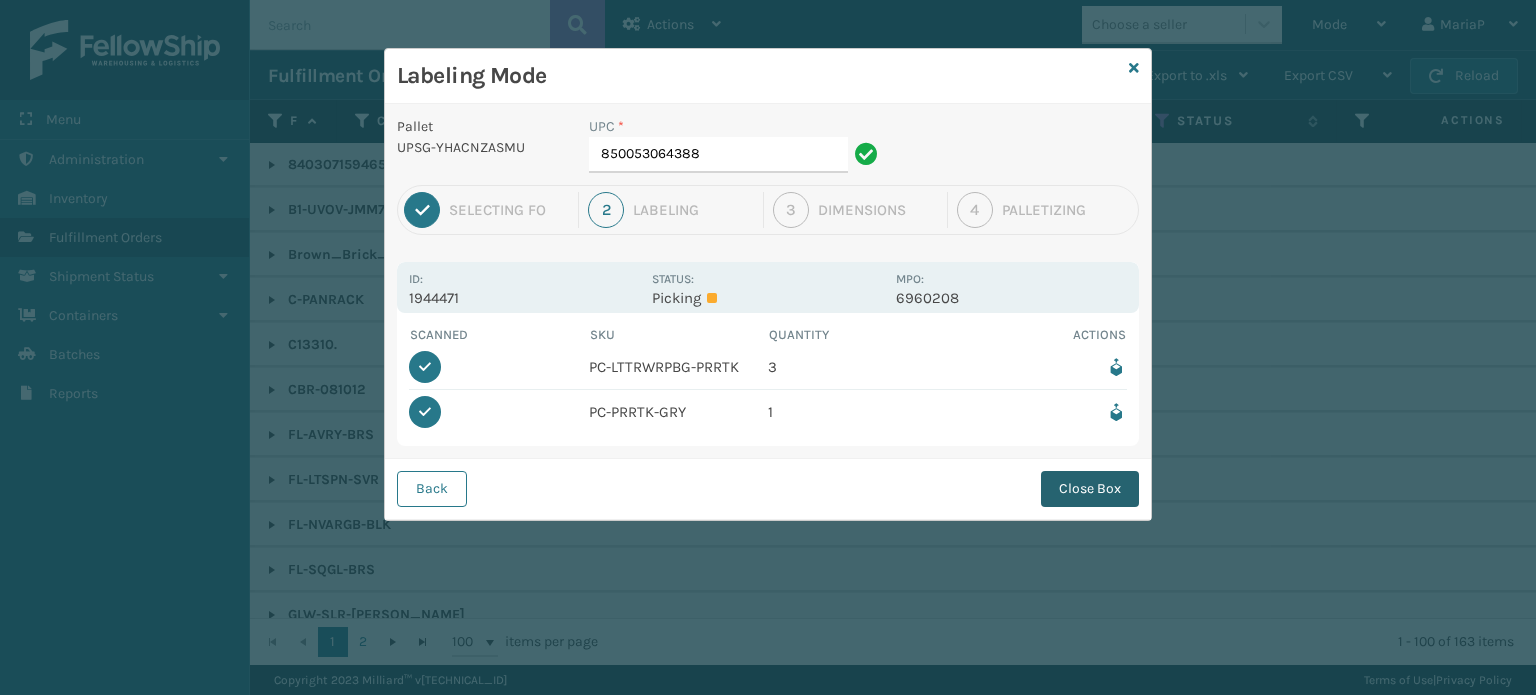 click on "Close Box" at bounding box center [1090, 489] 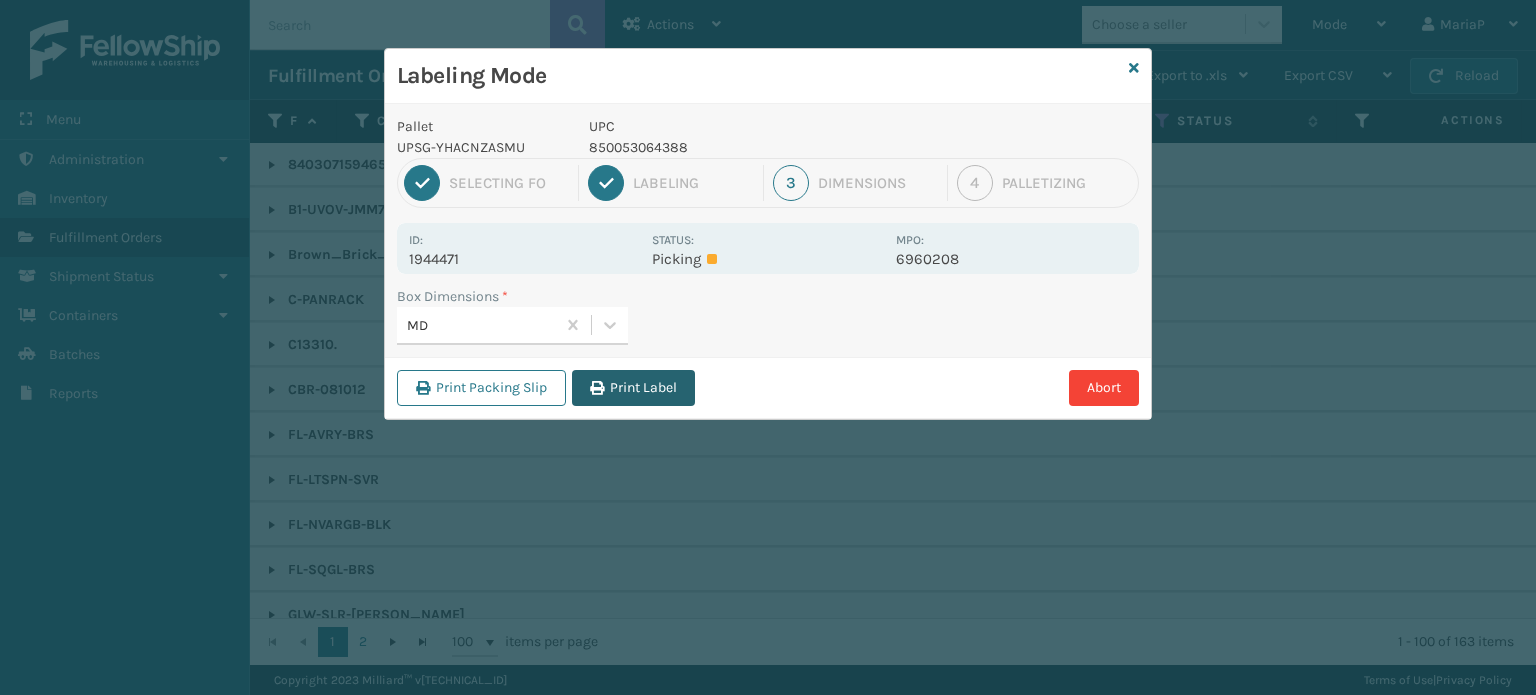 click on "Print Label" at bounding box center [633, 388] 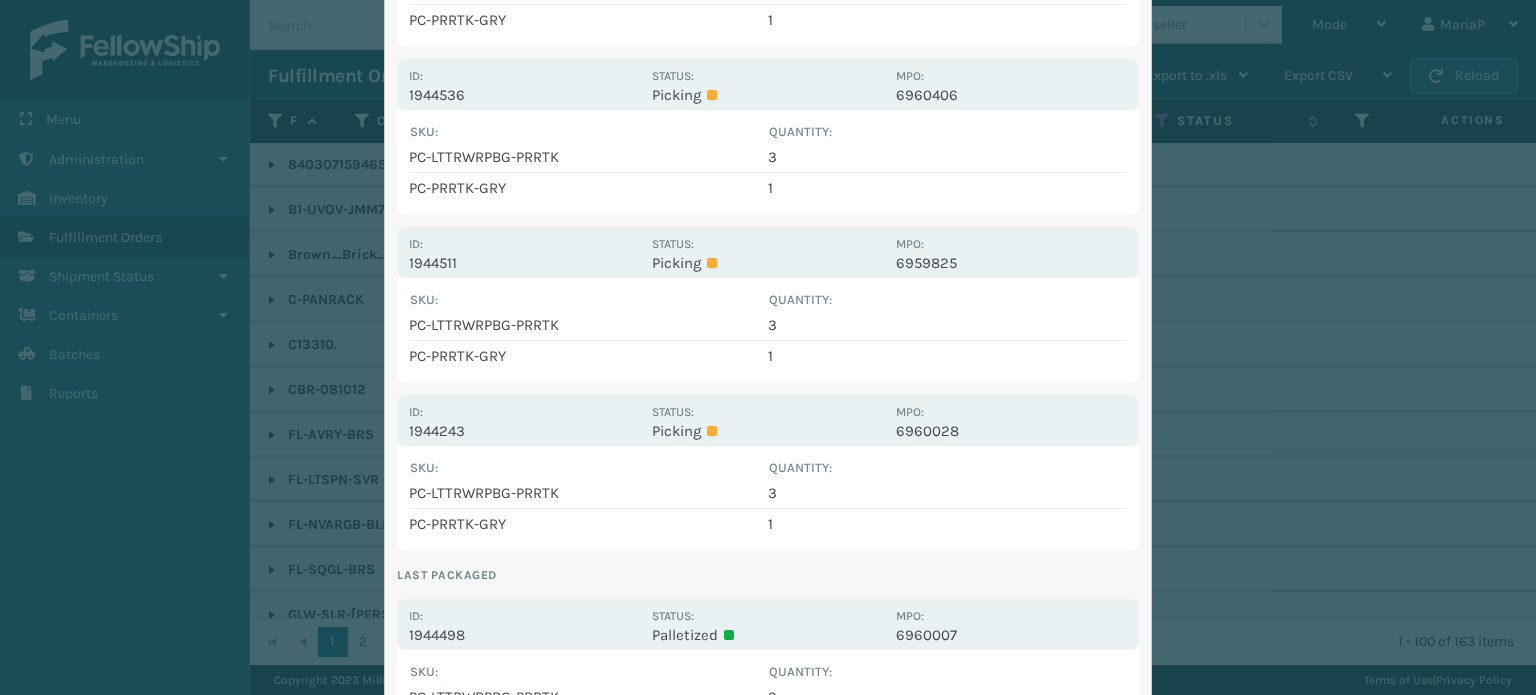 scroll, scrollTop: 500, scrollLeft: 0, axis: vertical 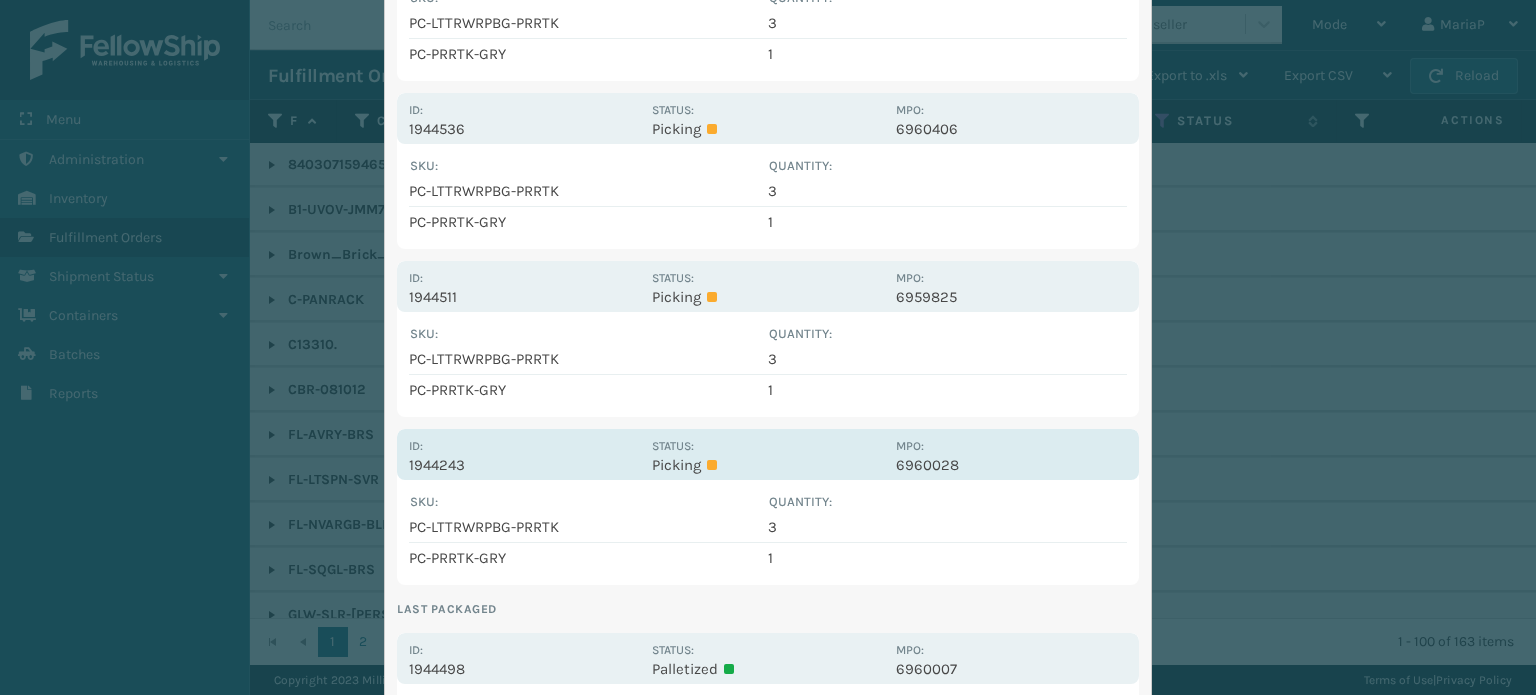 click on "Picking" at bounding box center (767, 465) 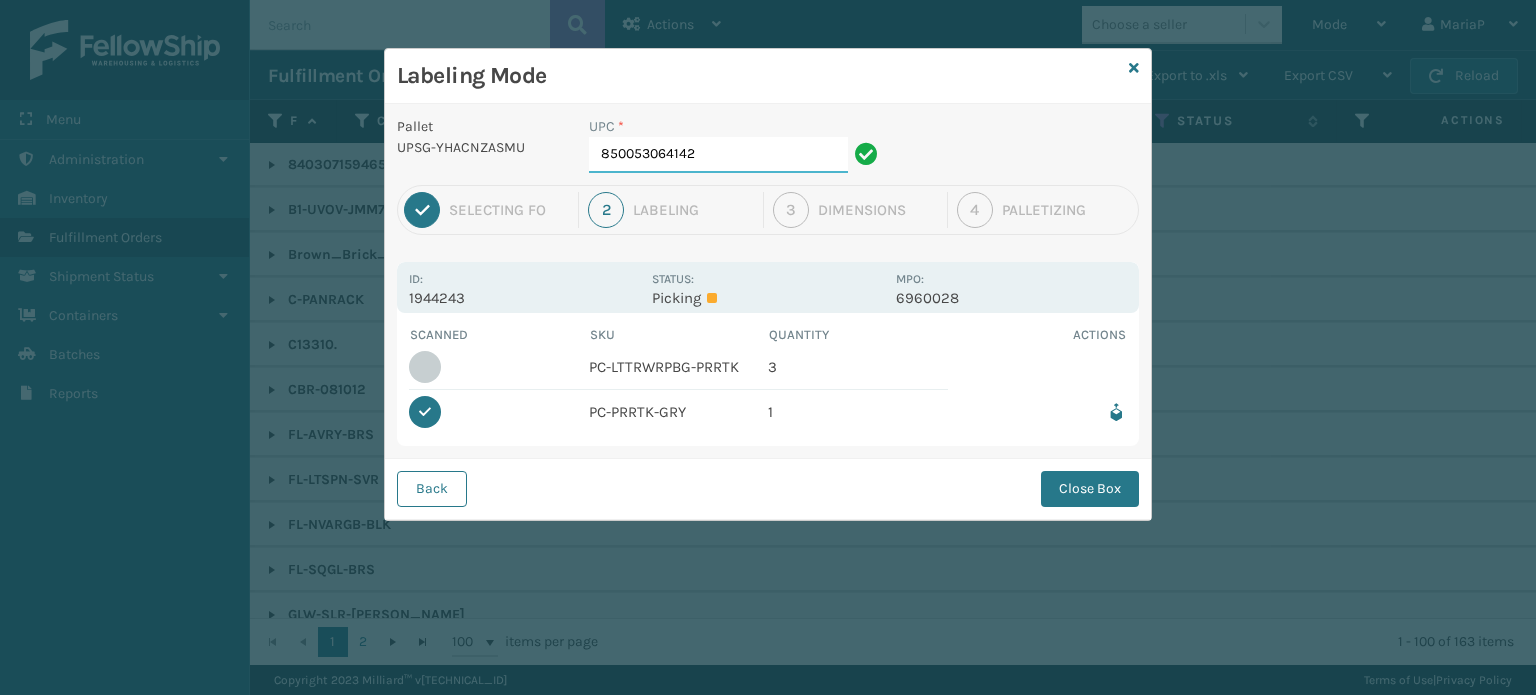 scroll, scrollTop: 0, scrollLeft: 0, axis: both 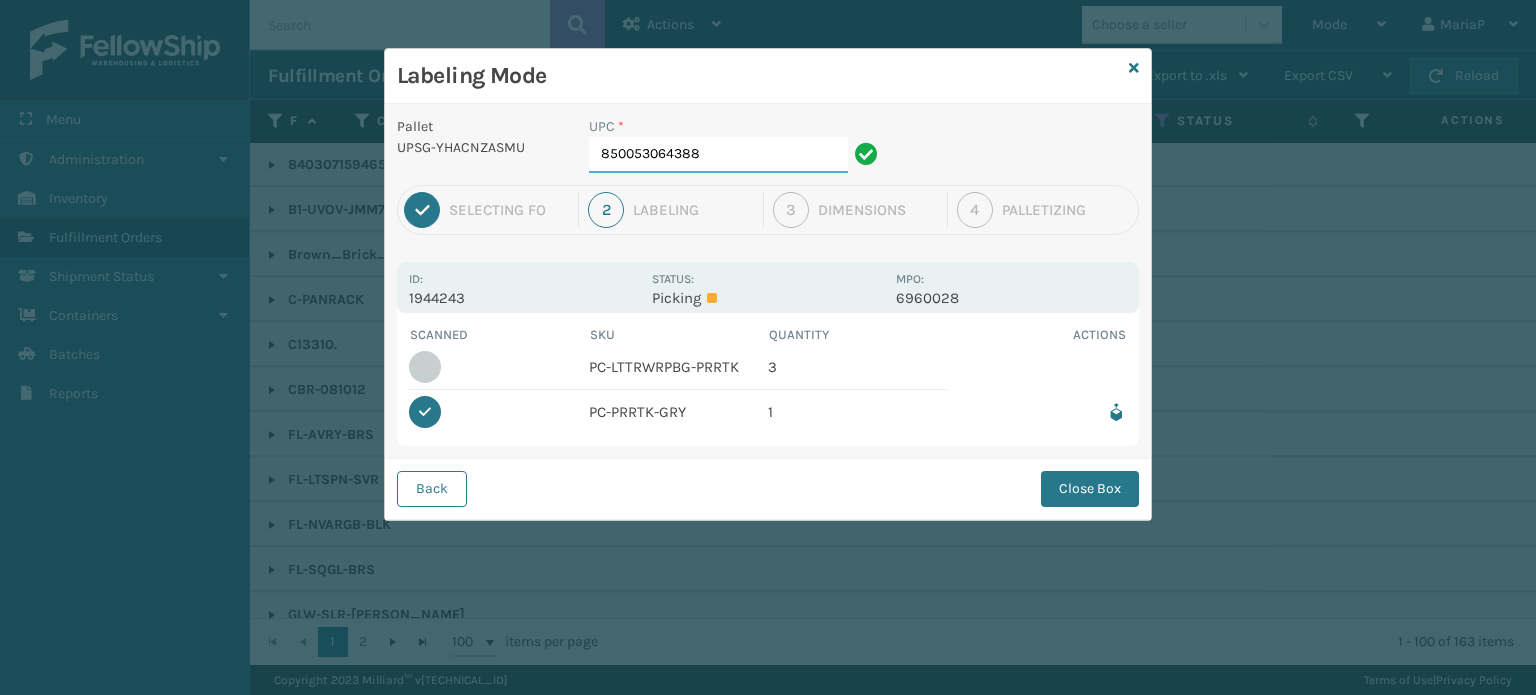 type on "850053064388" 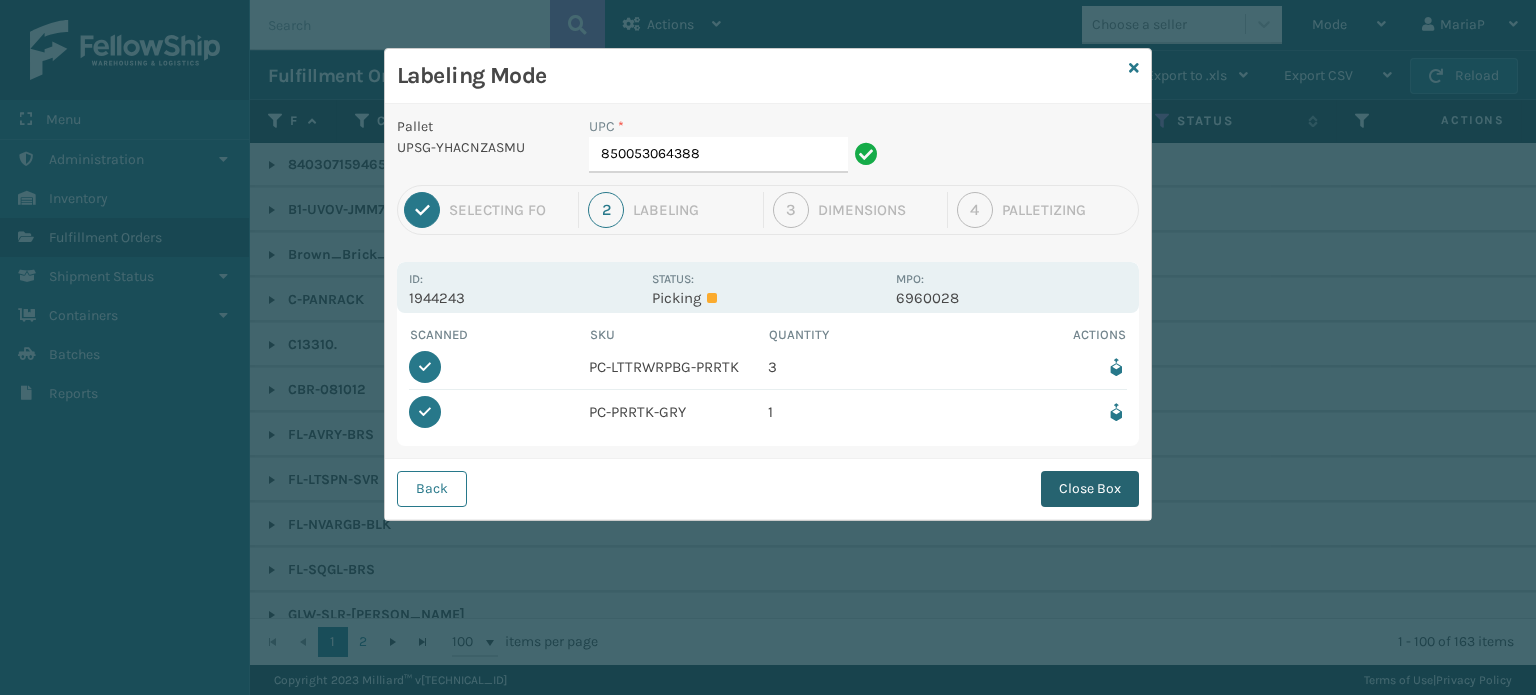 click on "Close Box" at bounding box center [1090, 489] 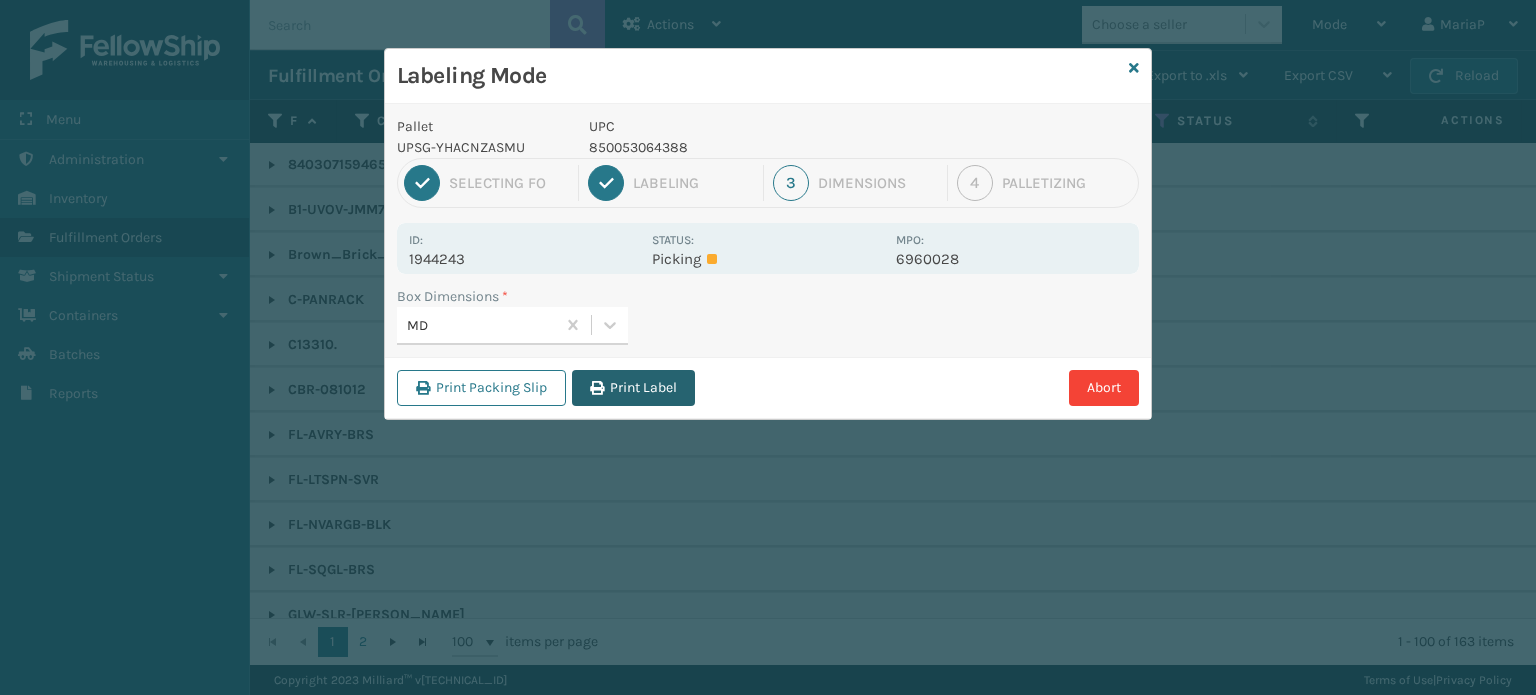click on "Print Label" at bounding box center (633, 388) 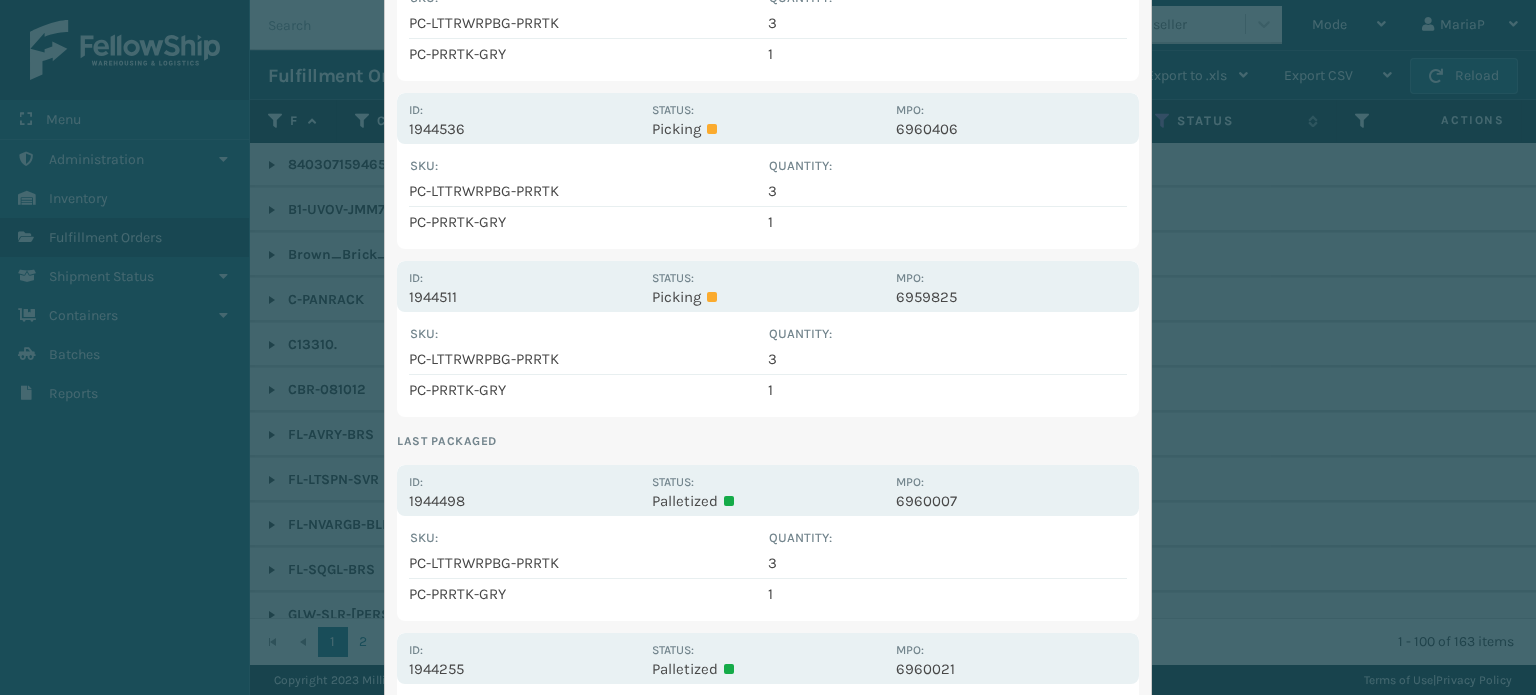 scroll, scrollTop: 400, scrollLeft: 0, axis: vertical 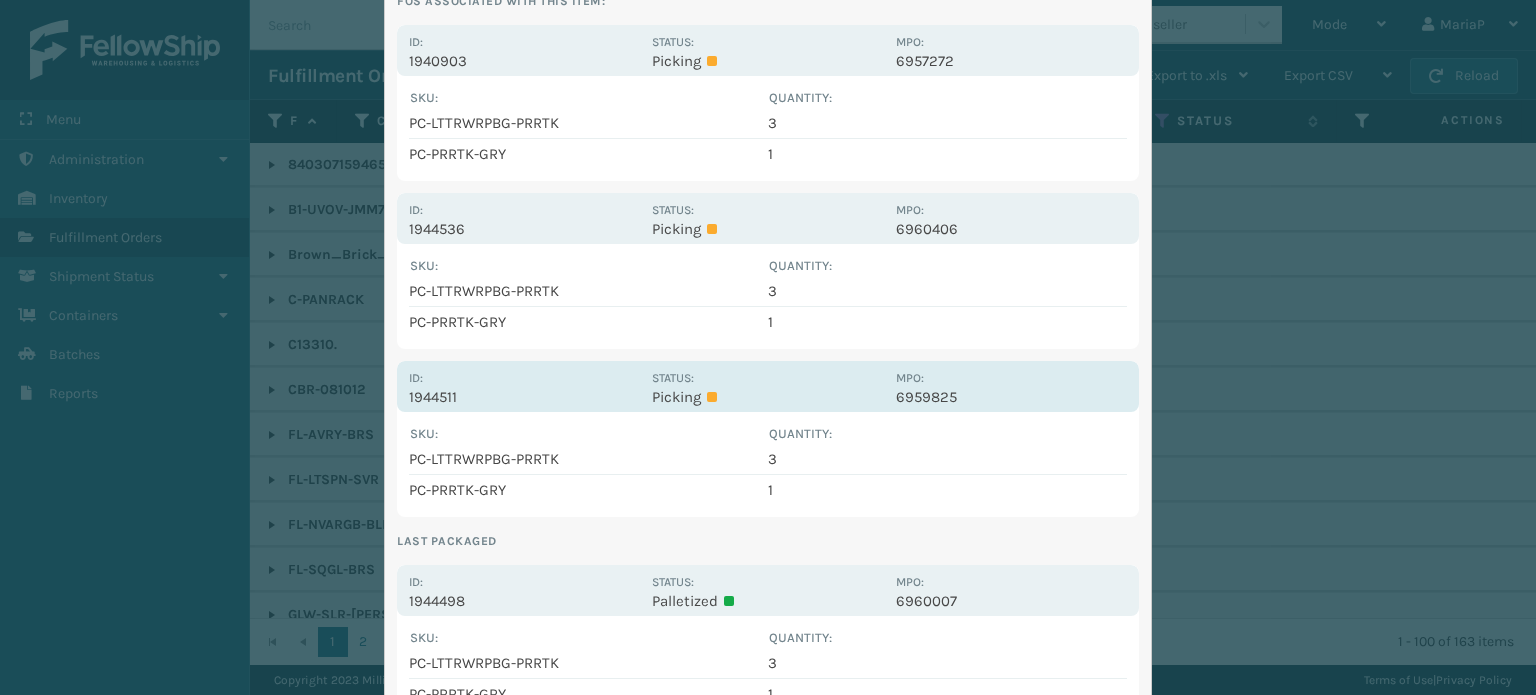 click on "Status: Picking" at bounding box center (767, 386) 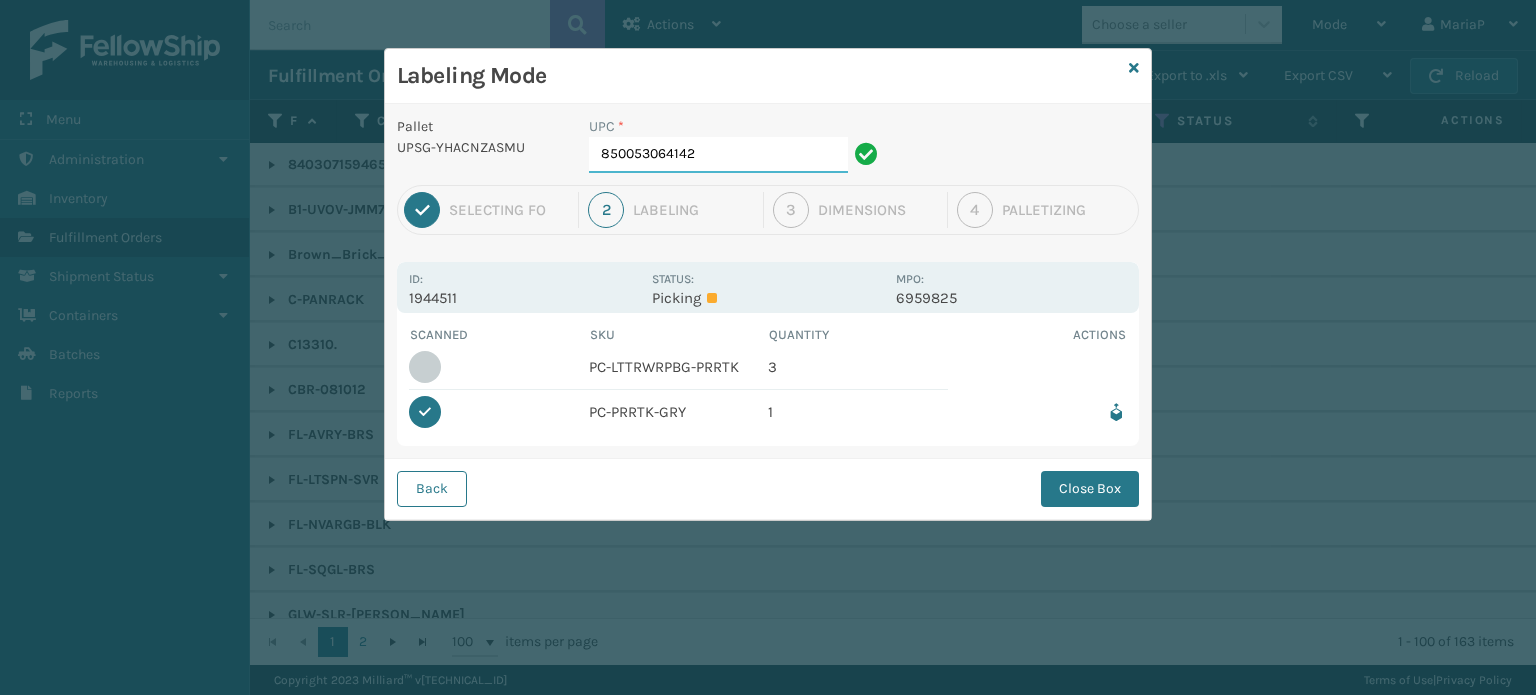 drag, startPoint x: 705, startPoint y: 158, endPoint x: 468, endPoint y: 143, distance: 237.47421 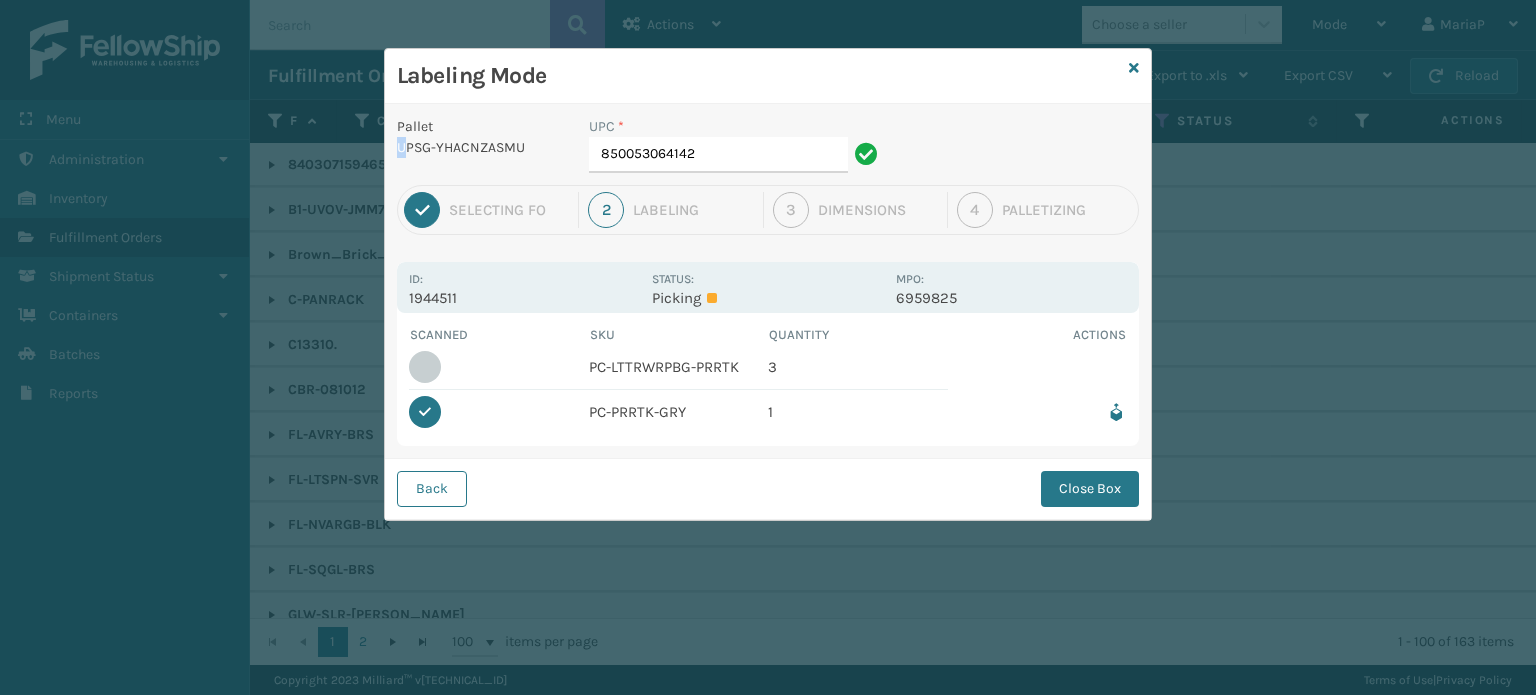 click on "Pallet UPSG-YHACNZASMU" at bounding box center (481, 150) 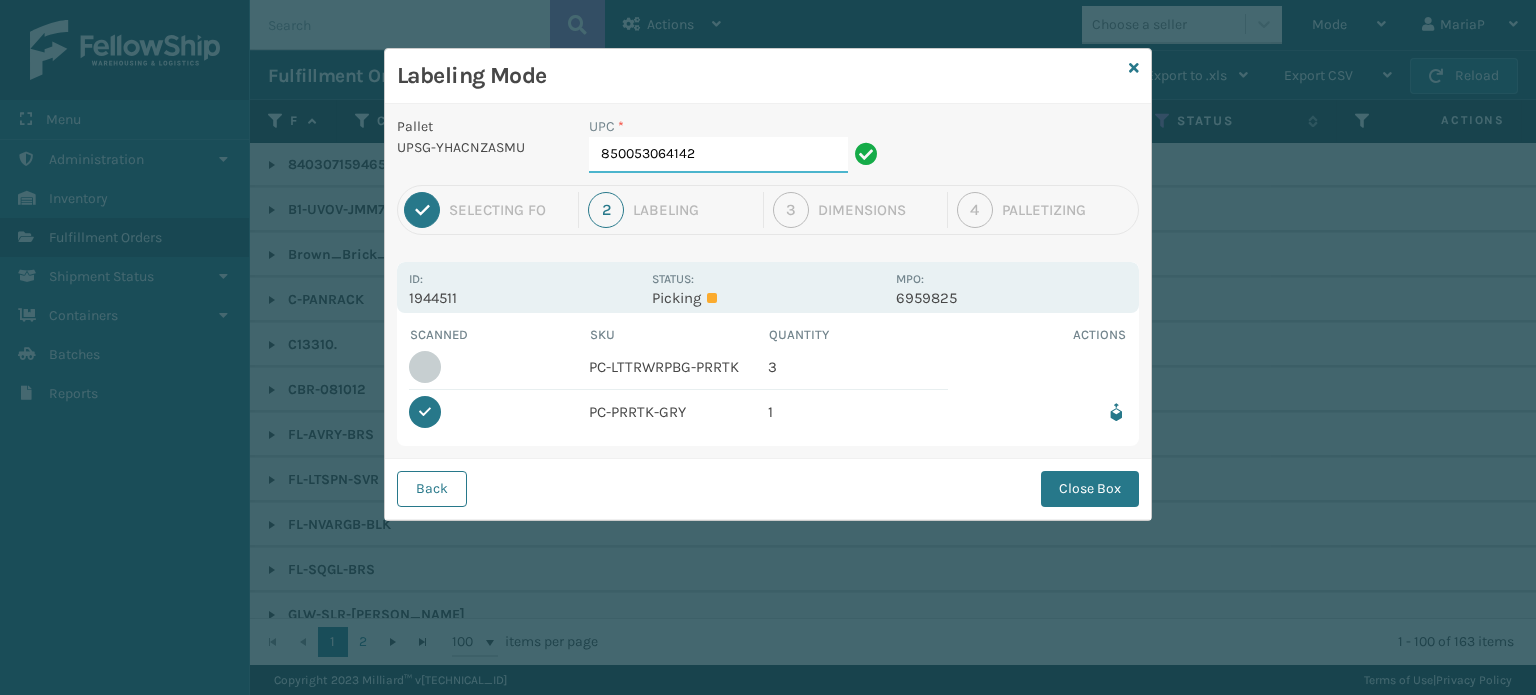 drag, startPoint x: 717, startPoint y: 162, endPoint x: 412, endPoint y: 128, distance: 306.88922 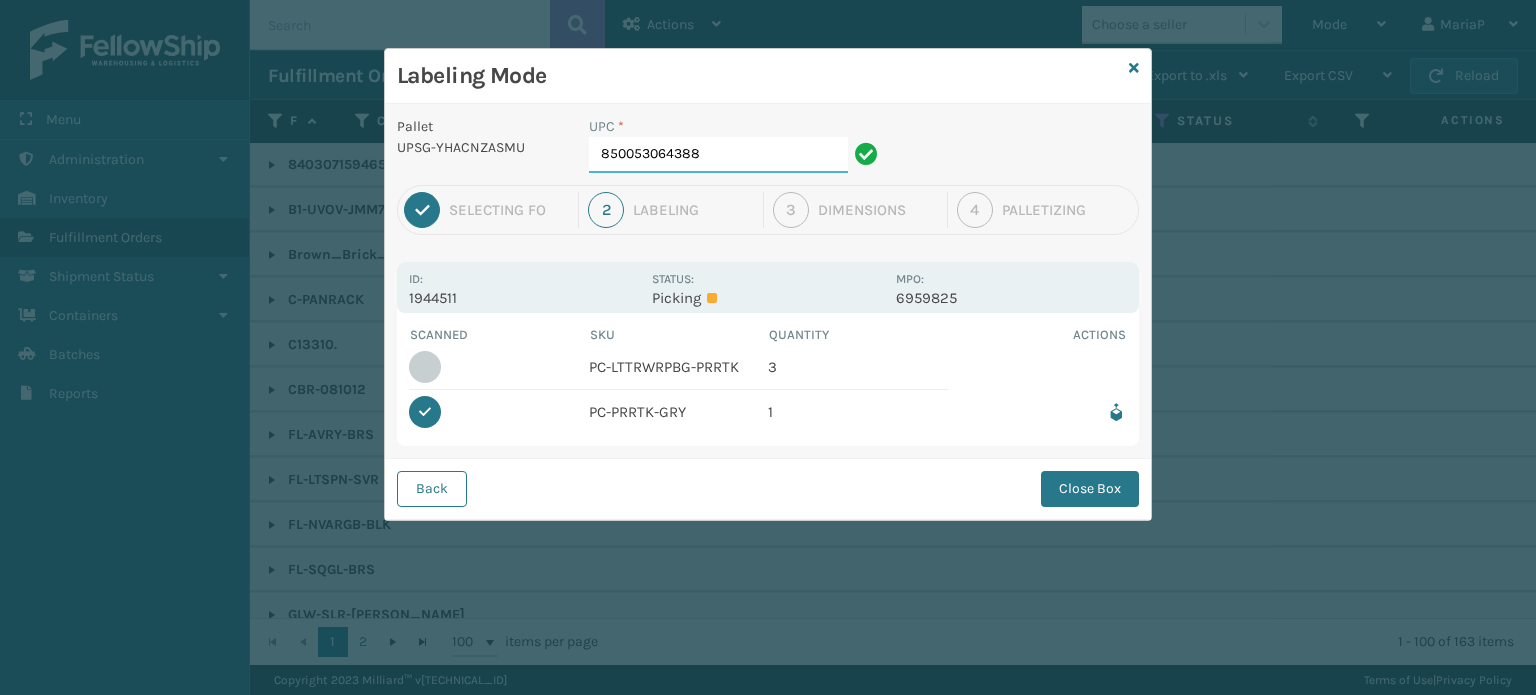 type on "850053064388" 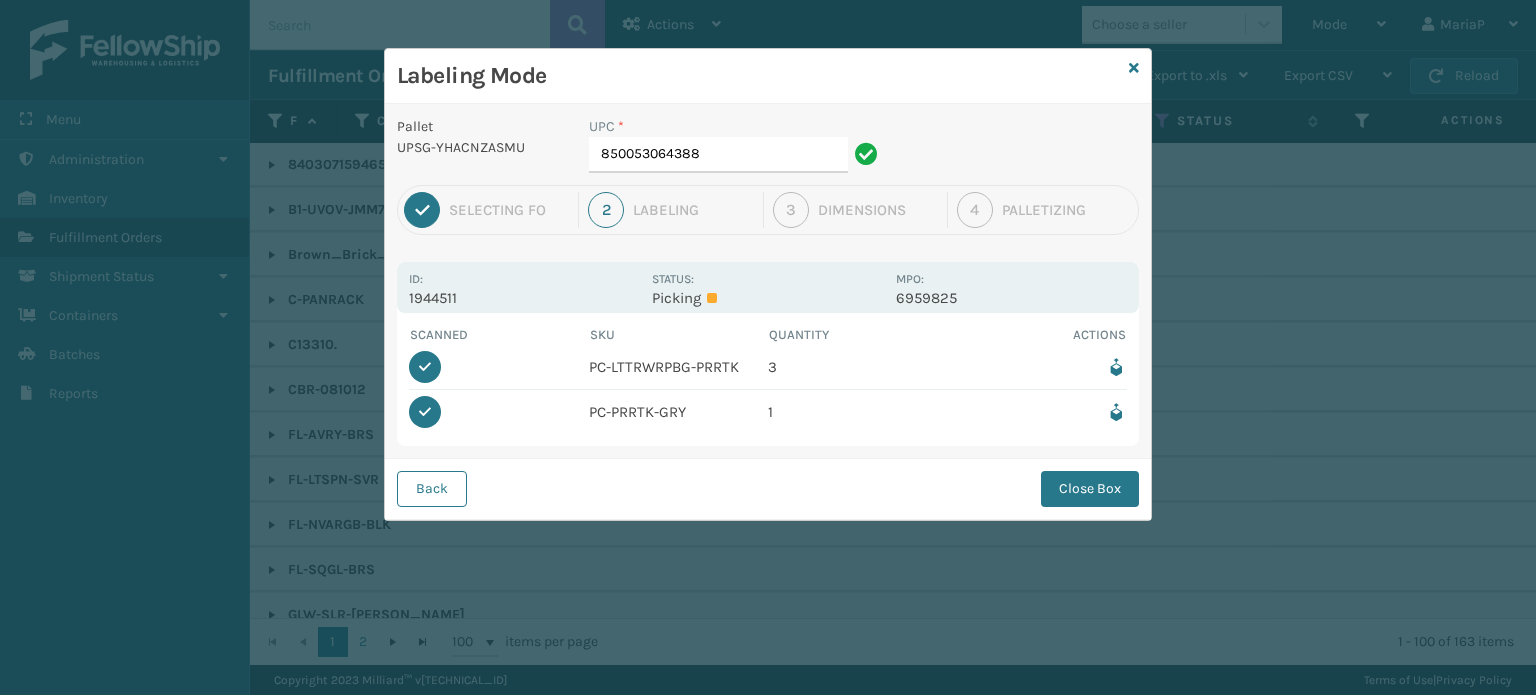 click on "Close Box" at bounding box center (1090, 489) 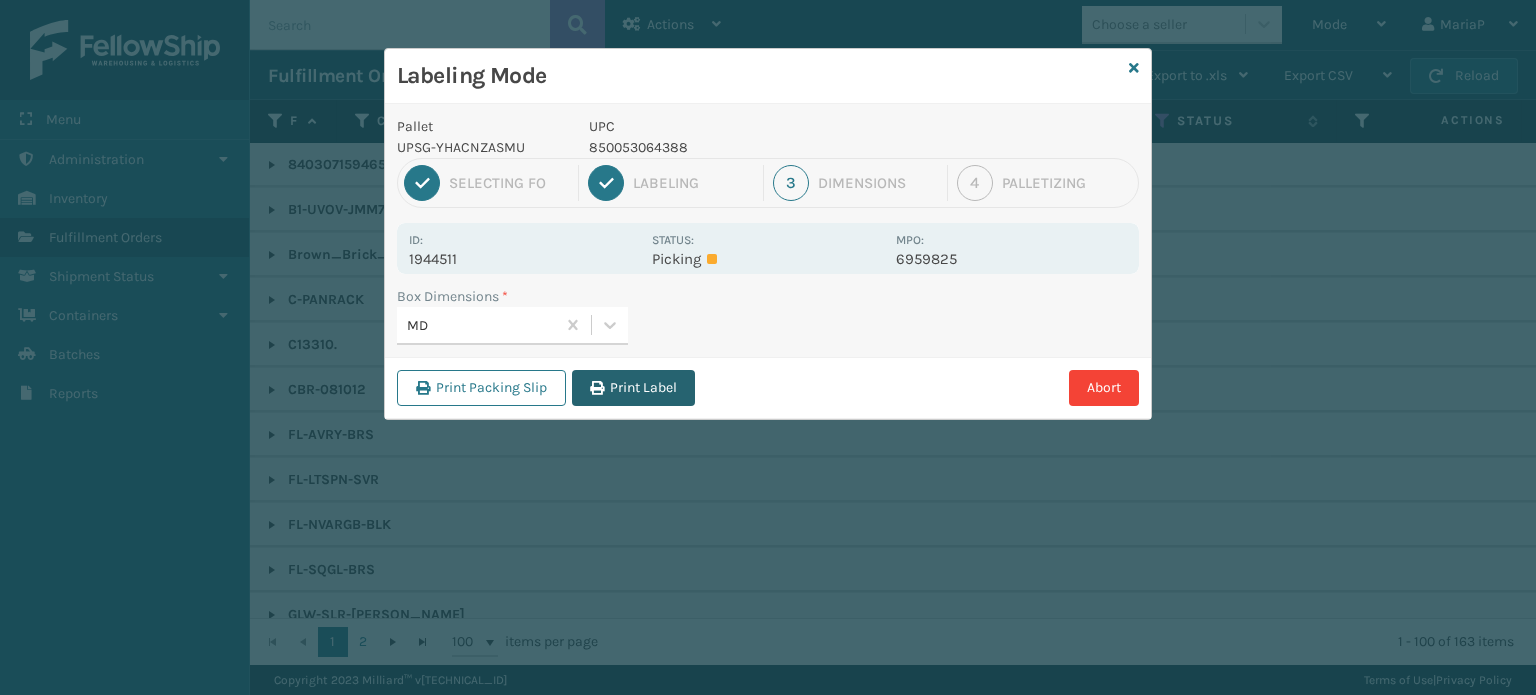 click on "Print Label" at bounding box center [633, 388] 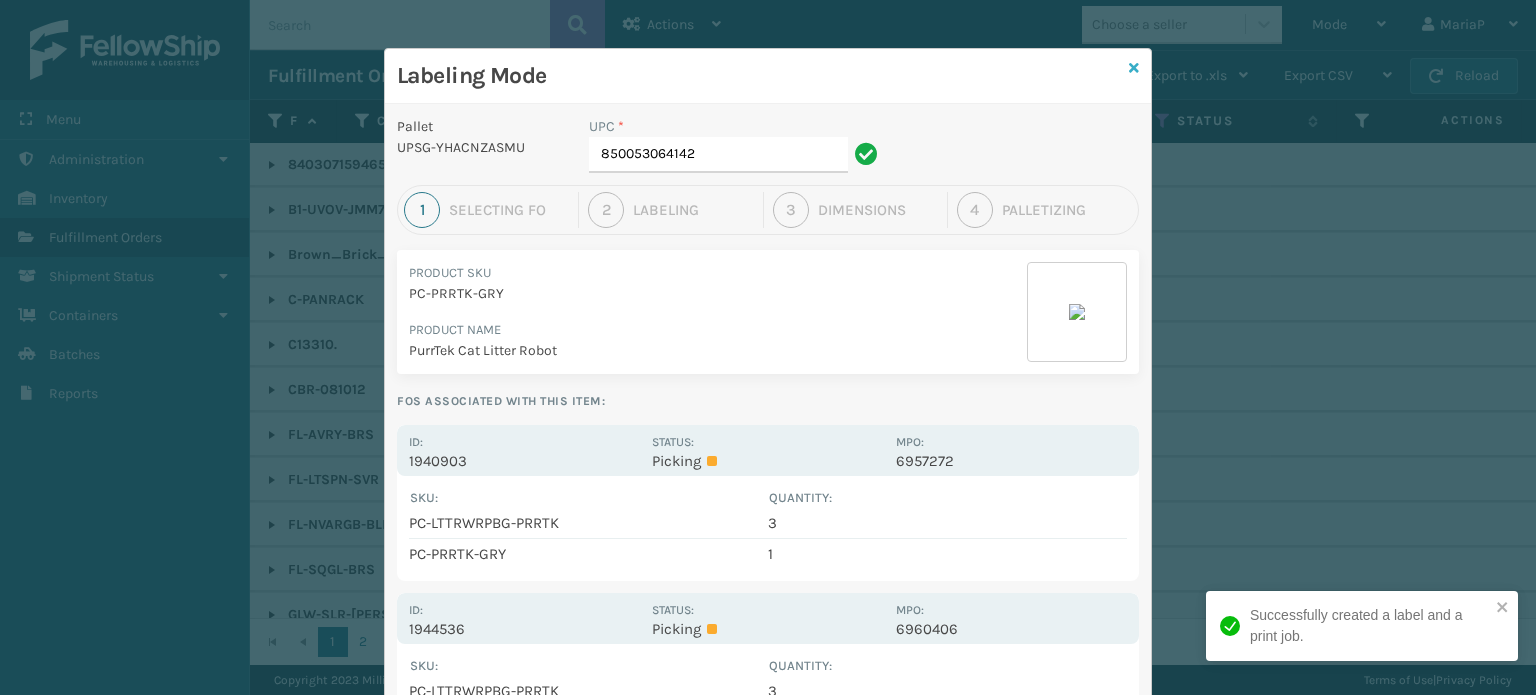 click at bounding box center (1134, 68) 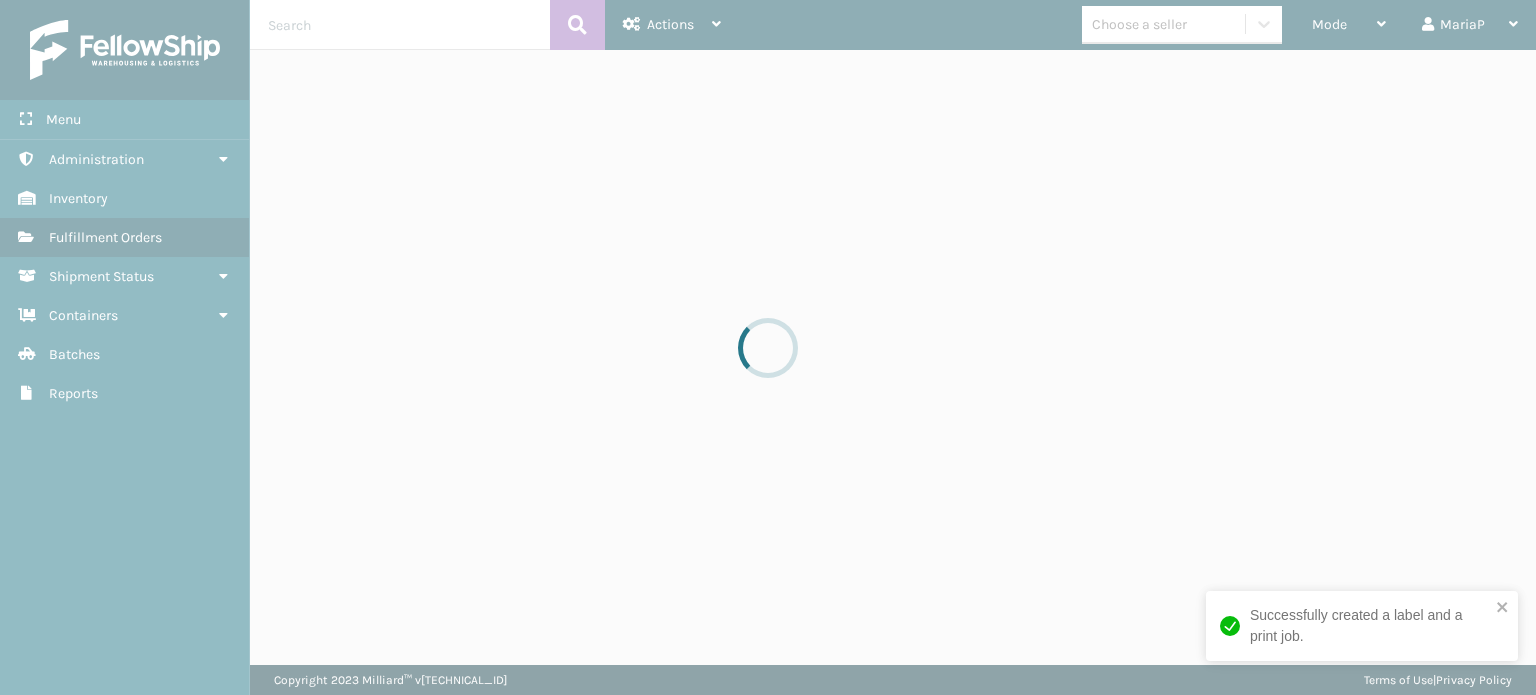 click at bounding box center [768, 347] 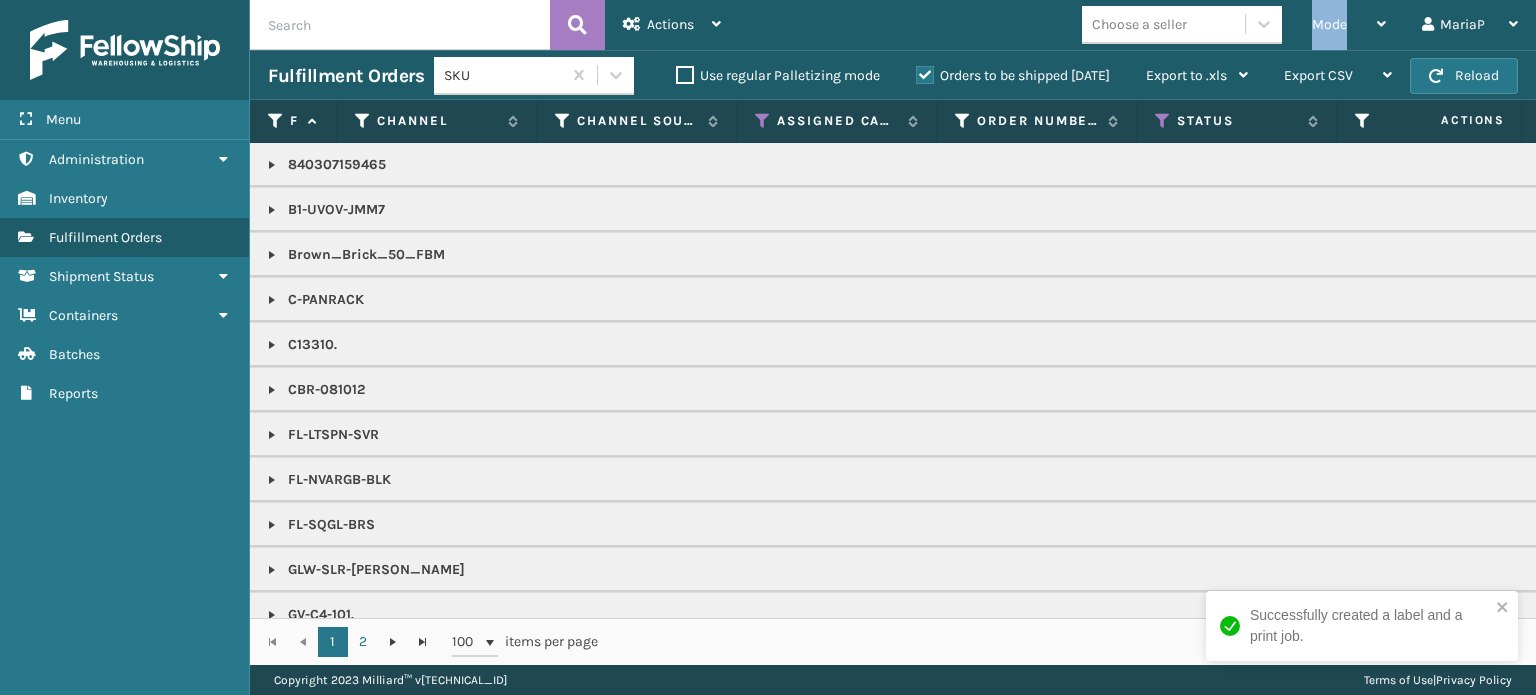 click on "Mode" at bounding box center [1349, 25] 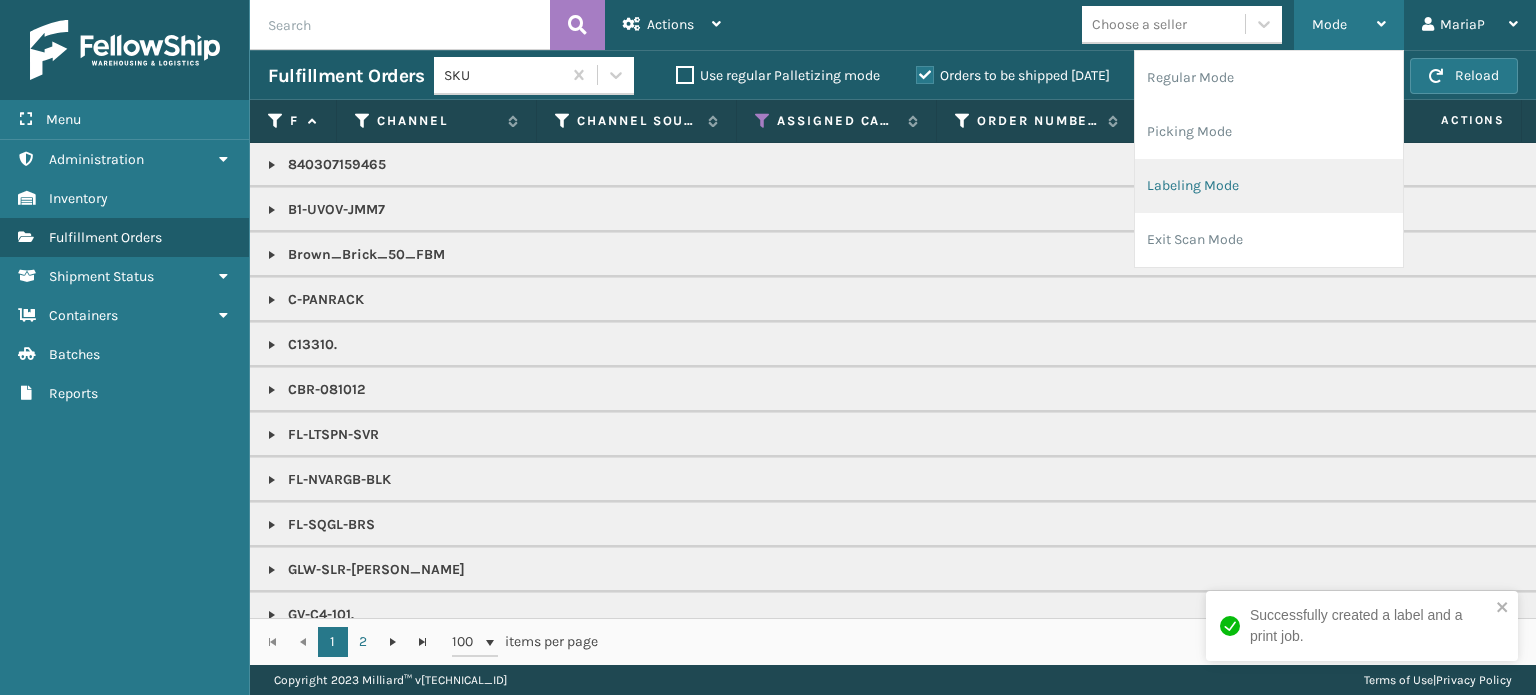 click on "Labeling Mode" at bounding box center (1269, 186) 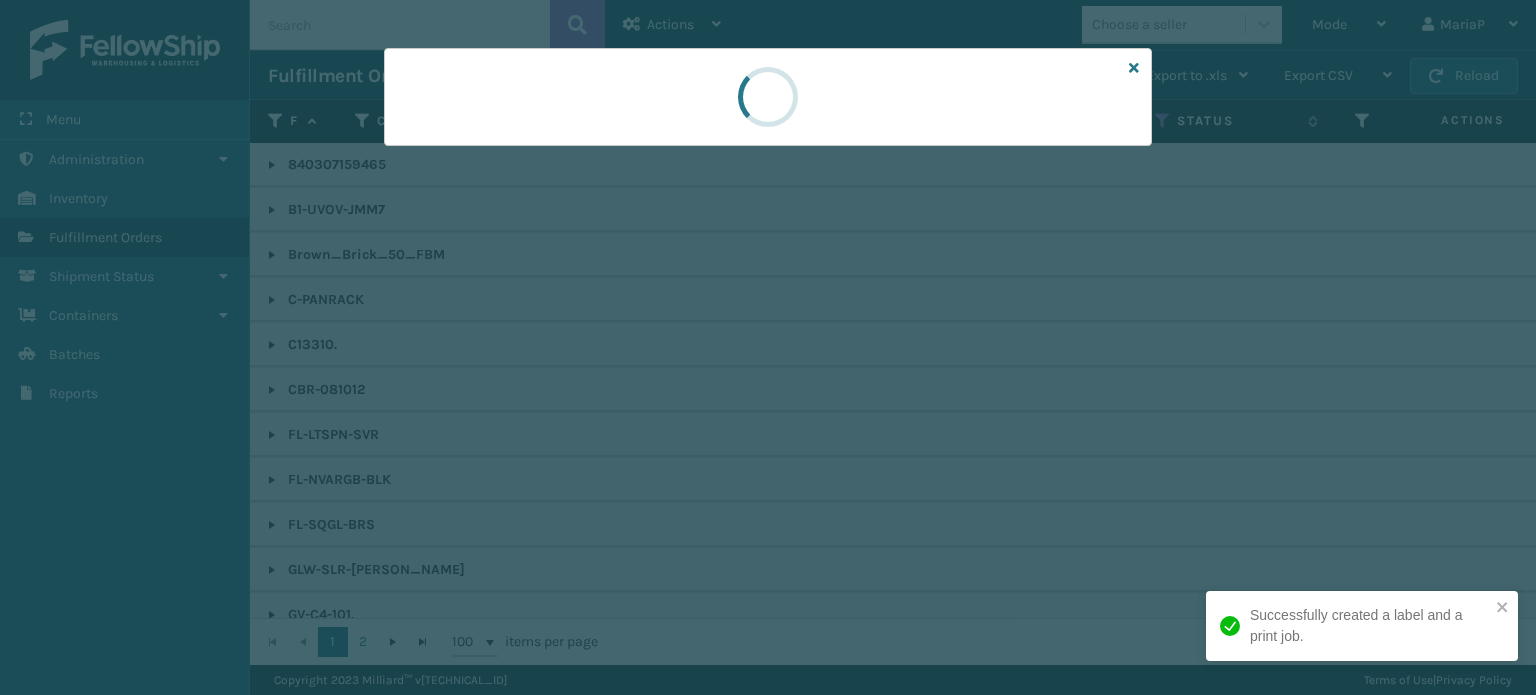 click at bounding box center (768, 347) 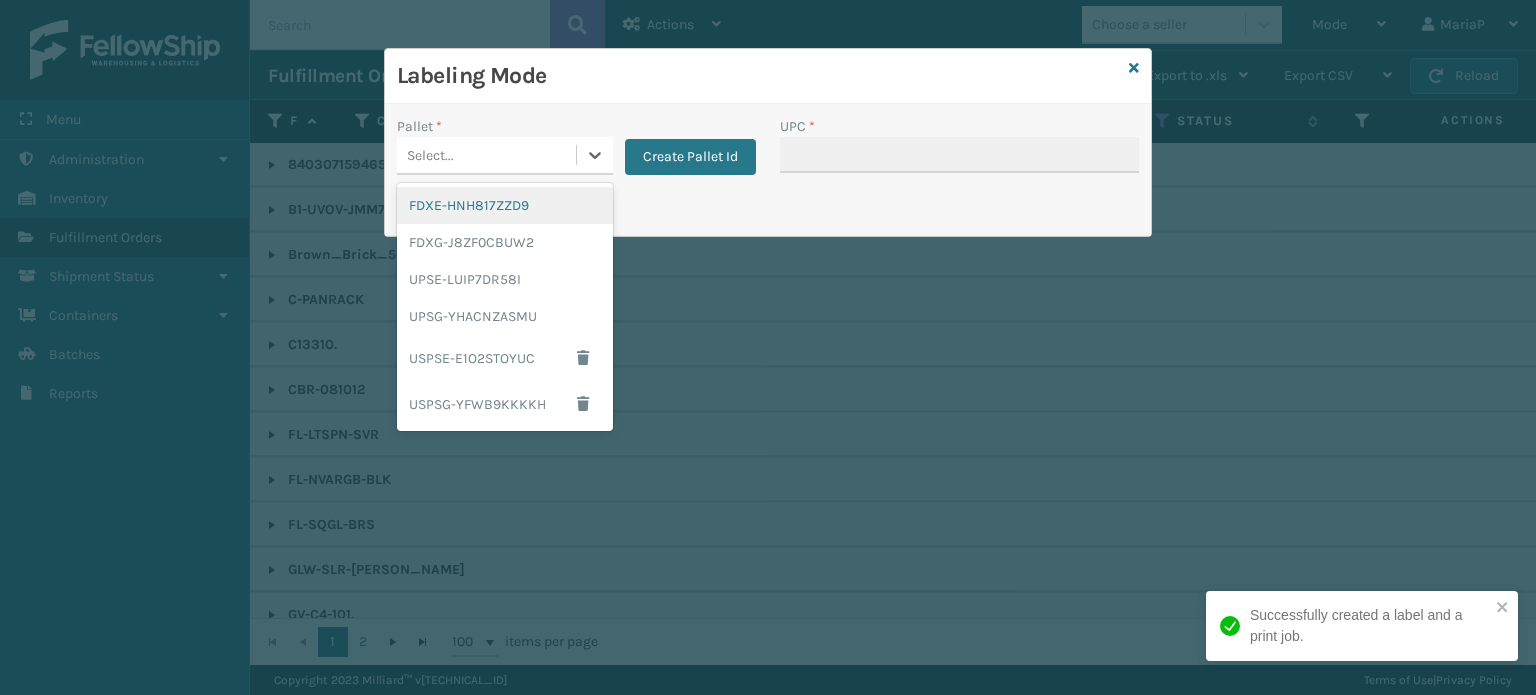 click on "Select..." at bounding box center [430, 155] 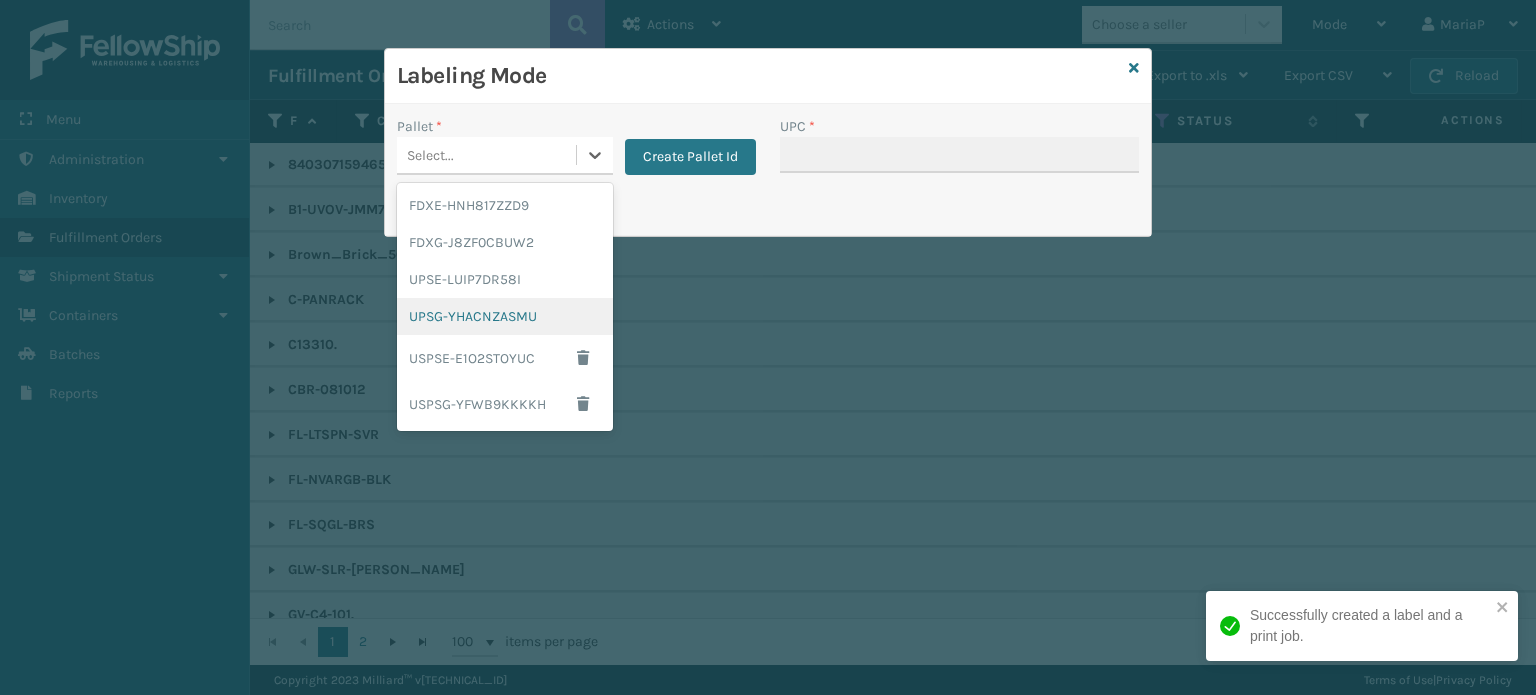 click on "UPSG-YHACNZASMU" at bounding box center [505, 316] 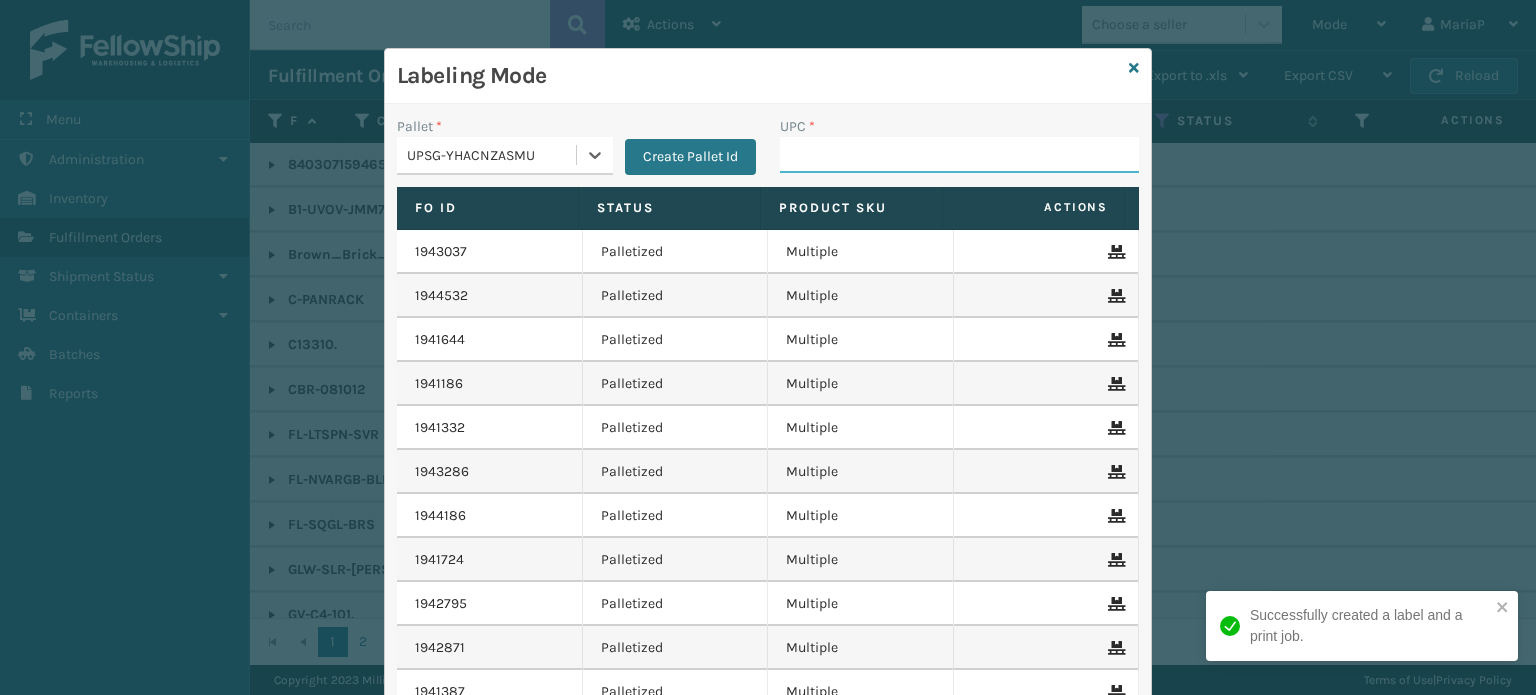 click on "UPC   *" at bounding box center (959, 155) 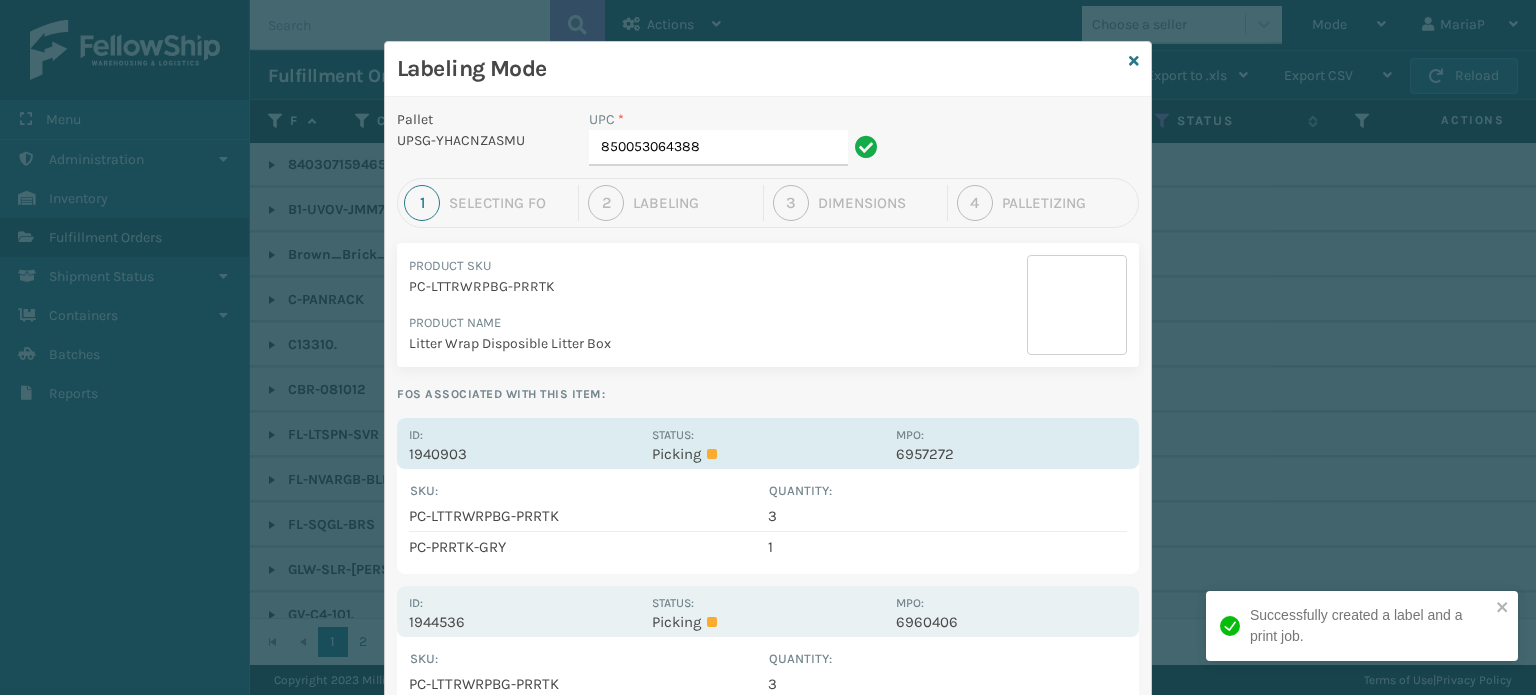 scroll, scrollTop: 0, scrollLeft: 0, axis: both 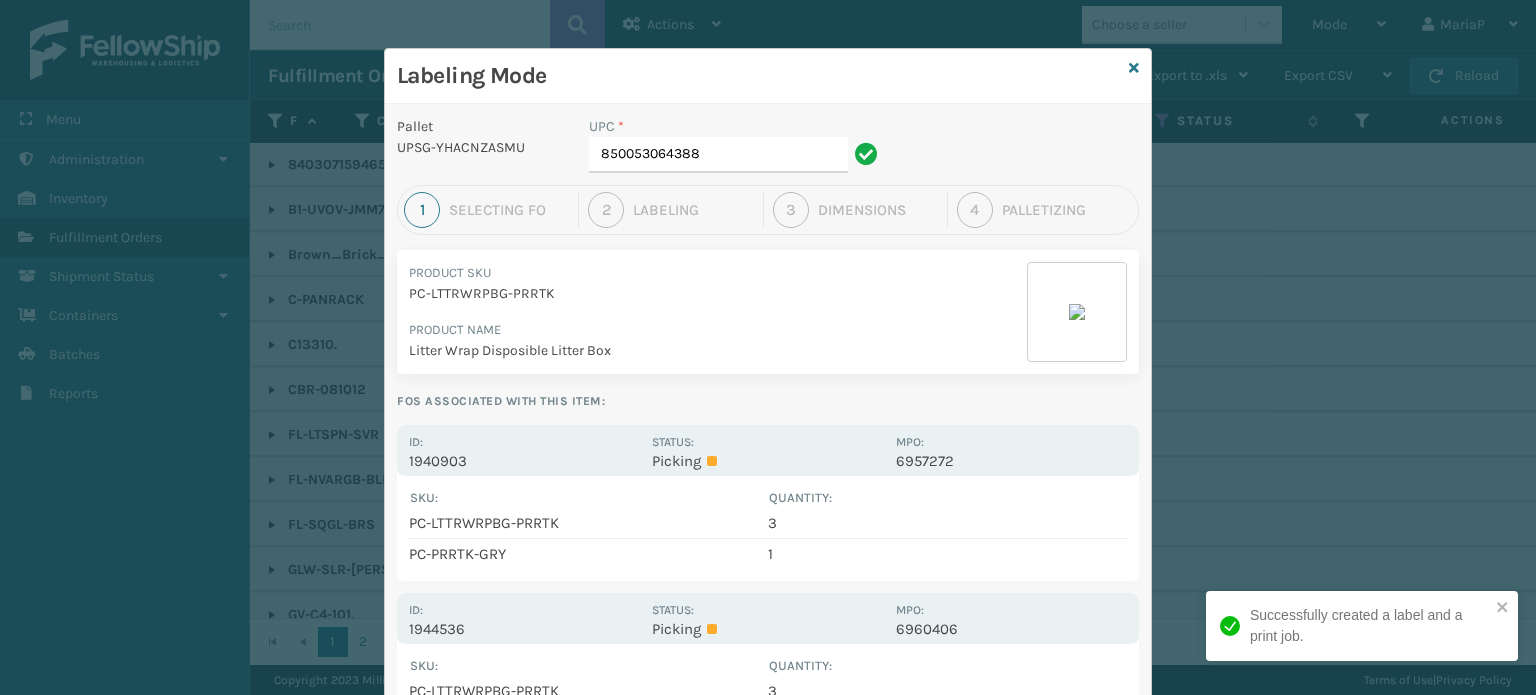 click on "Labeling Mode" at bounding box center [768, 76] 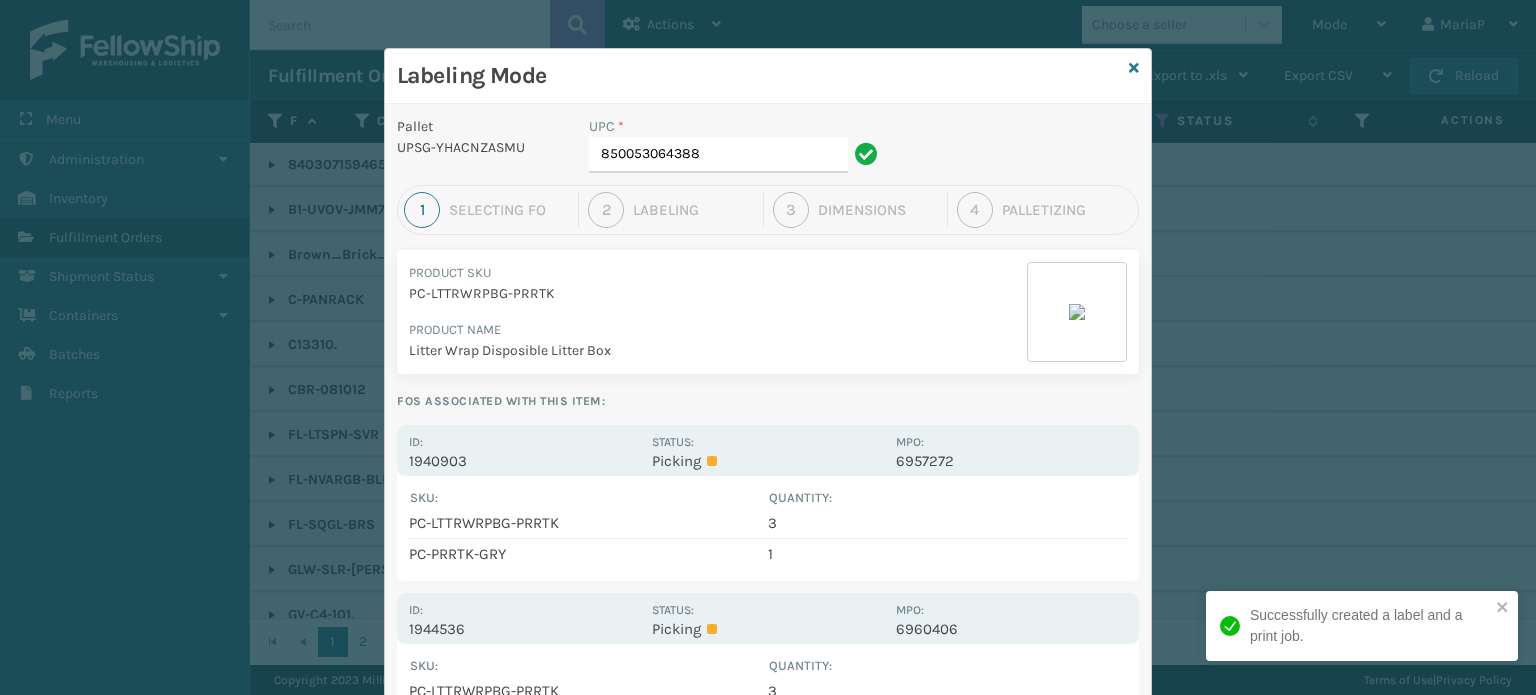 click on "Labeling Mode" at bounding box center (768, 76) 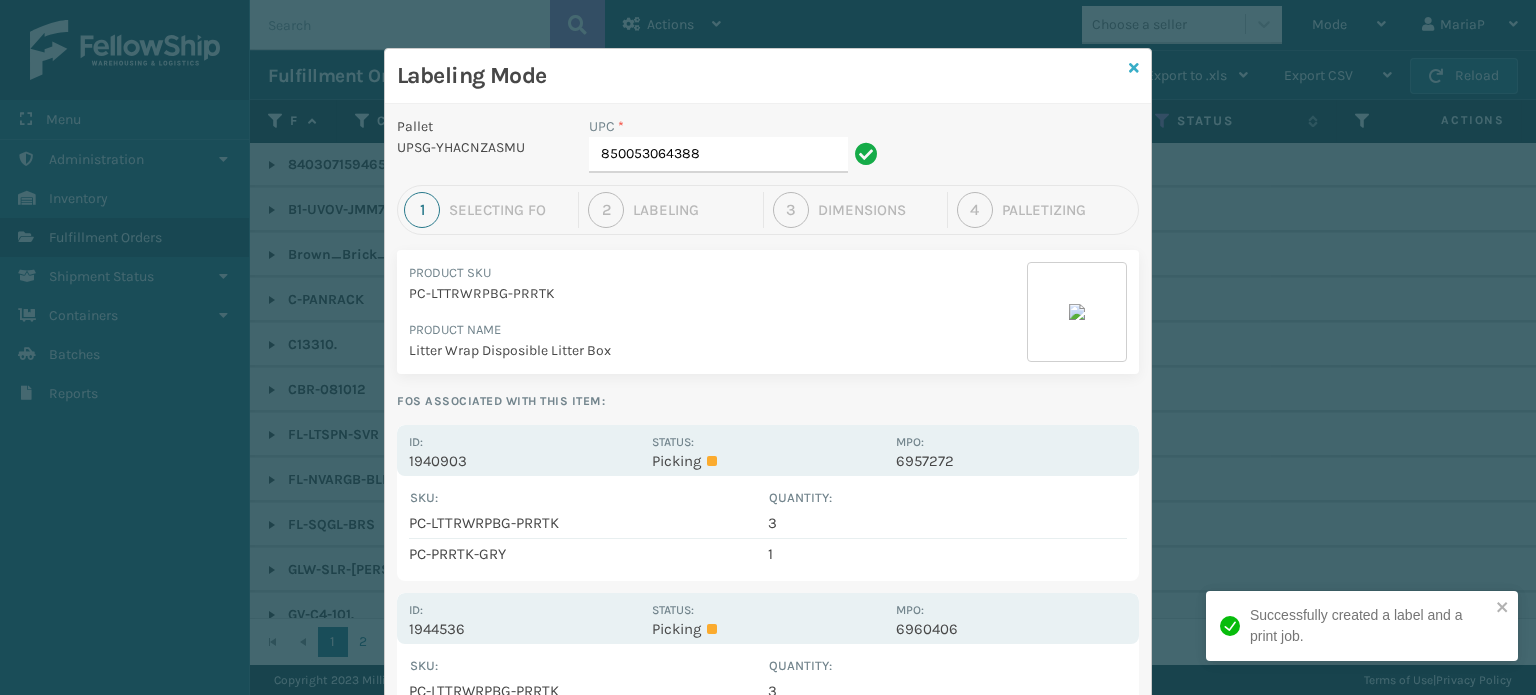 click at bounding box center (1134, 68) 